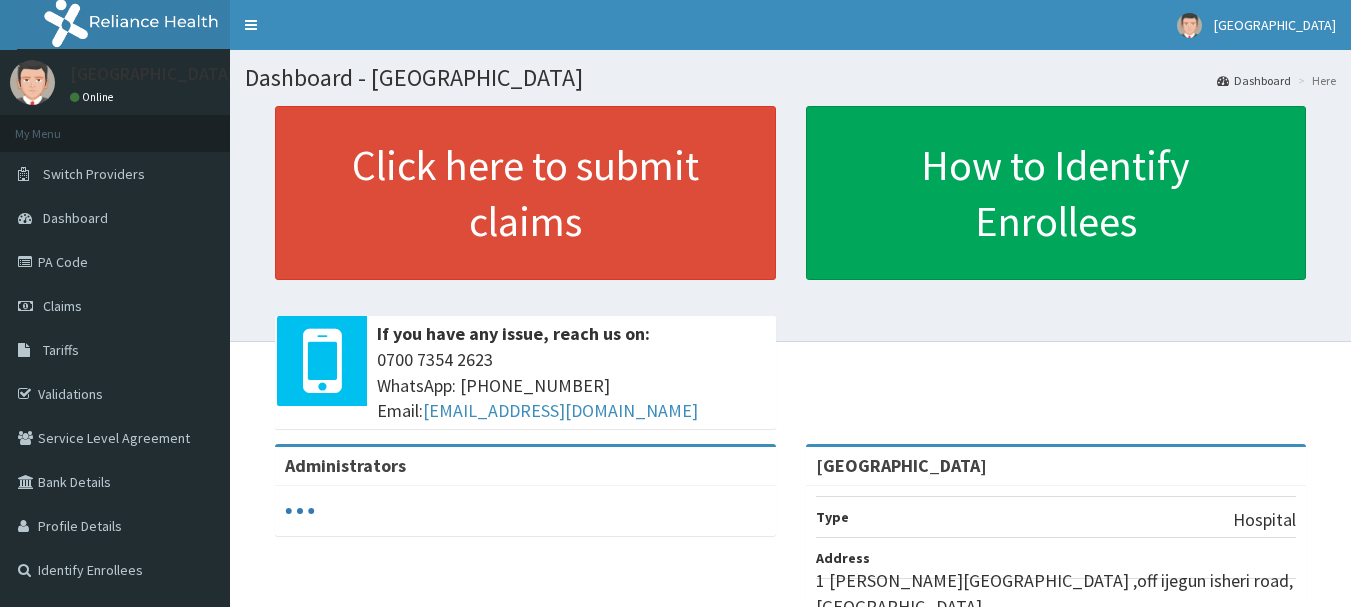 scroll, scrollTop: 0, scrollLeft: 0, axis: both 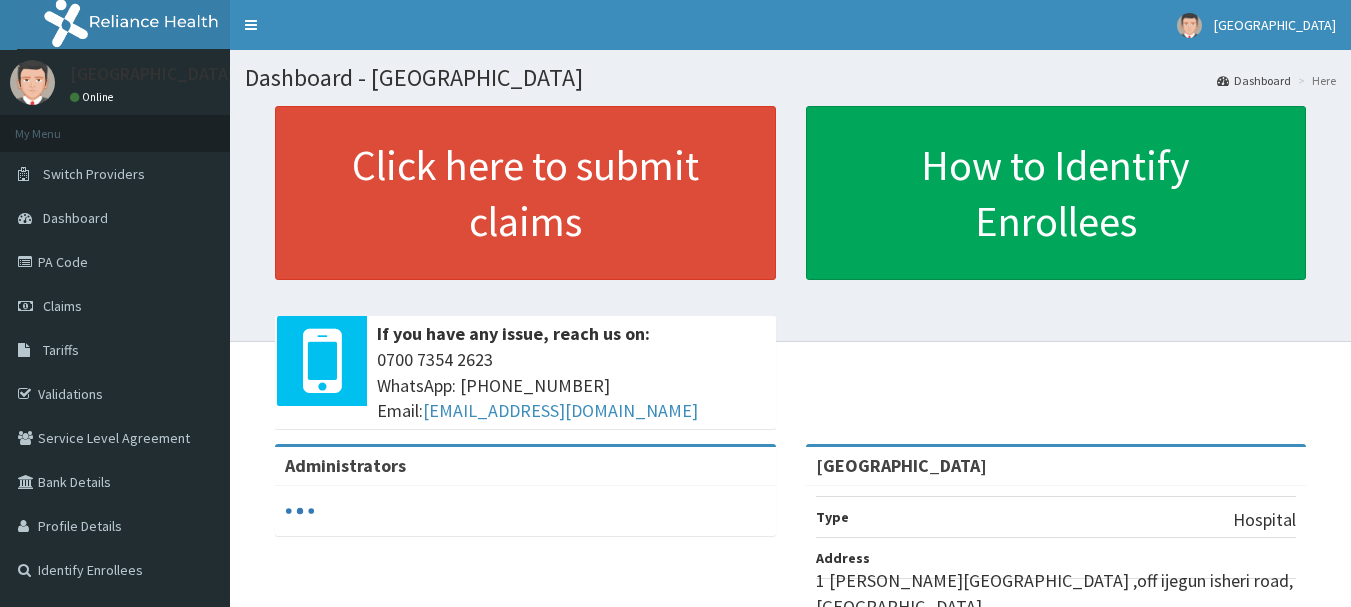 click on "Claims" at bounding box center [62, 306] 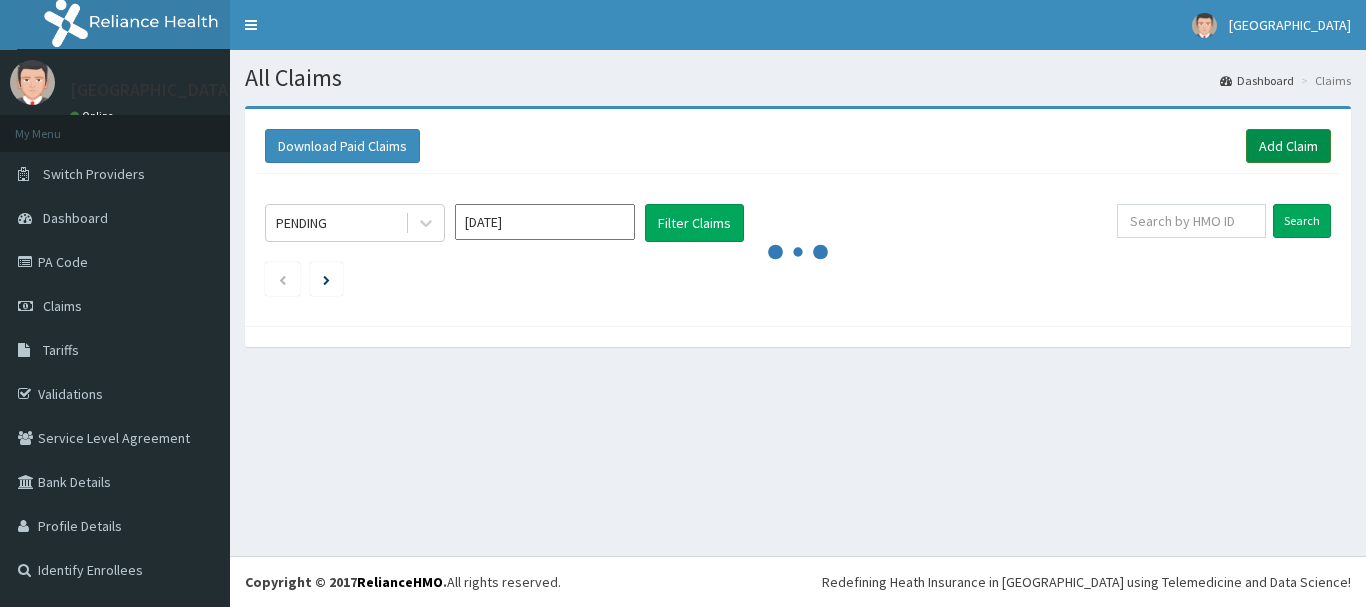 scroll, scrollTop: 0, scrollLeft: 0, axis: both 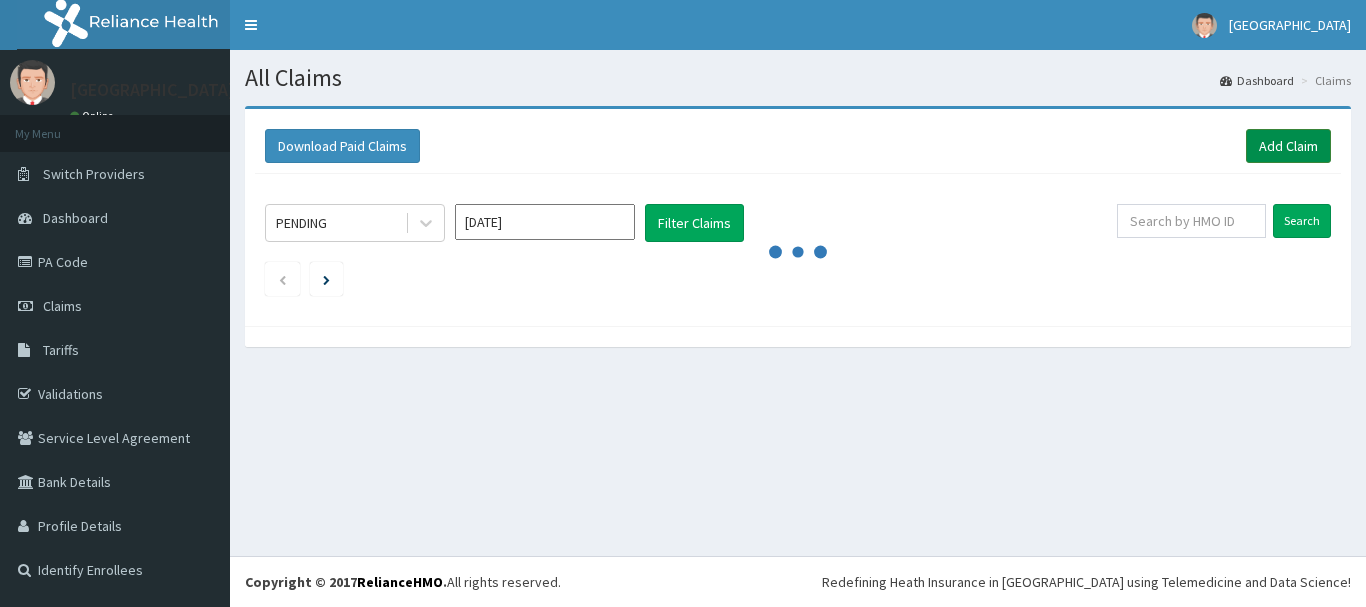 click on "Add Claim" at bounding box center (1288, 146) 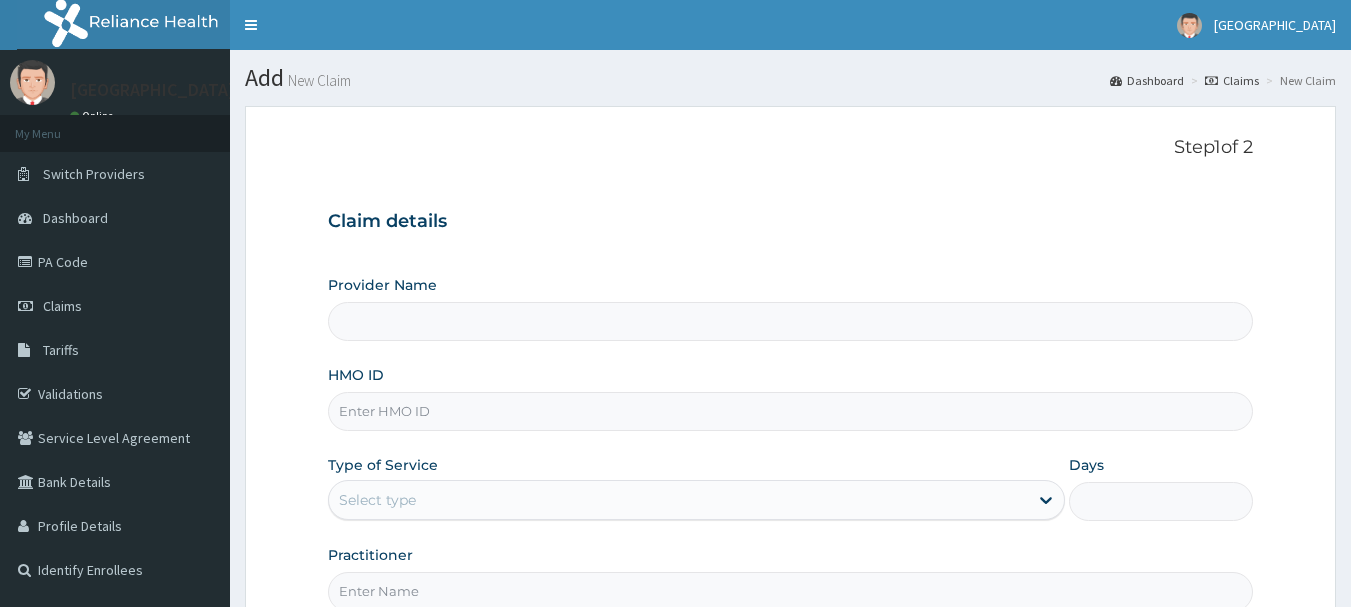 scroll, scrollTop: 0, scrollLeft: 0, axis: both 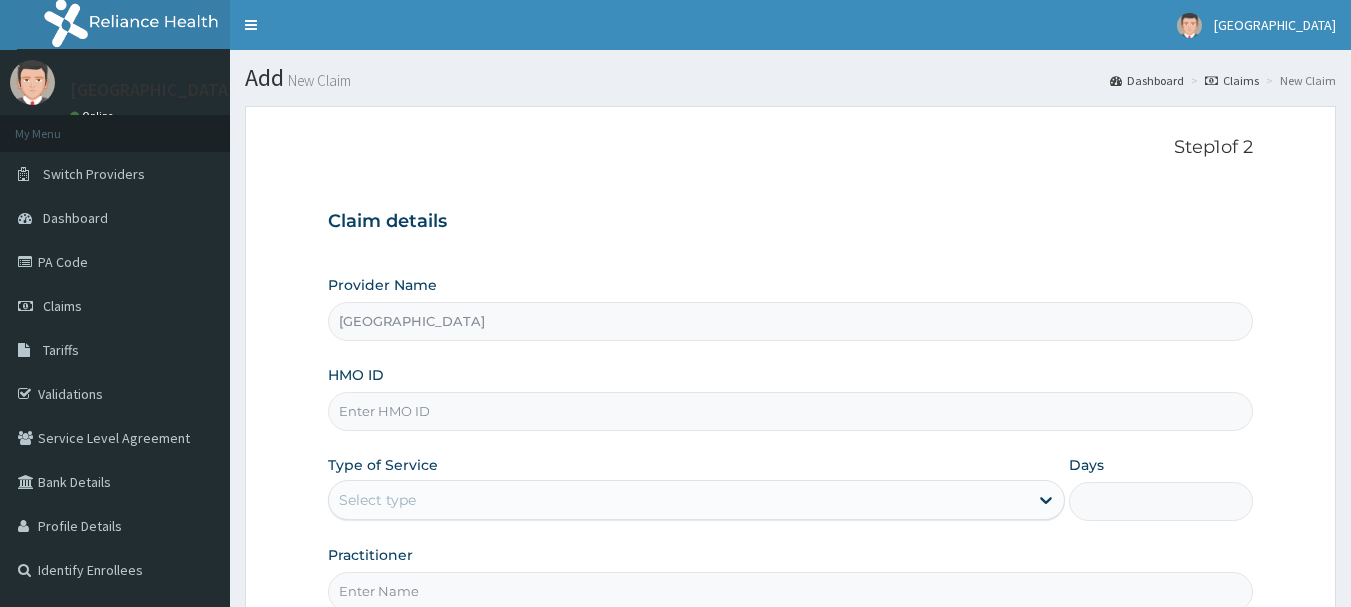 click on "HMO ID" at bounding box center (791, 411) 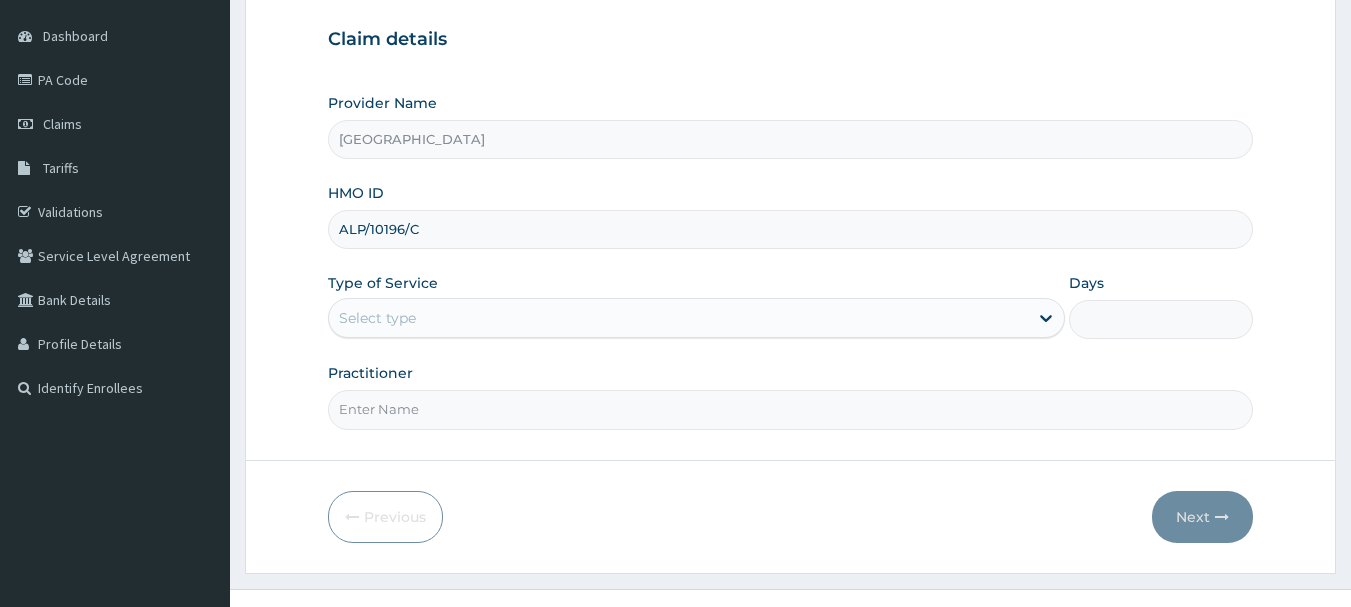 scroll, scrollTop: 200, scrollLeft: 0, axis: vertical 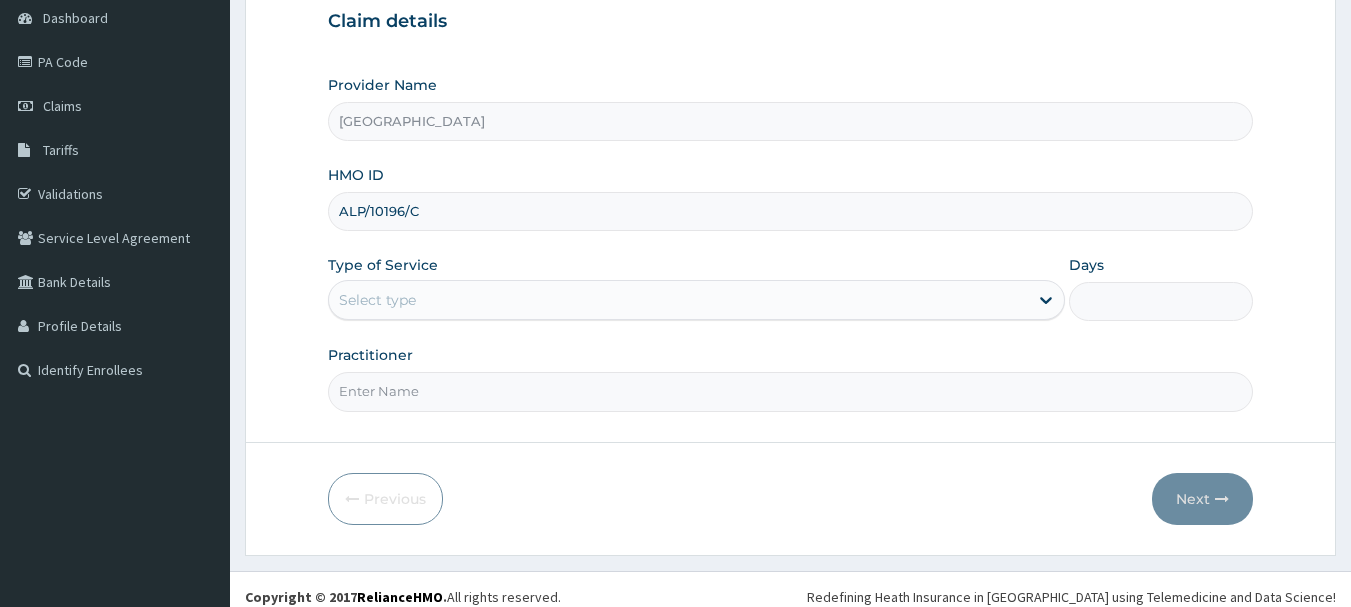 type on "ALP/10196/C" 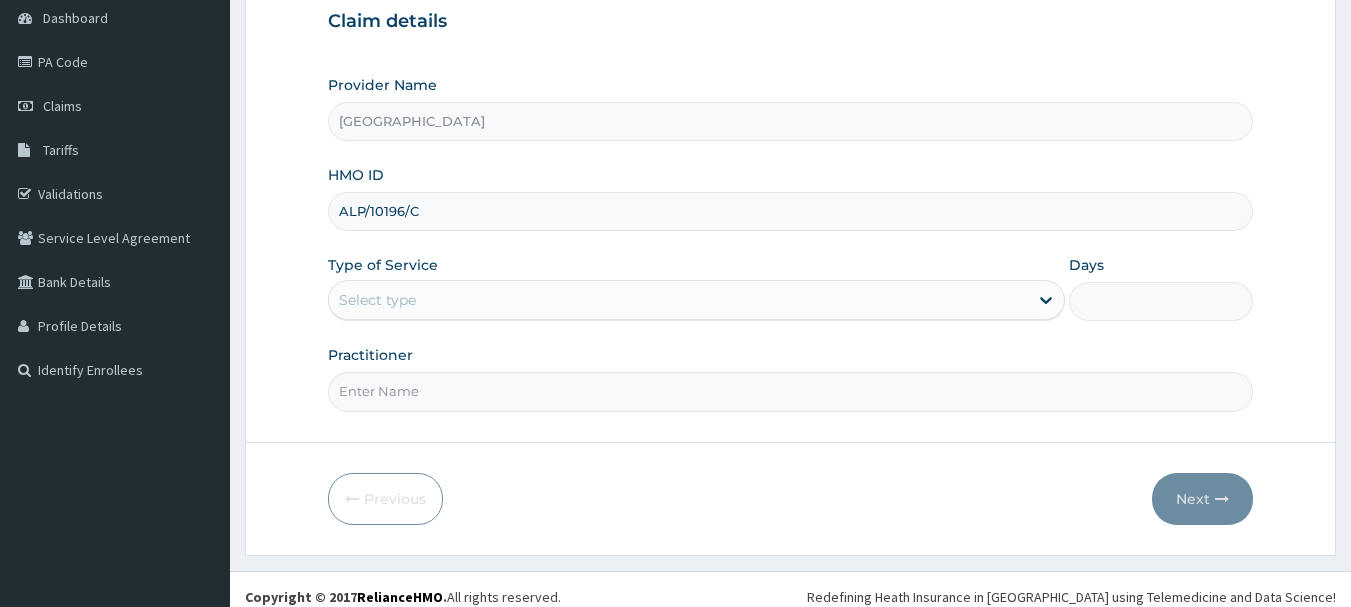 click on "Step  1  of 2 Claim details Provider Name Davestar Hospital HMO ID ALP/10196/C Type of Service Select type Days Practitioner     Previous   Next" at bounding box center (790, 230) 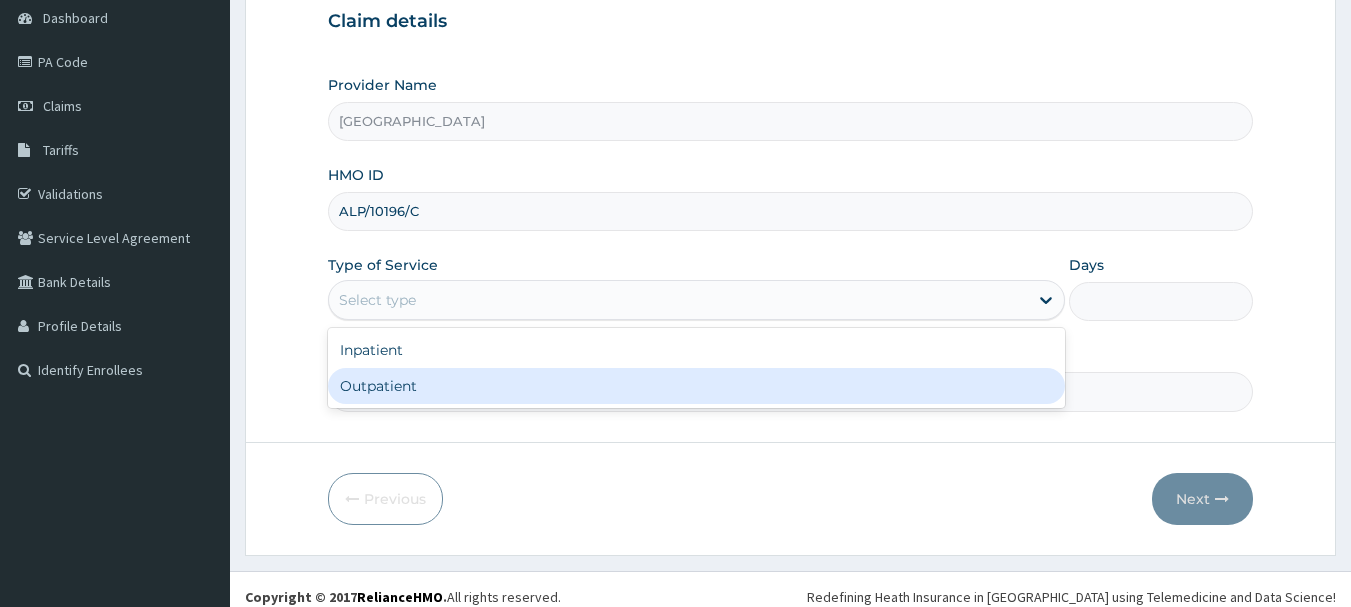 click on "Outpatient" at bounding box center [696, 386] 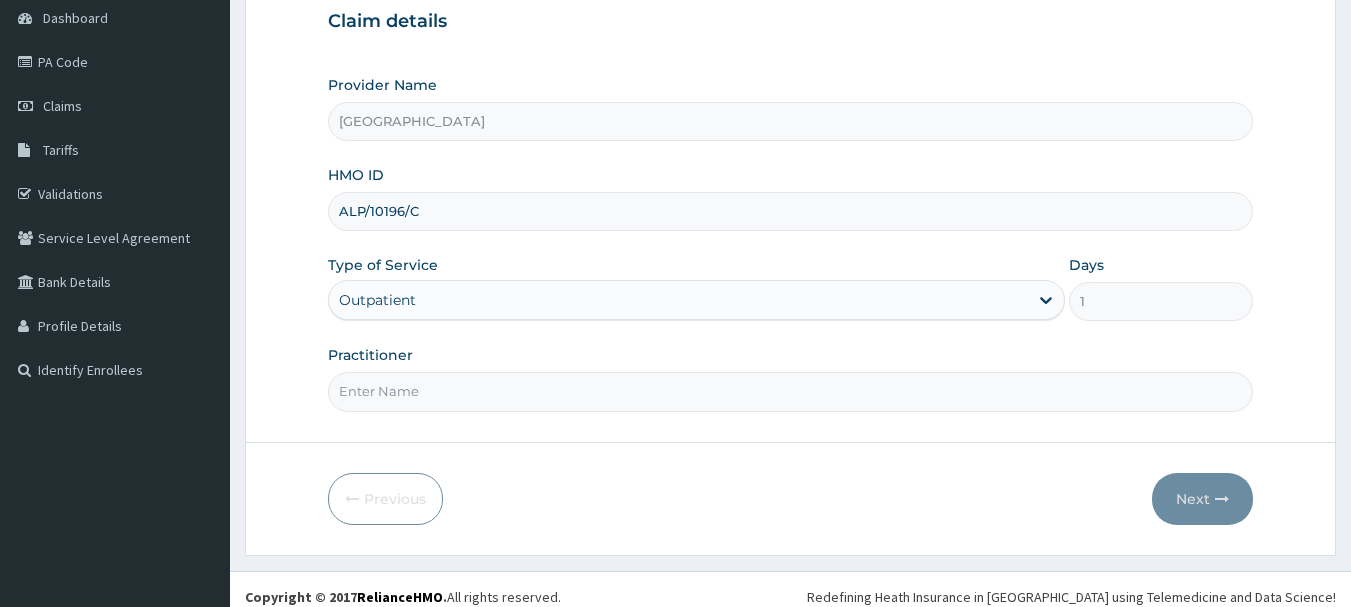 click on "Practitioner" at bounding box center [791, 391] 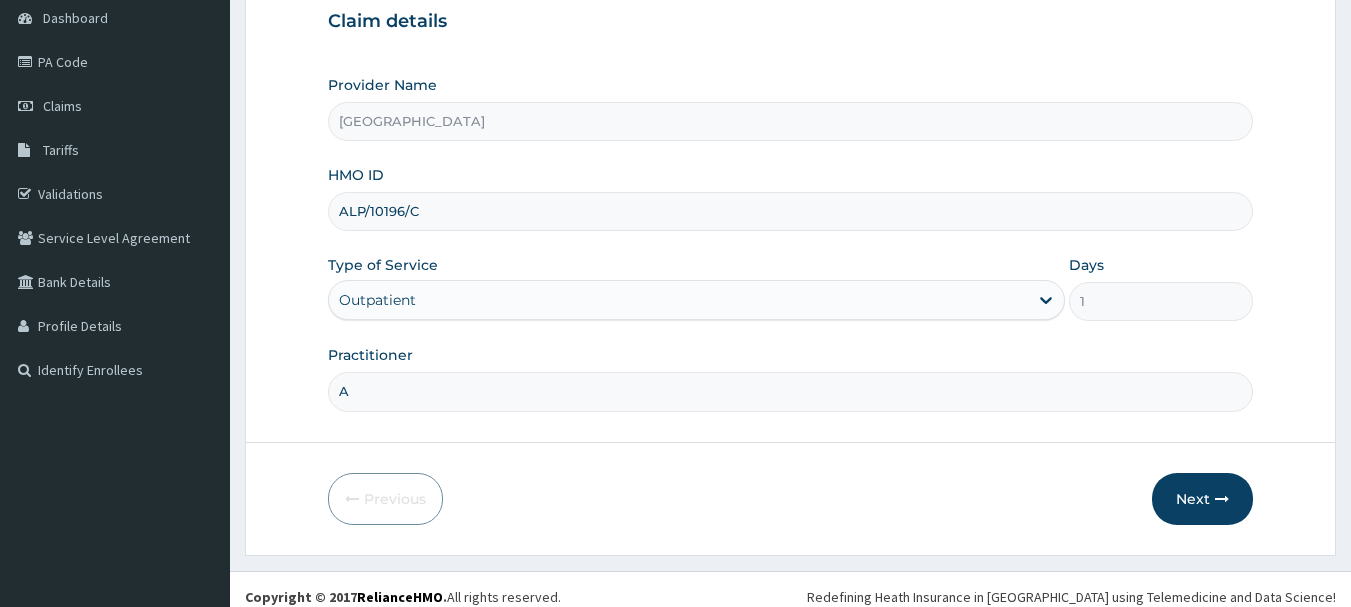 type on "AKINOLA" 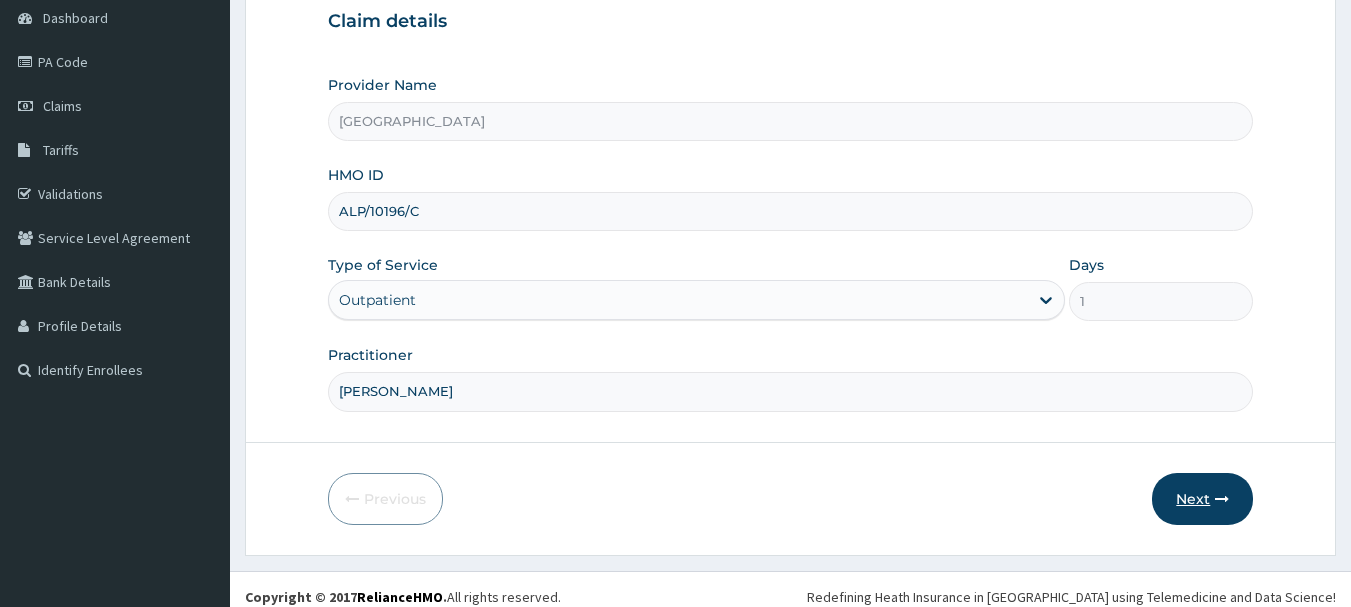 click on "Next" at bounding box center [1202, 499] 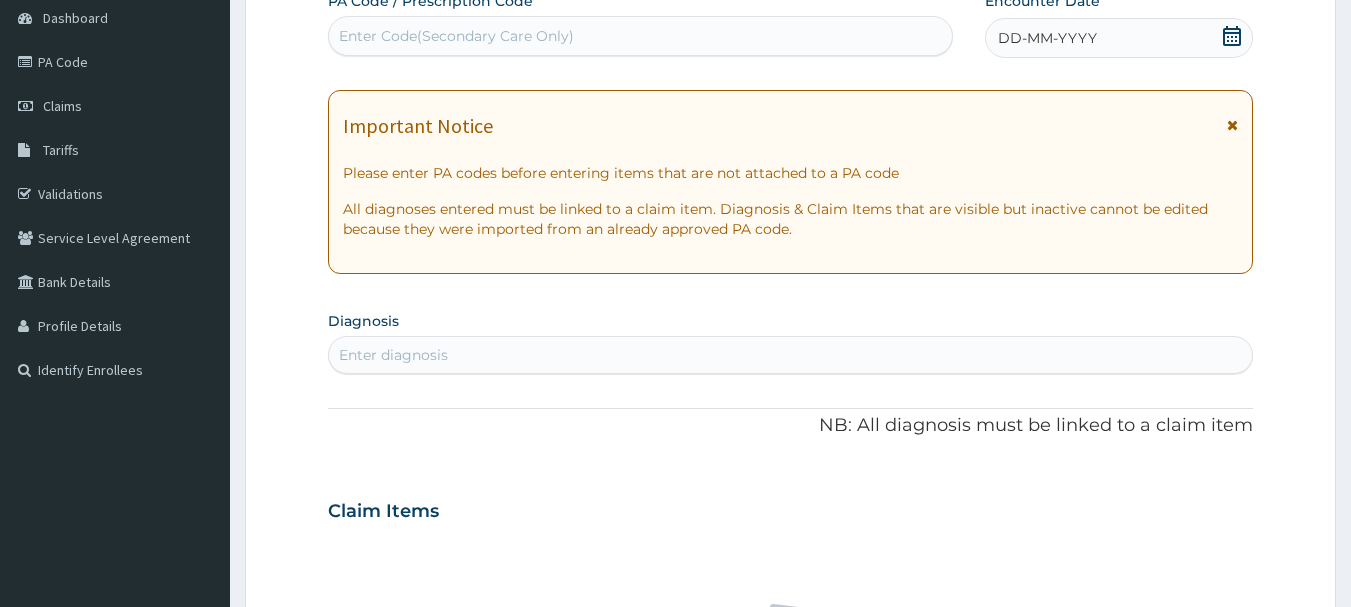 click on "DD-MM-YYYY" at bounding box center (1119, 38) 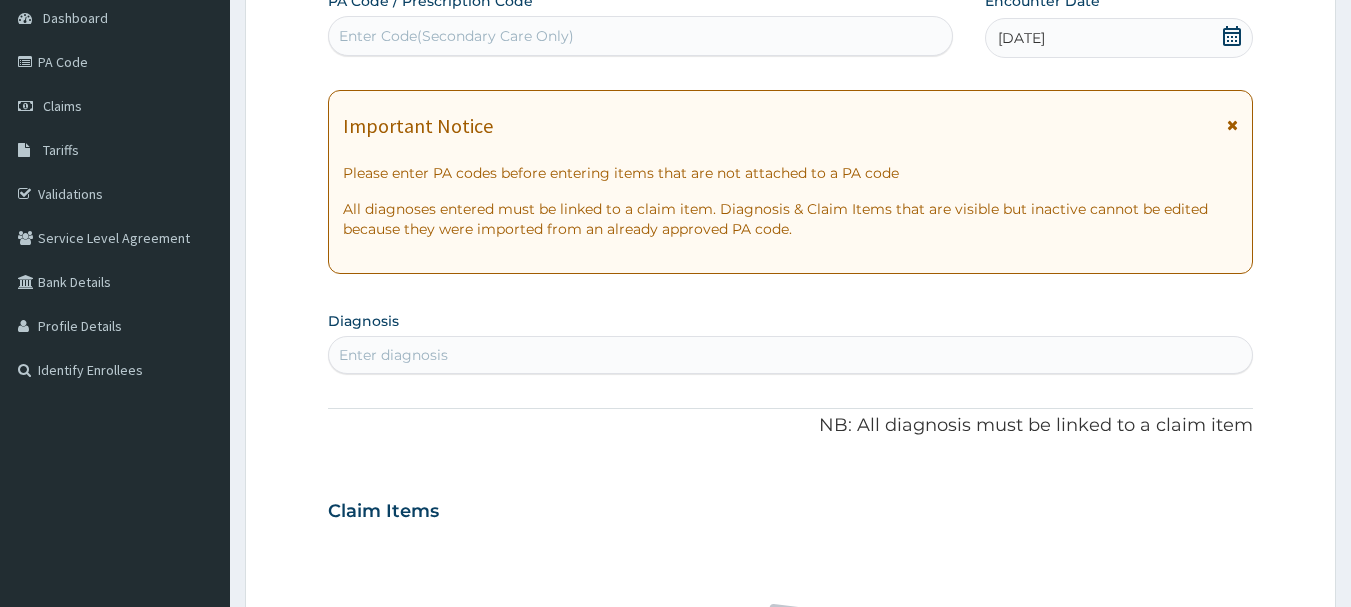click on "Important Notice Please enter PA codes before entering items that are not attached to a PA code   All diagnoses entered must be linked to a claim item. Diagnosis & Claim Items that are visible but inactive cannot be edited because they were imported from an already approved PA code." at bounding box center (791, 182) 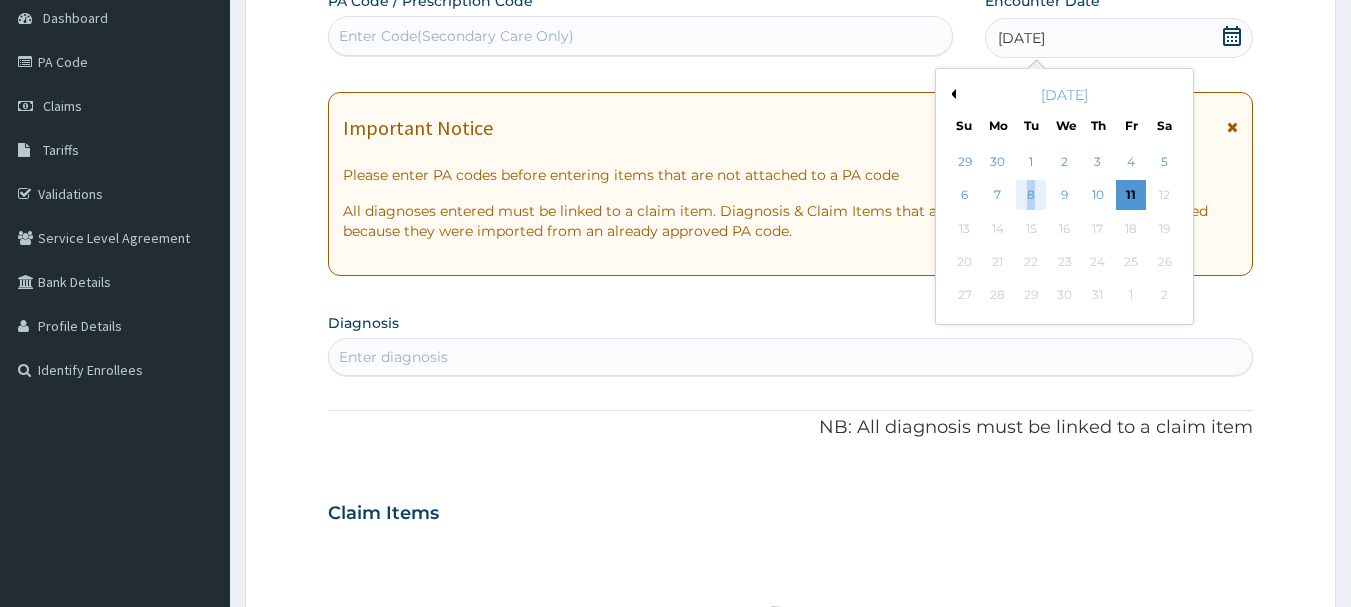 click on "8" at bounding box center [1032, 196] 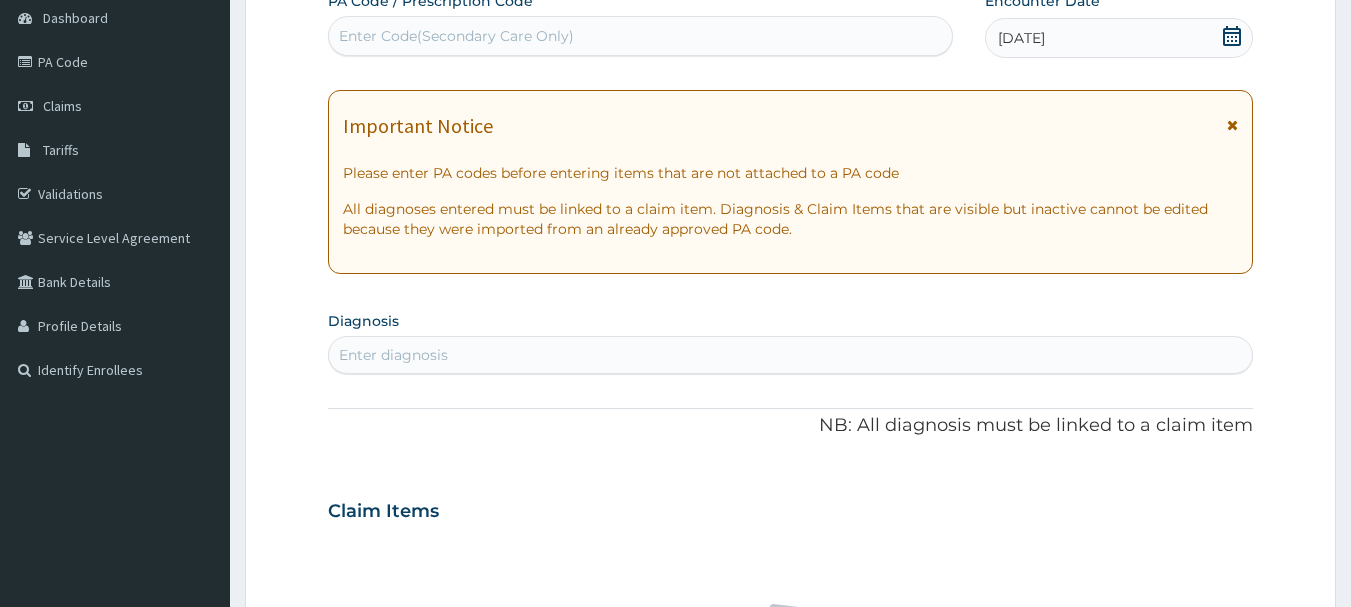 click on "Enter diagnosis" at bounding box center [791, 355] 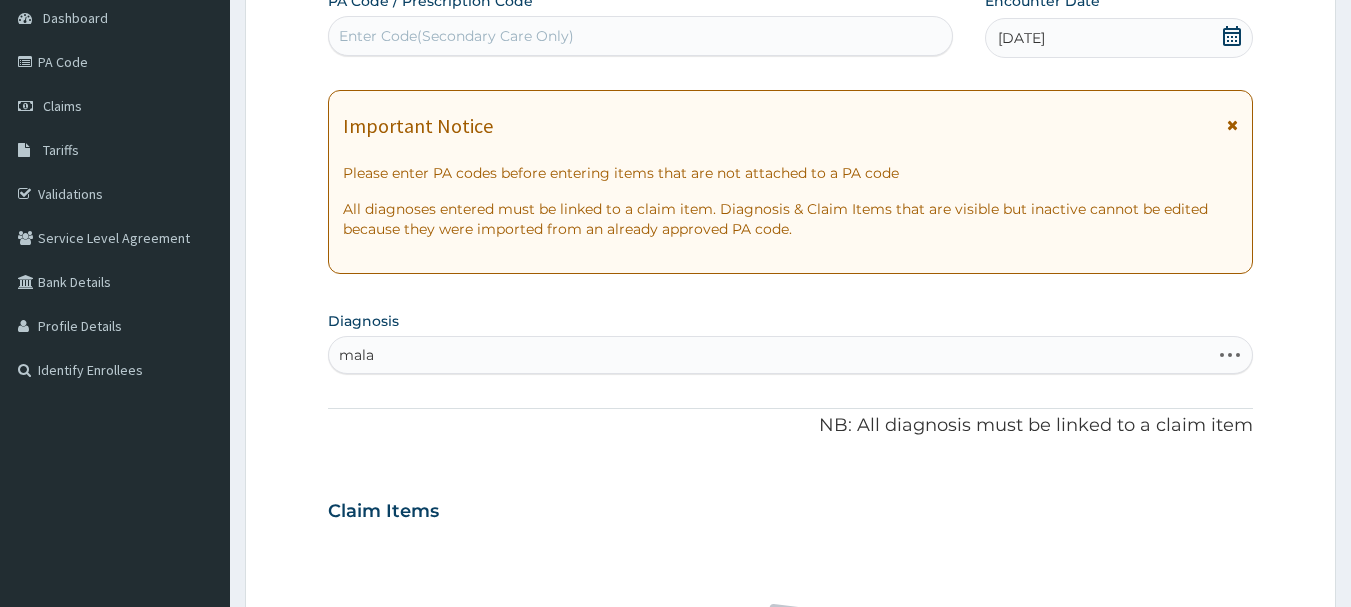 type on "malar" 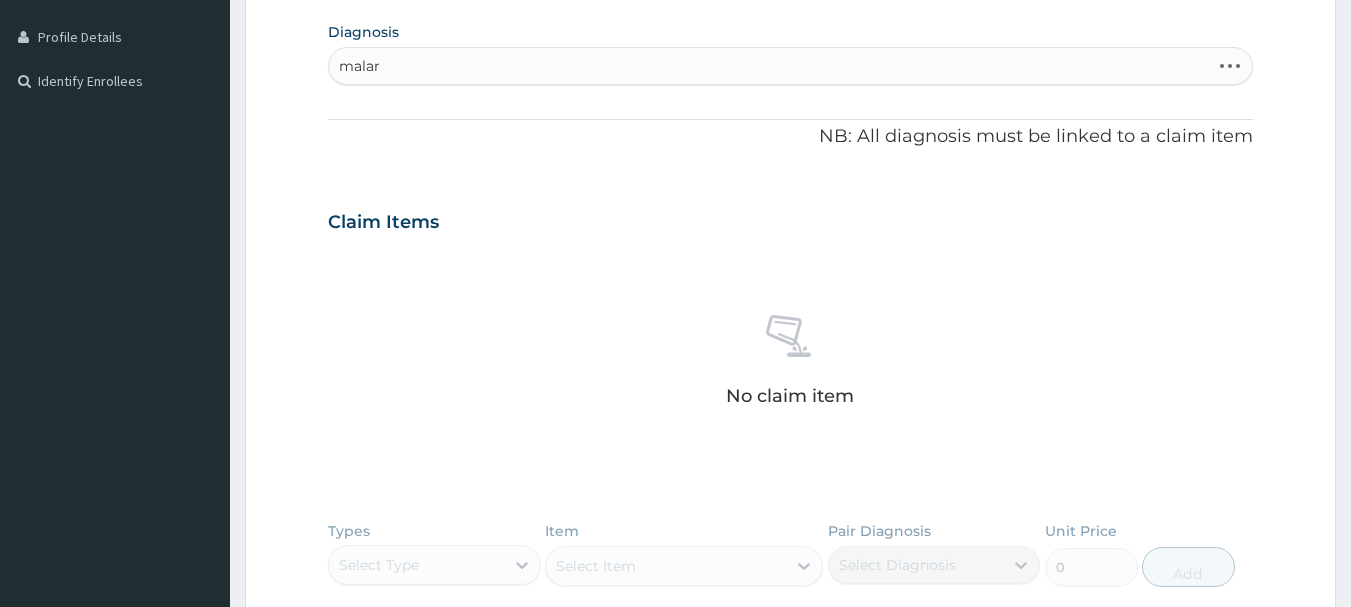 scroll, scrollTop: 500, scrollLeft: 0, axis: vertical 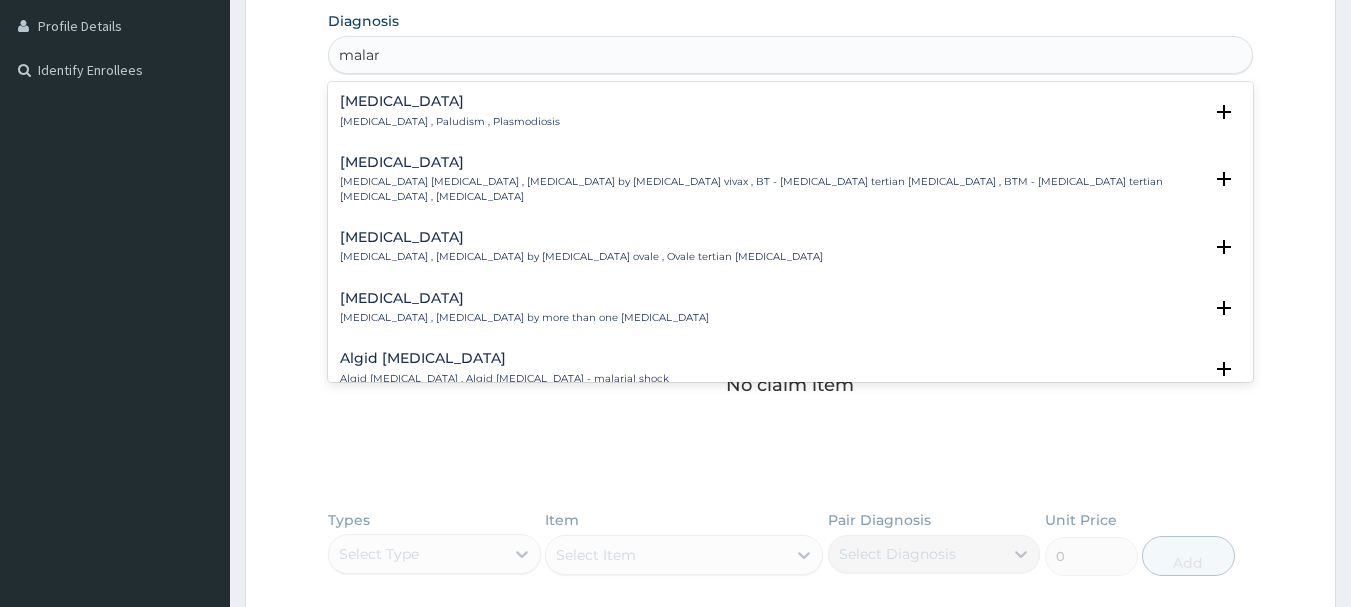 click on "Malaria Malaria , Paludism , Plasmodiosis" at bounding box center [450, 111] 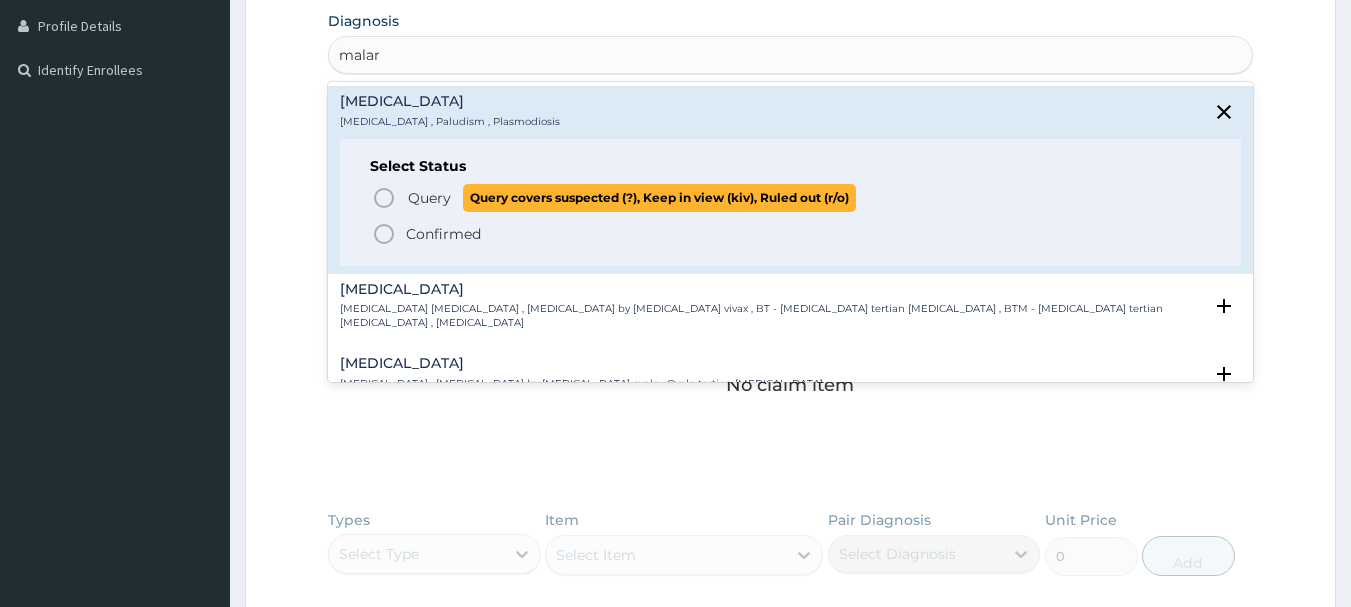 click 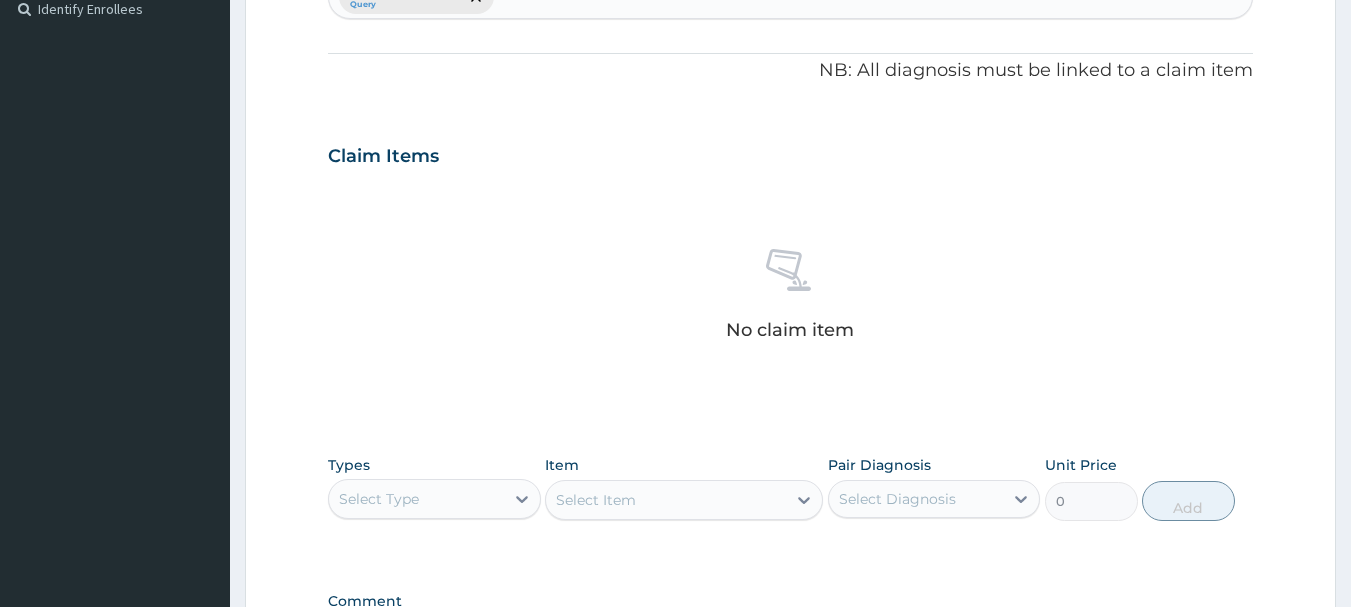 scroll, scrollTop: 835, scrollLeft: 0, axis: vertical 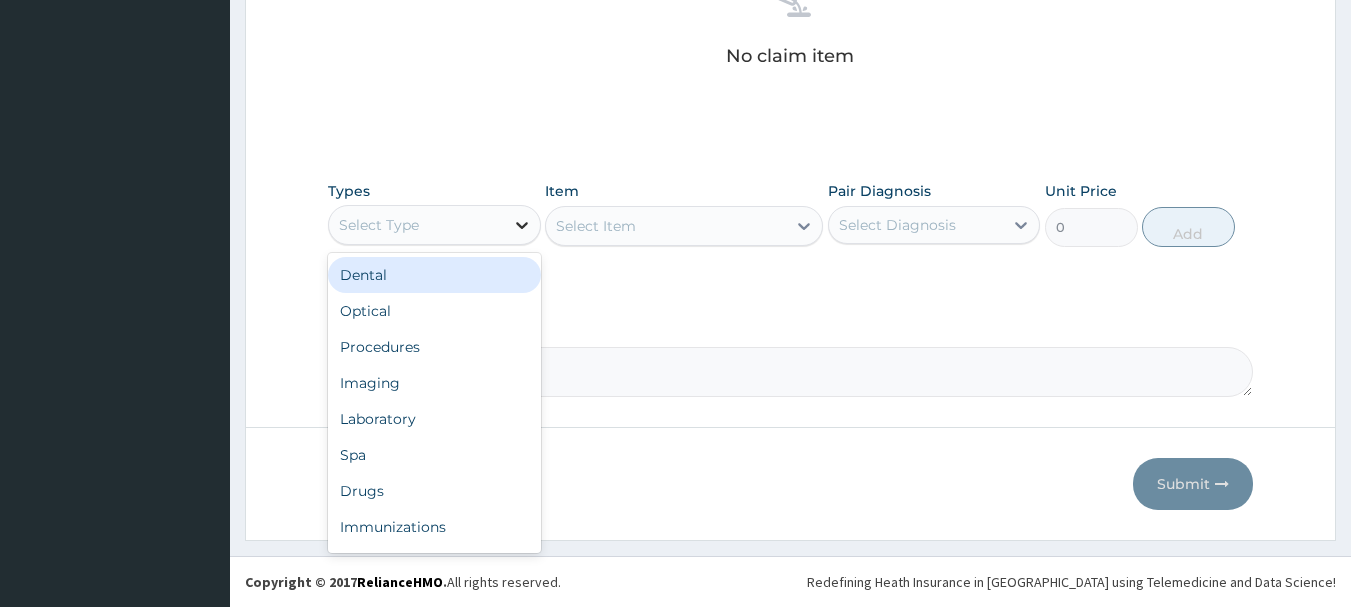 click at bounding box center (522, 225) 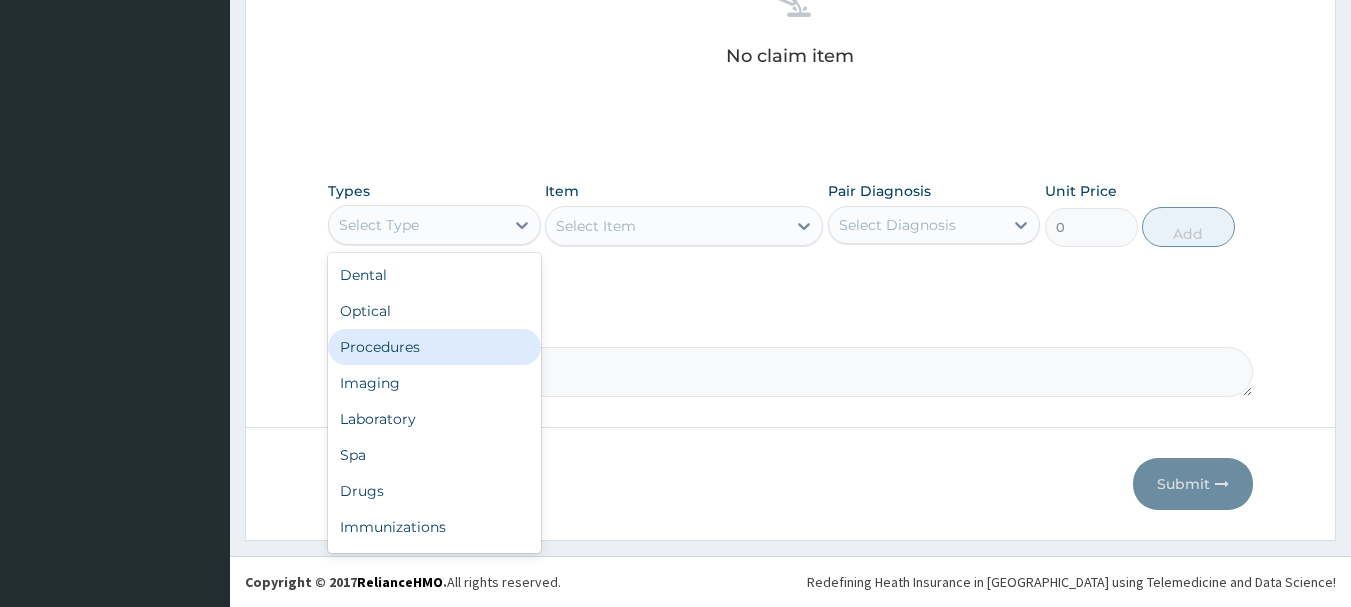 click on "Procedures" at bounding box center [434, 347] 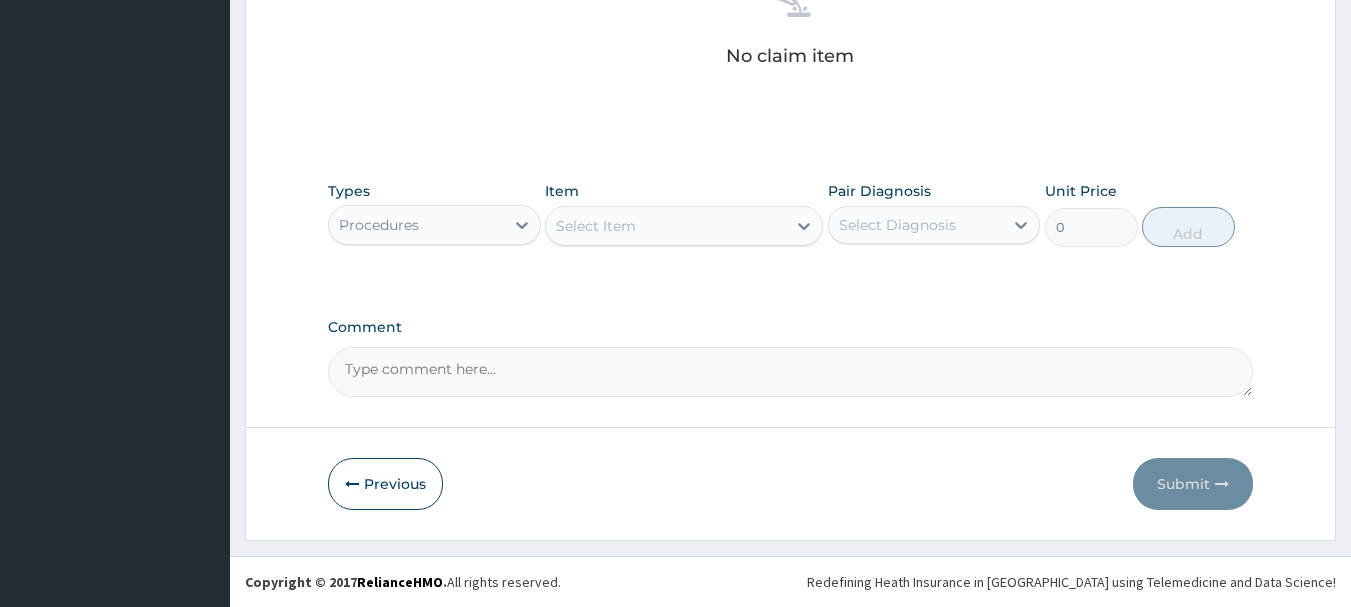 click on "Select Item" at bounding box center (666, 226) 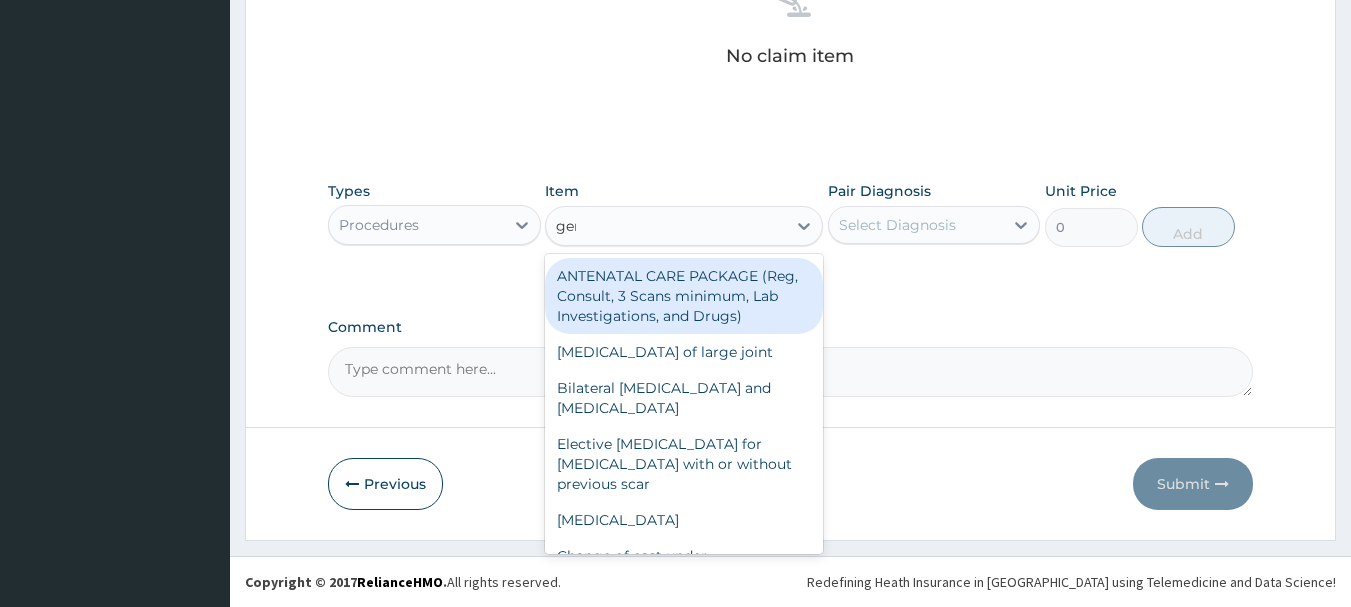 type on "gene" 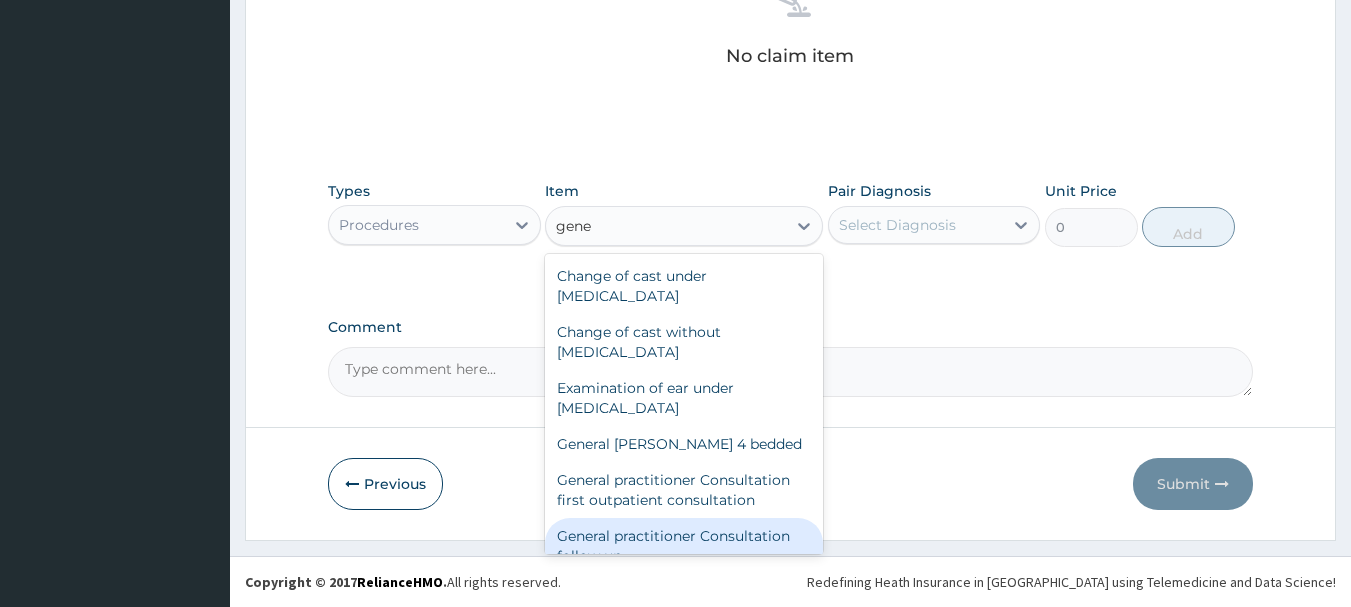 click on "General practitioner Consultation follow up" at bounding box center [684, 546] 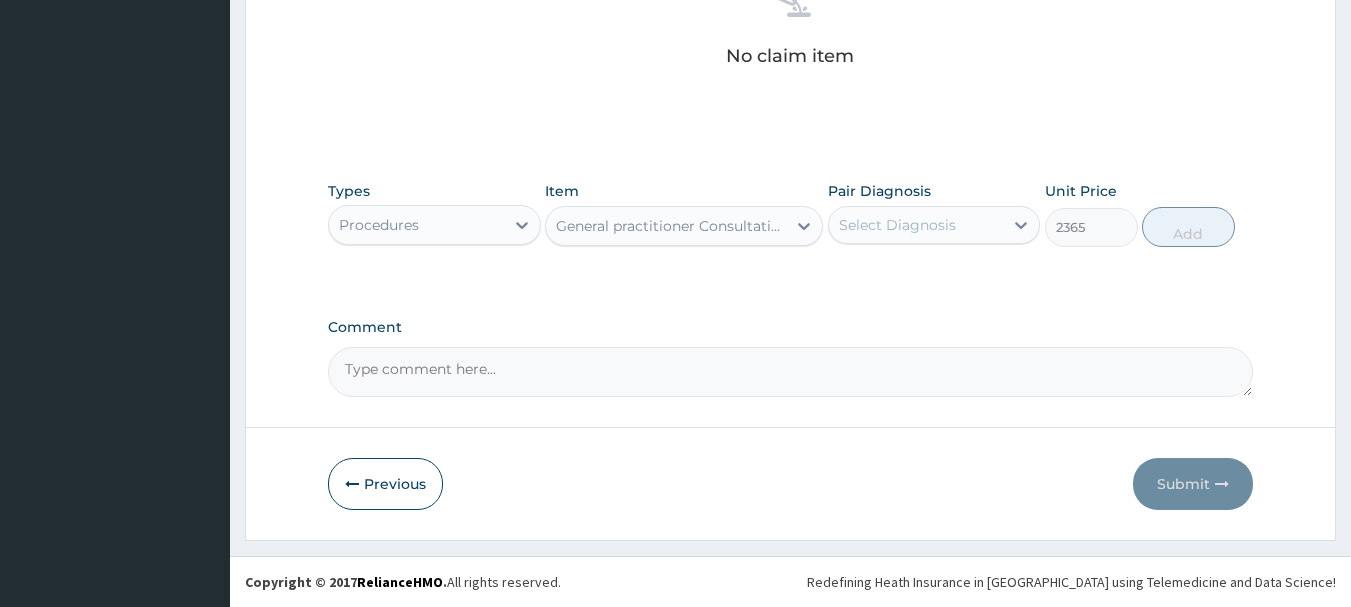 type 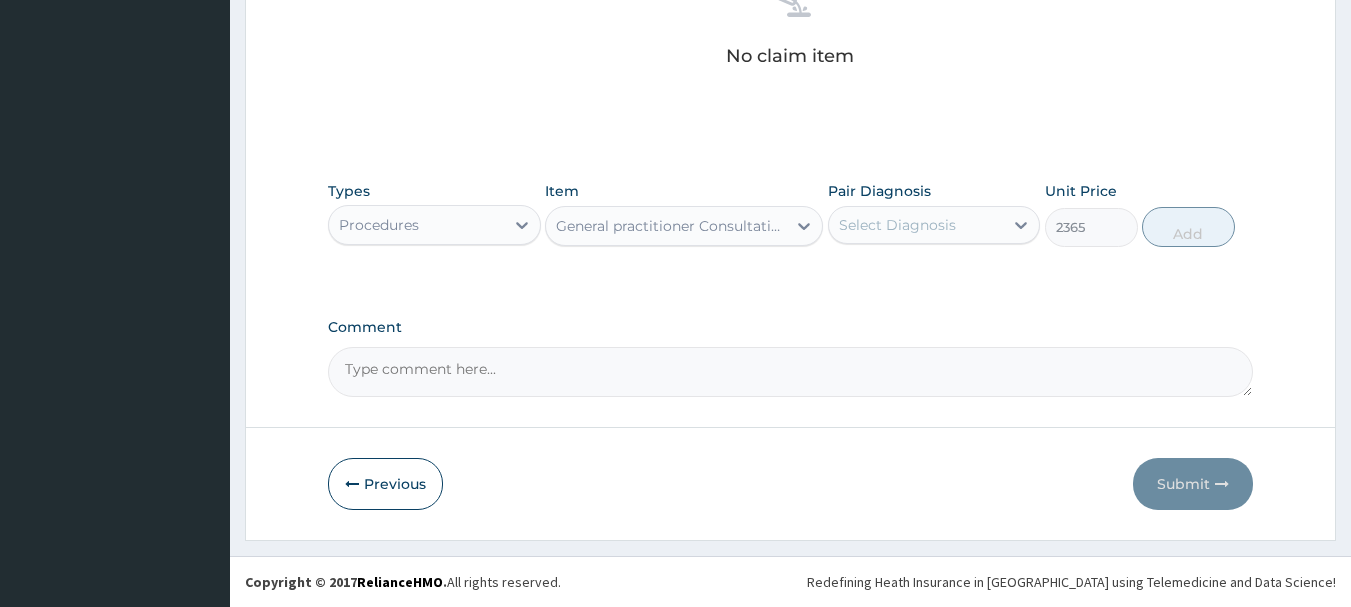 click on "Select Diagnosis" at bounding box center (916, 225) 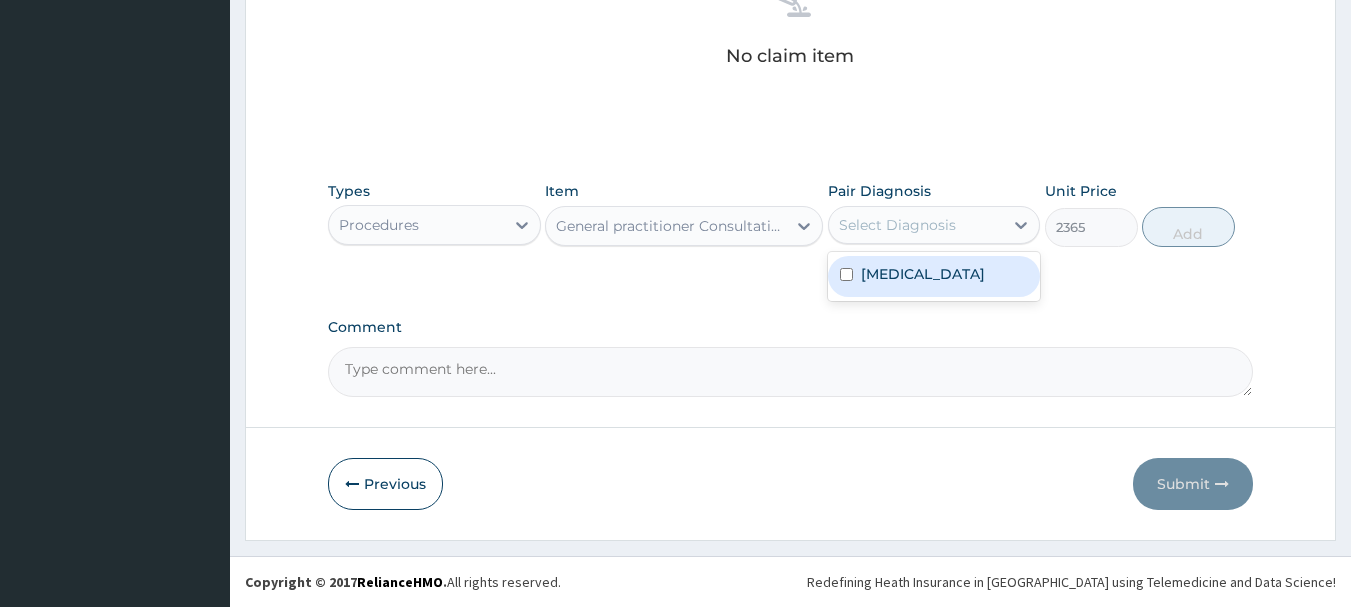 click on "Malaria" at bounding box center [934, 276] 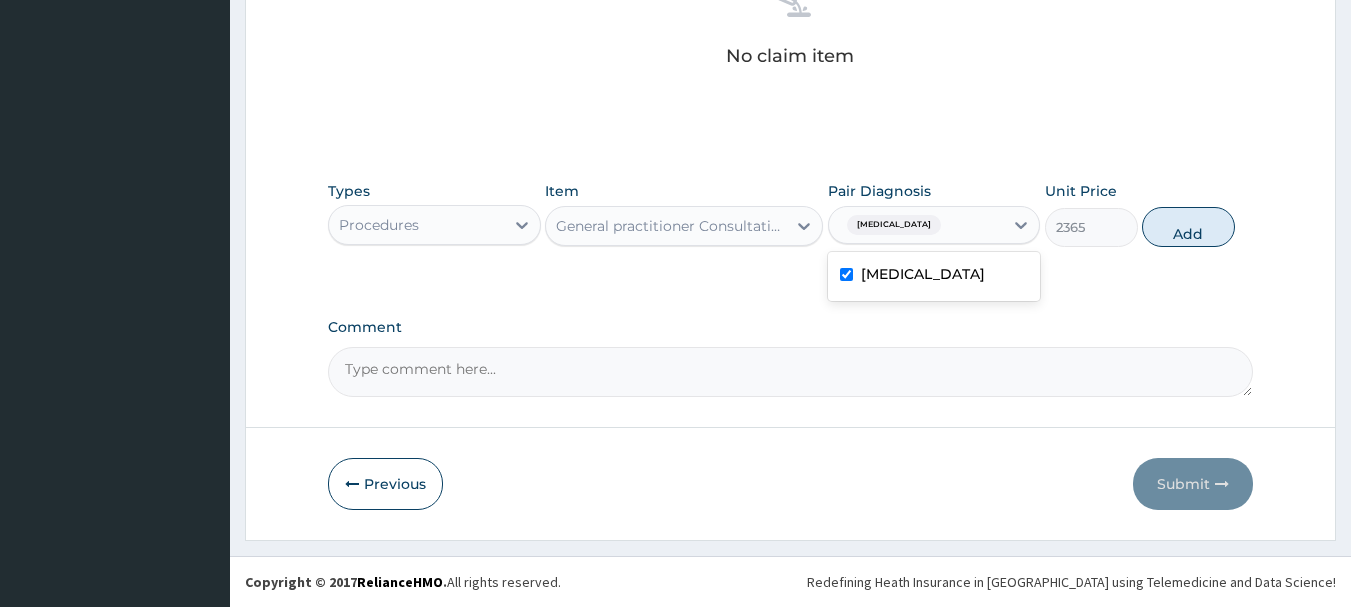 checkbox on "true" 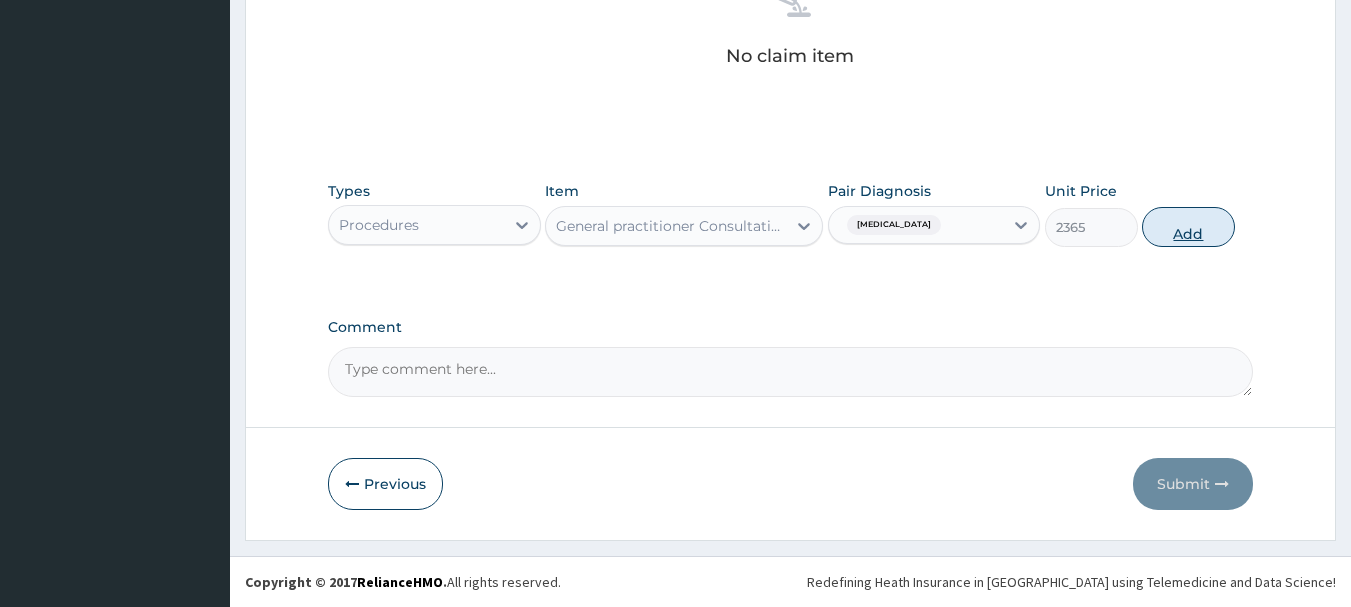 click on "Add" at bounding box center (1188, 227) 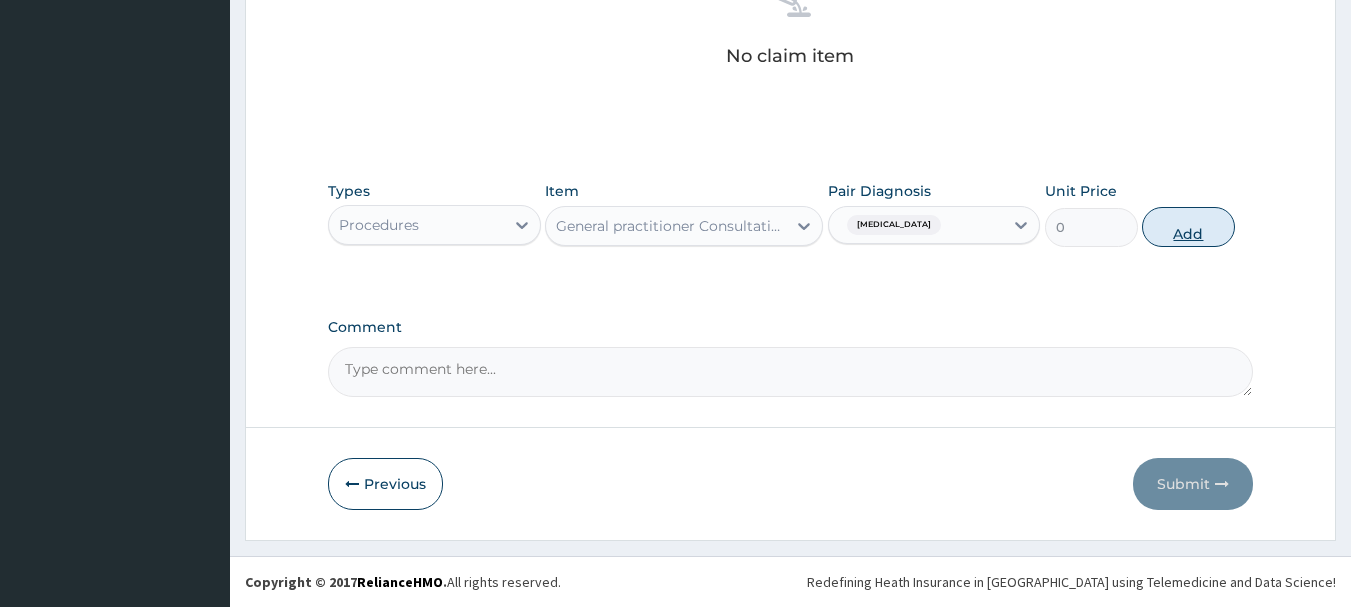 scroll, scrollTop: 755, scrollLeft: 0, axis: vertical 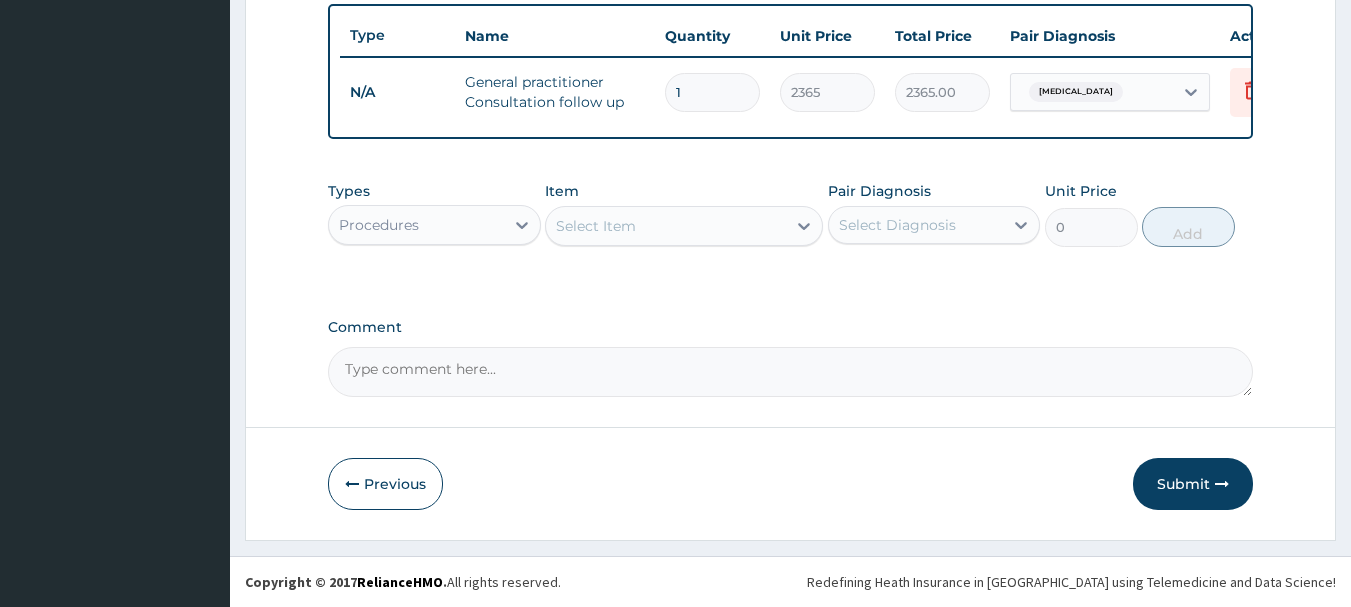 click on "Select Item" at bounding box center (596, 226) 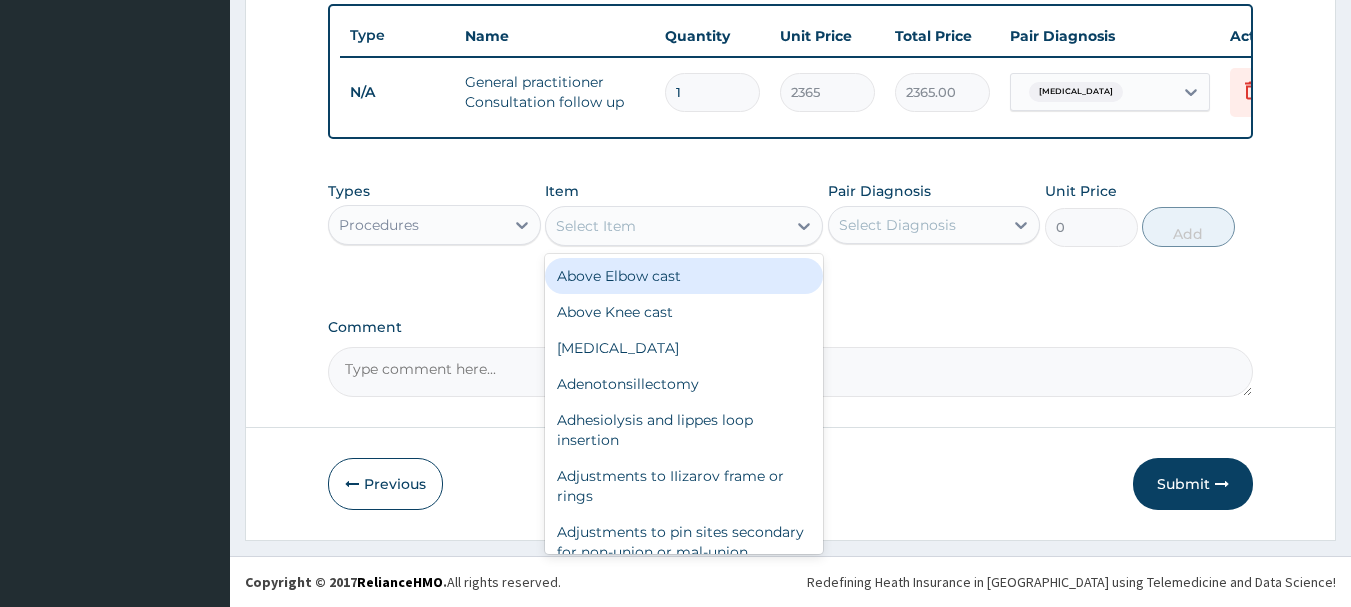 click on "Procedures" at bounding box center [416, 225] 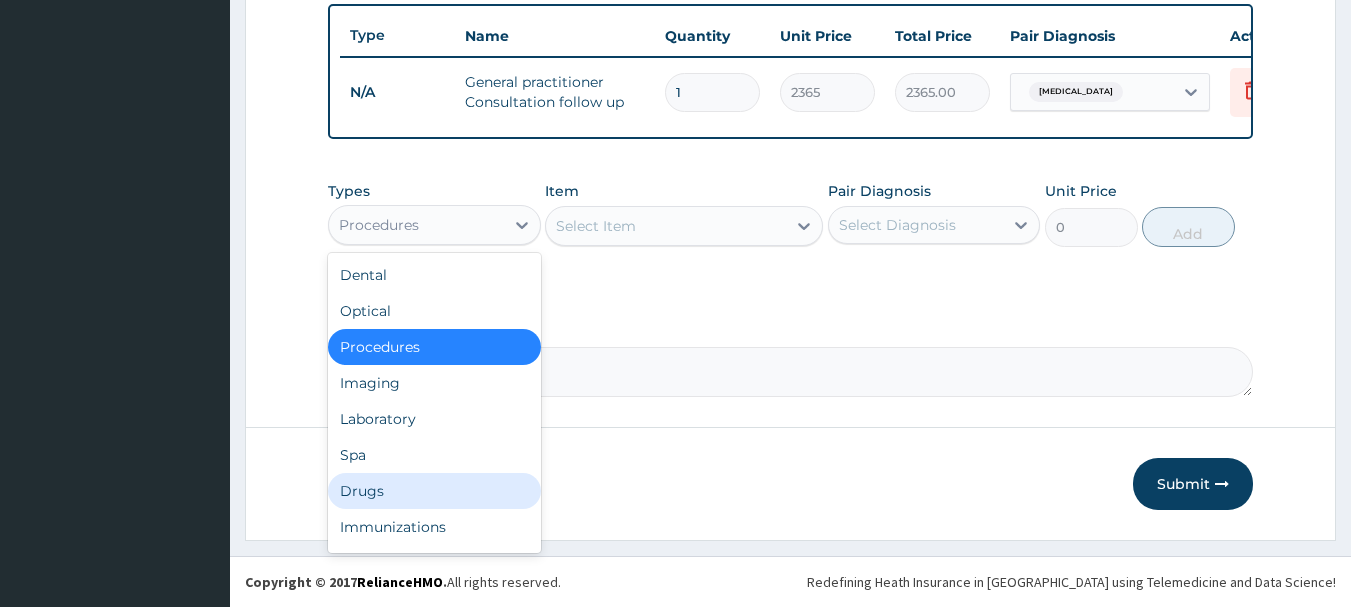 click on "Drugs" at bounding box center [434, 491] 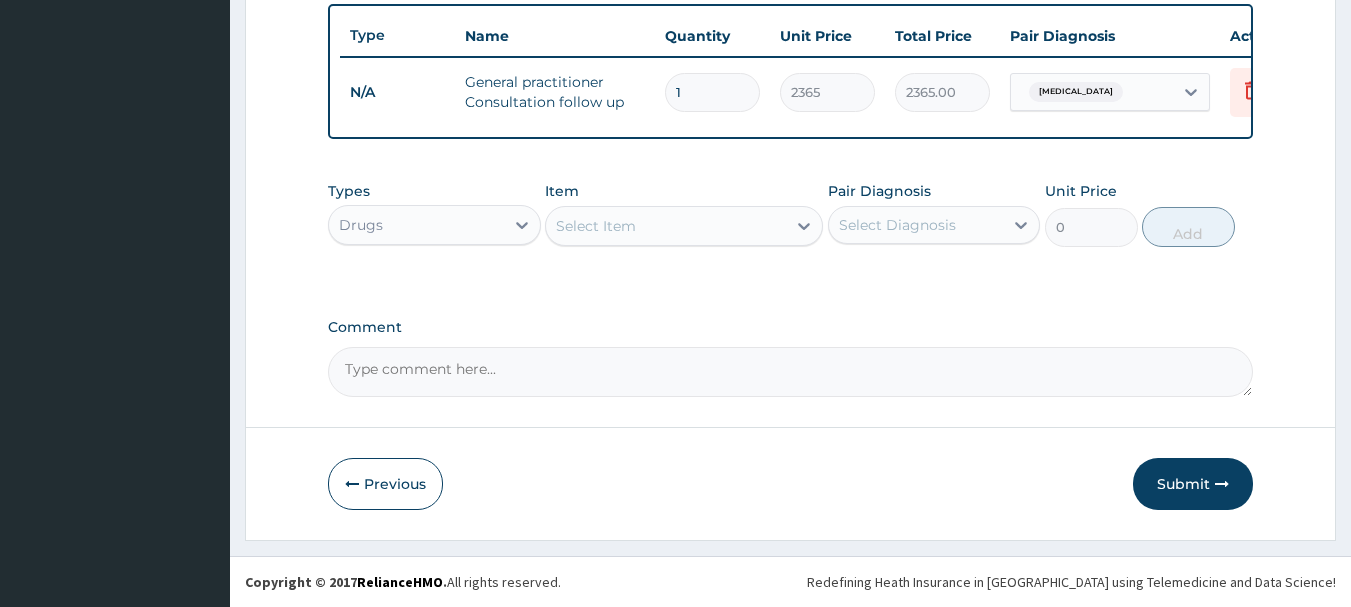 click on "Select Item" at bounding box center (666, 226) 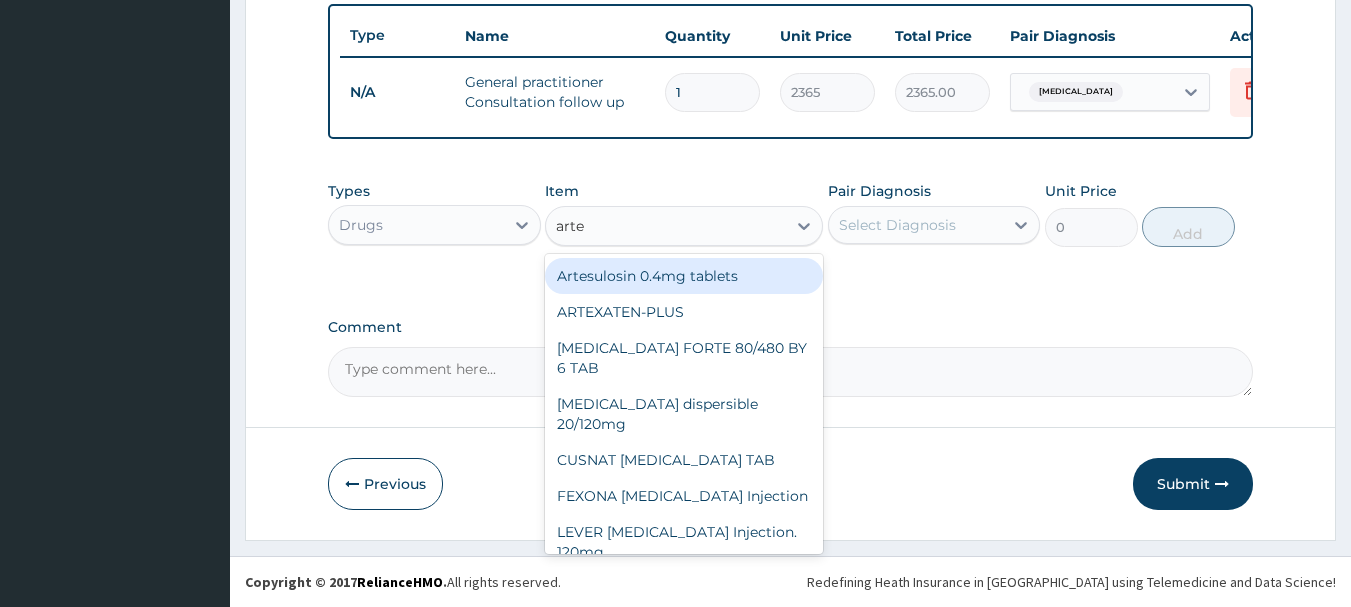 type on "artes" 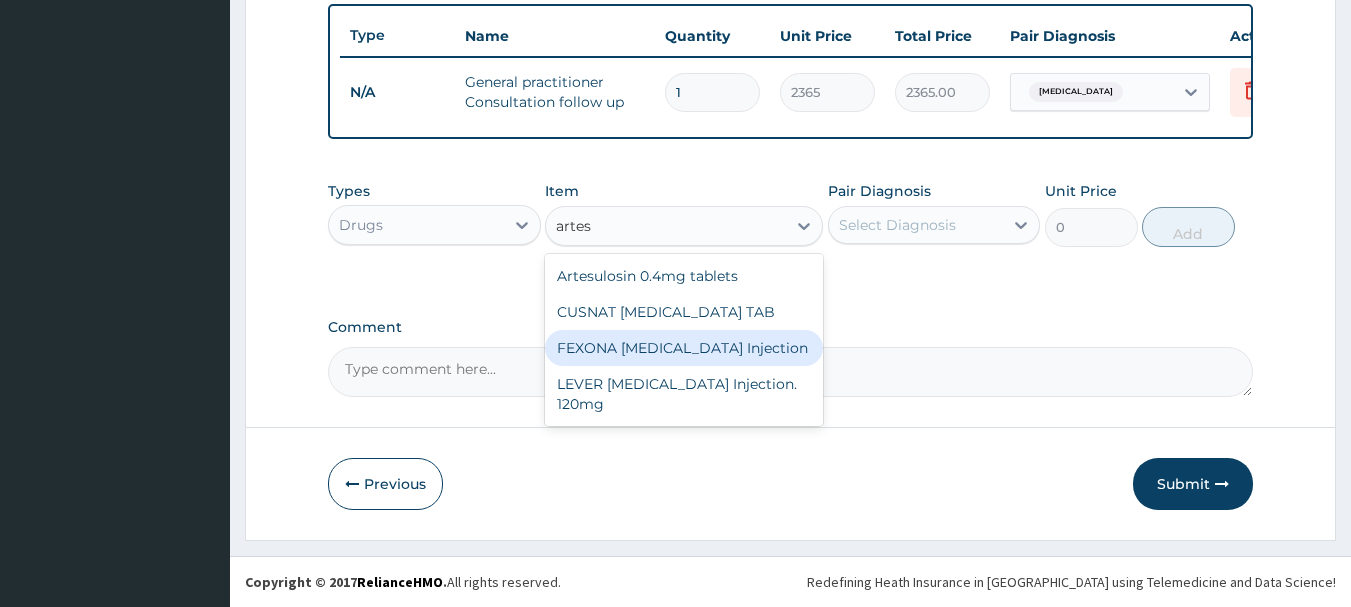 click on "FEXONA ARTESUNATE Injection" at bounding box center [684, 348] 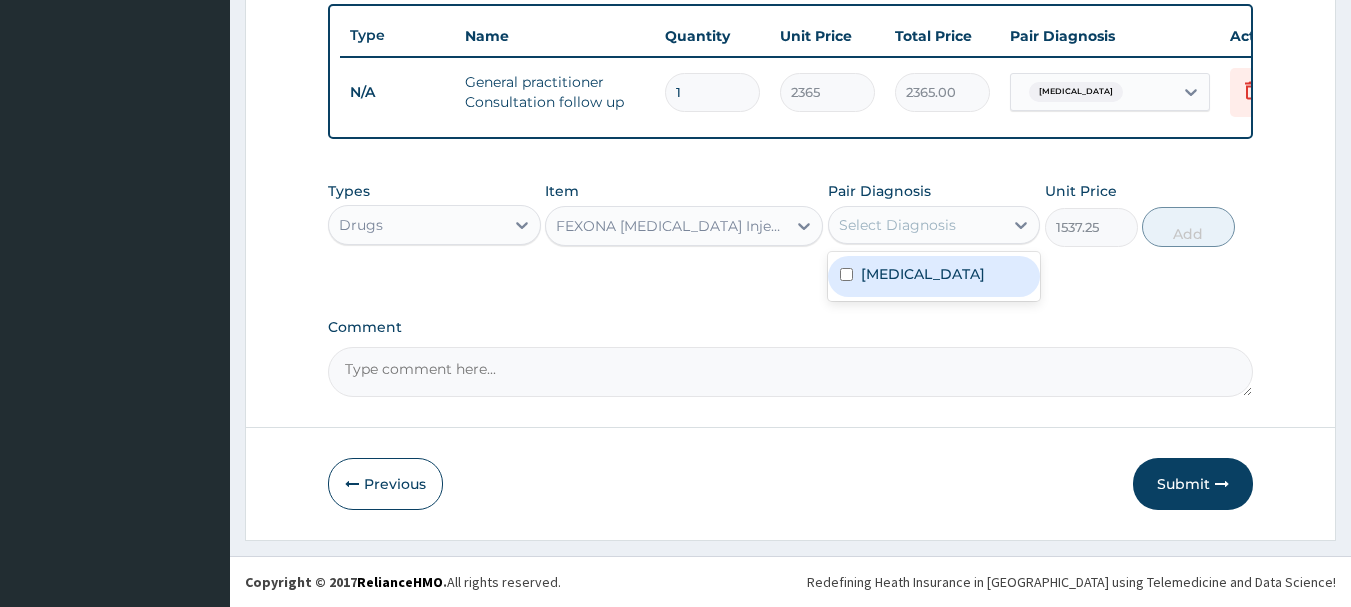 click on "Select Diagnosis" at bounding box center (916, 225) 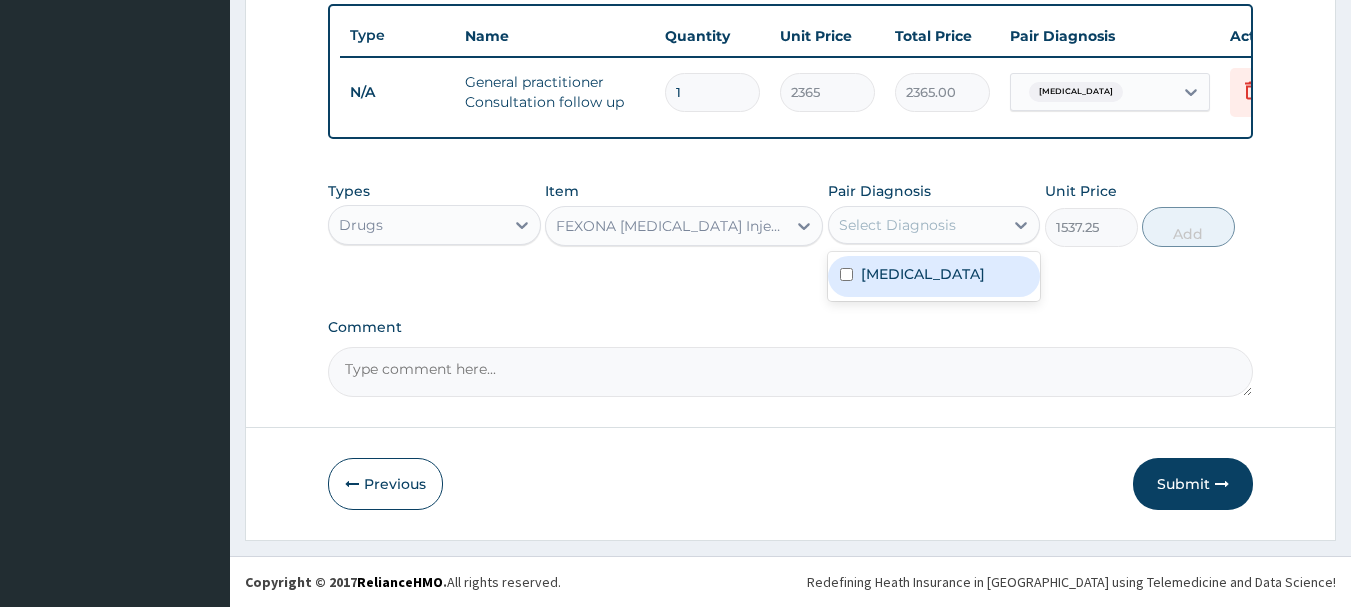 click on "FEXONA ARTESUNATE Injection" at bounding box center (672, 226) 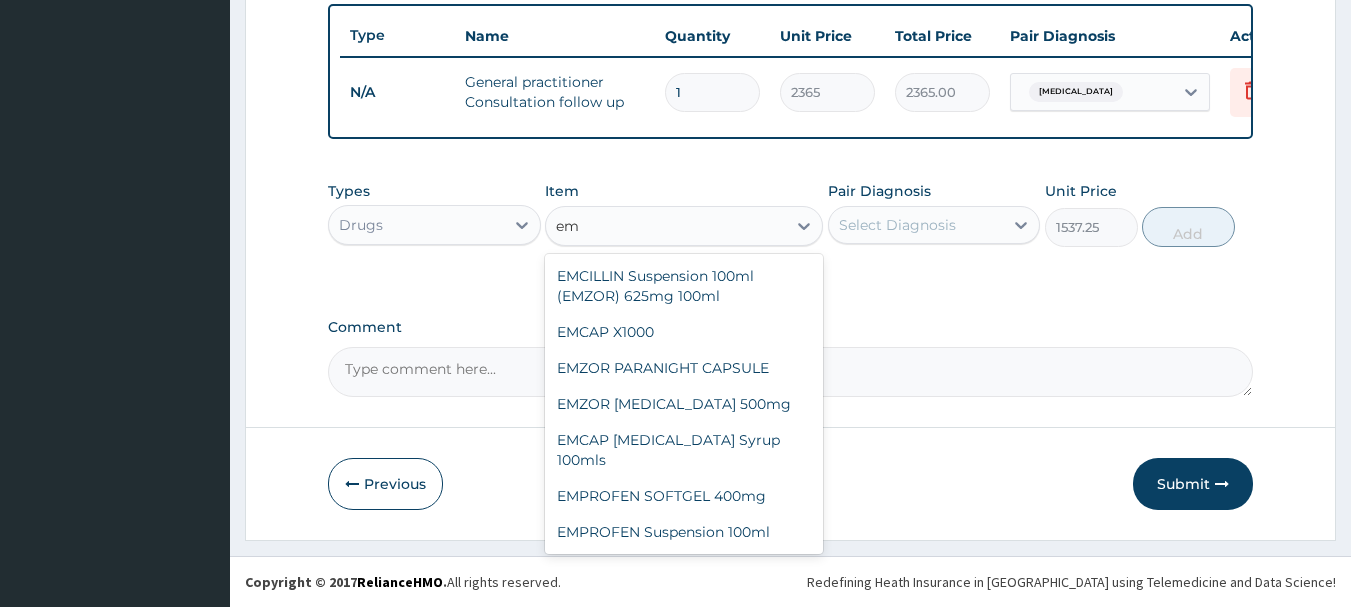 scroll, scrollTop: 0, scrollLeft: 0, axis: both 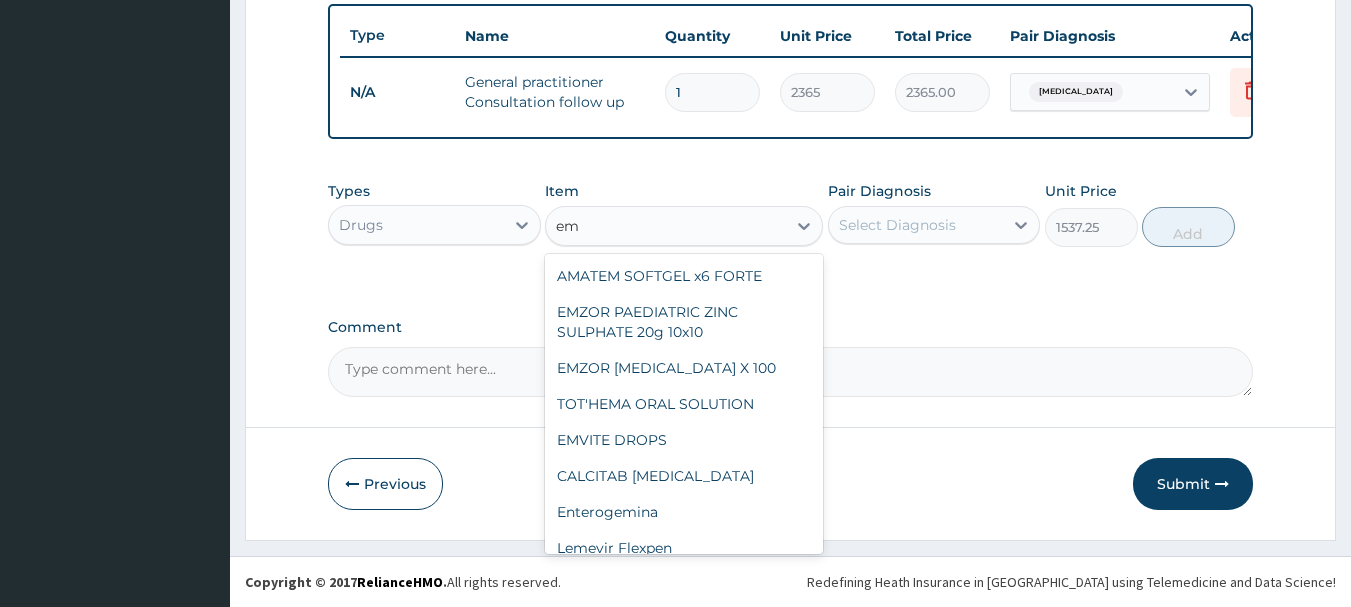 type on "e" 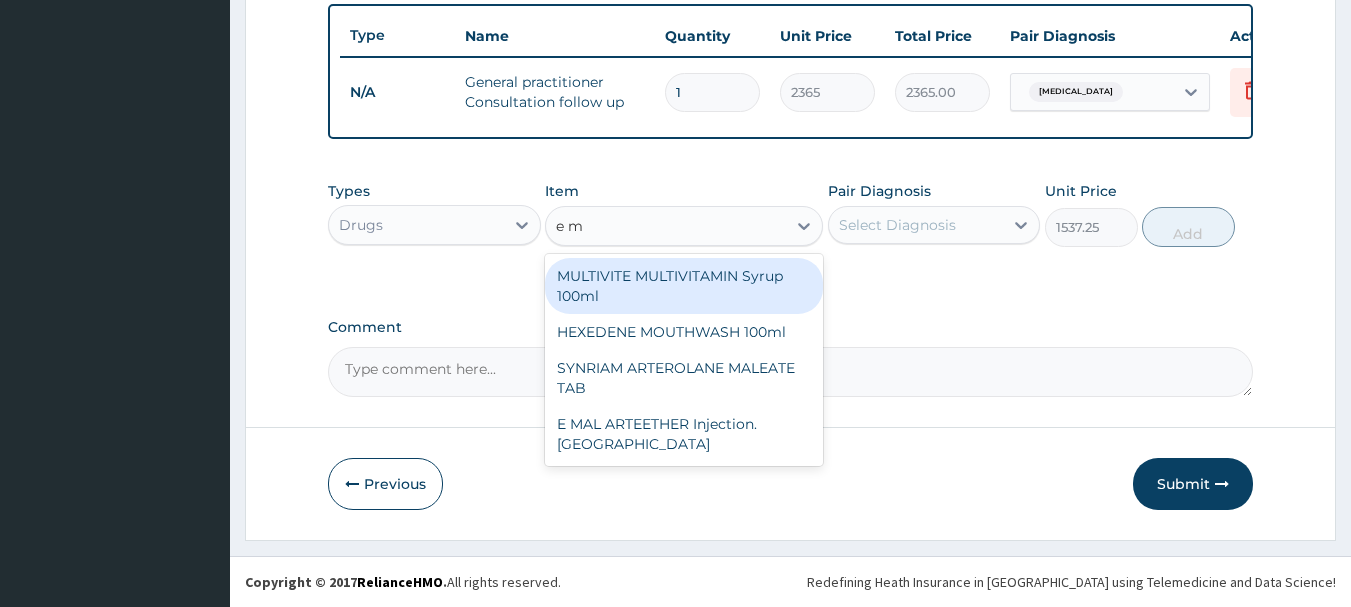 type on "e ma" 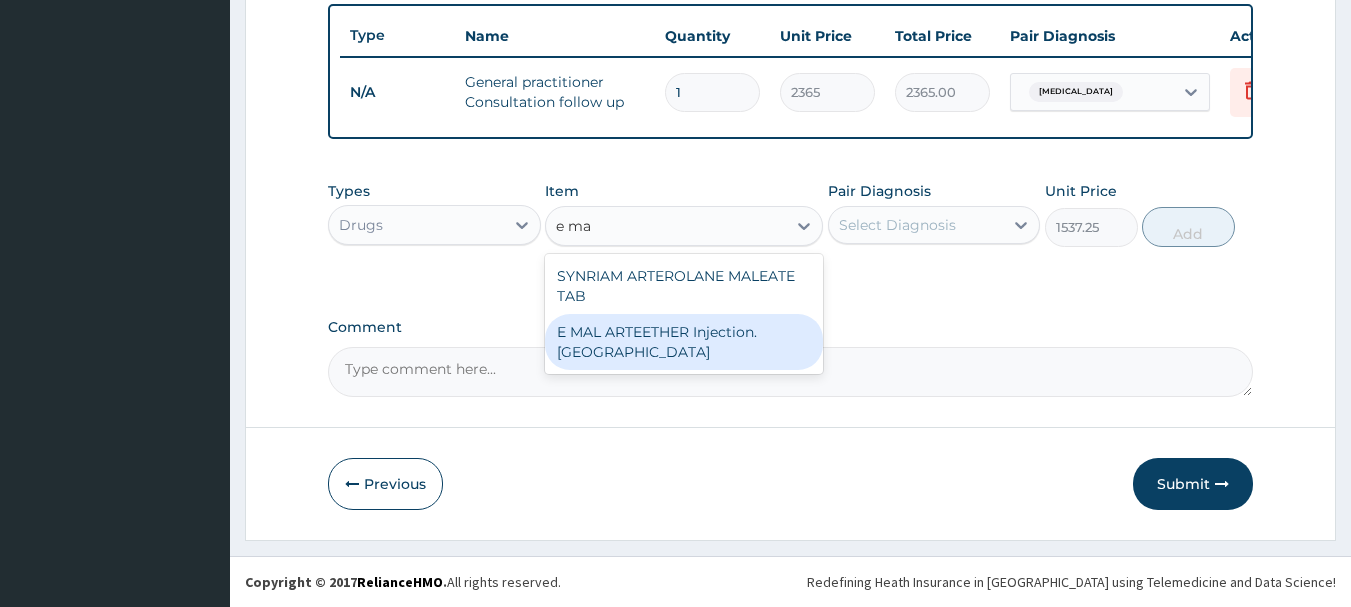 click on "E MAL ARTEETHER Injection. FIDSON" at bounding box center (684, 342) 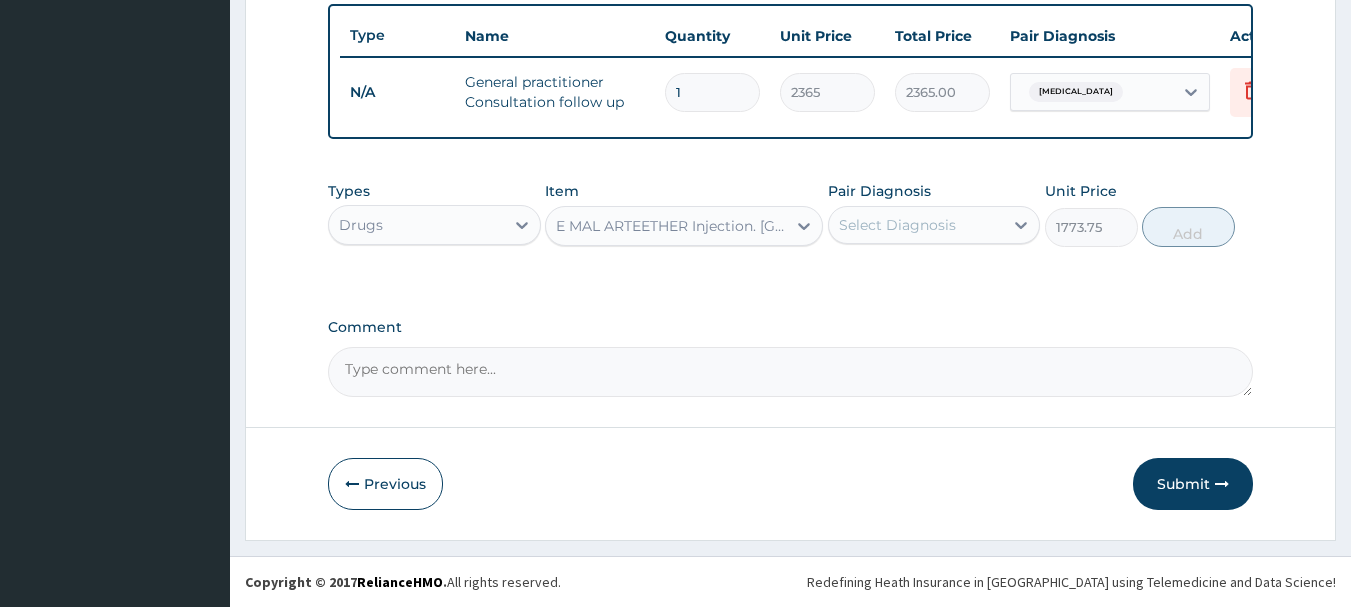 click on "Select Diagnosis" at bounding box center [897, 225] 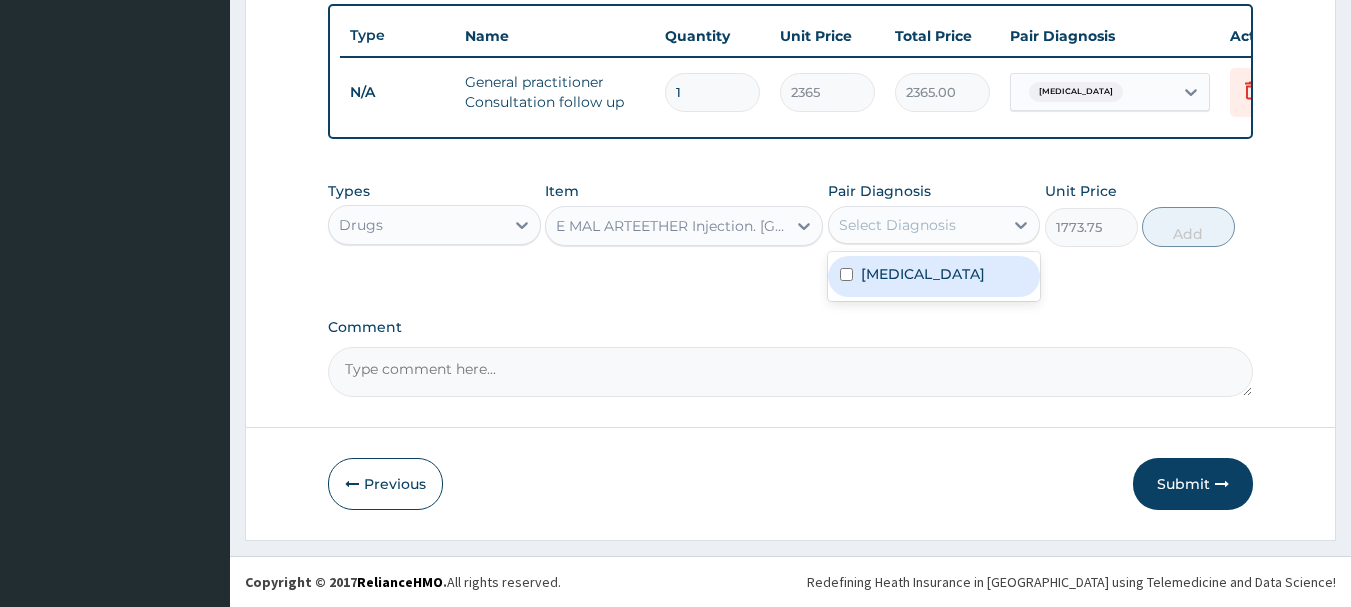 click on "Malaria" at bounding box center [934, 276] 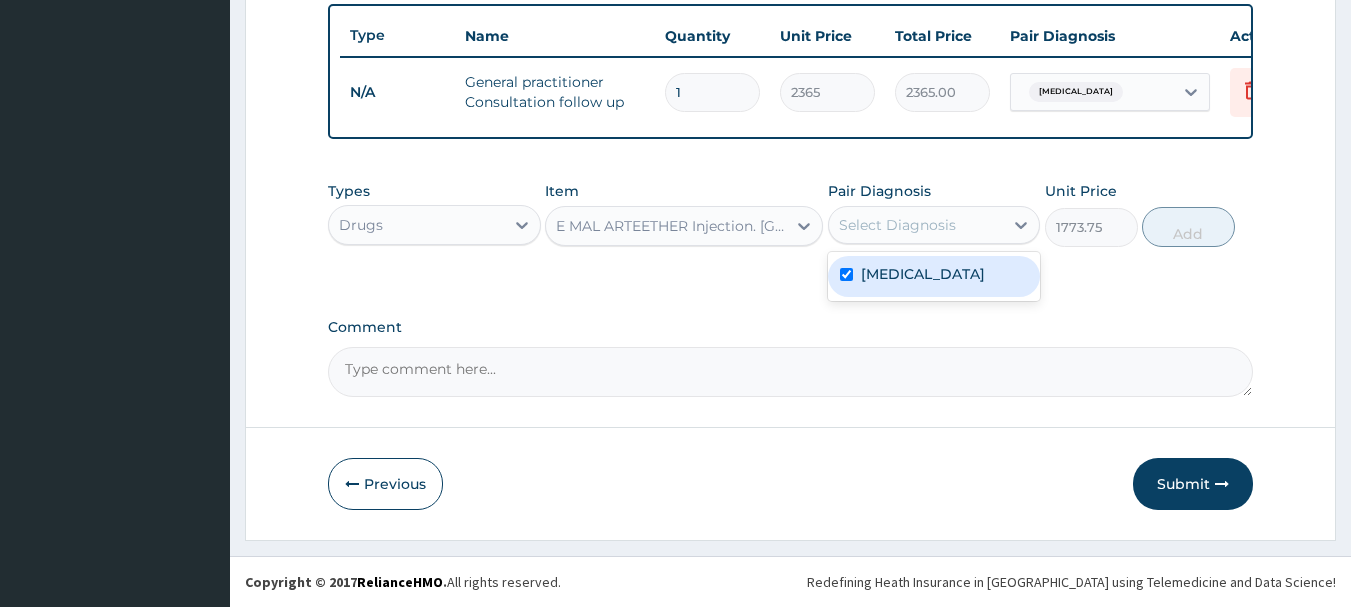 checkbox on "true" 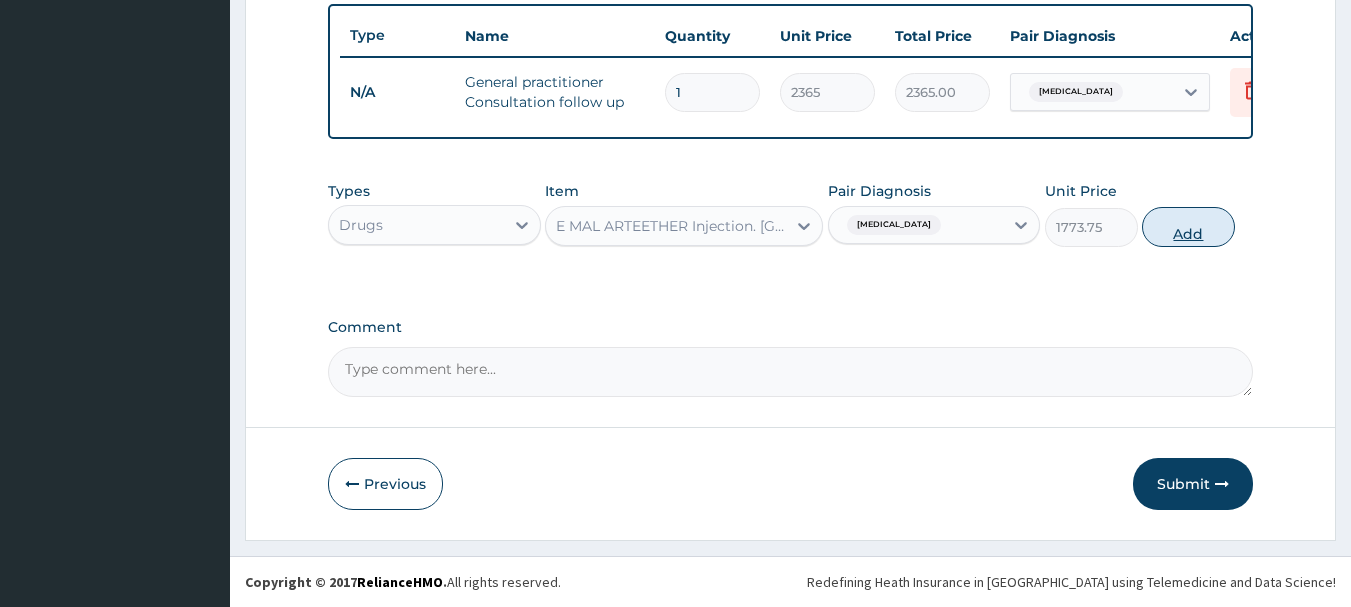 click on "Add" at bounding box center (1188, 227) 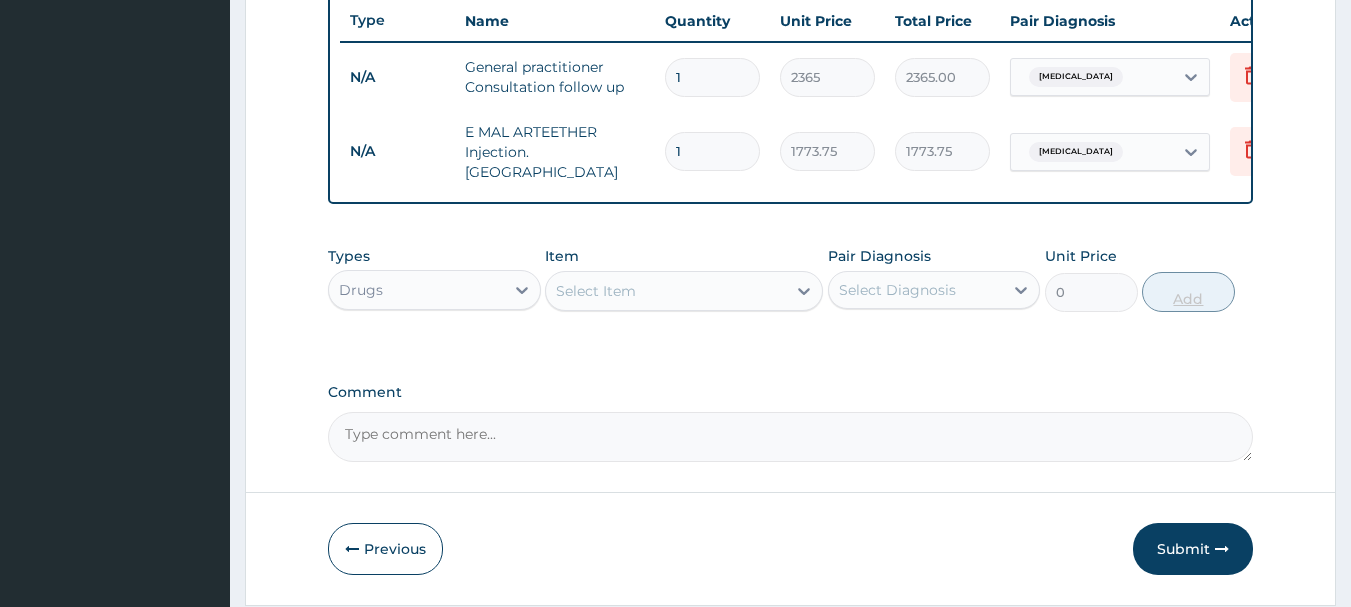type 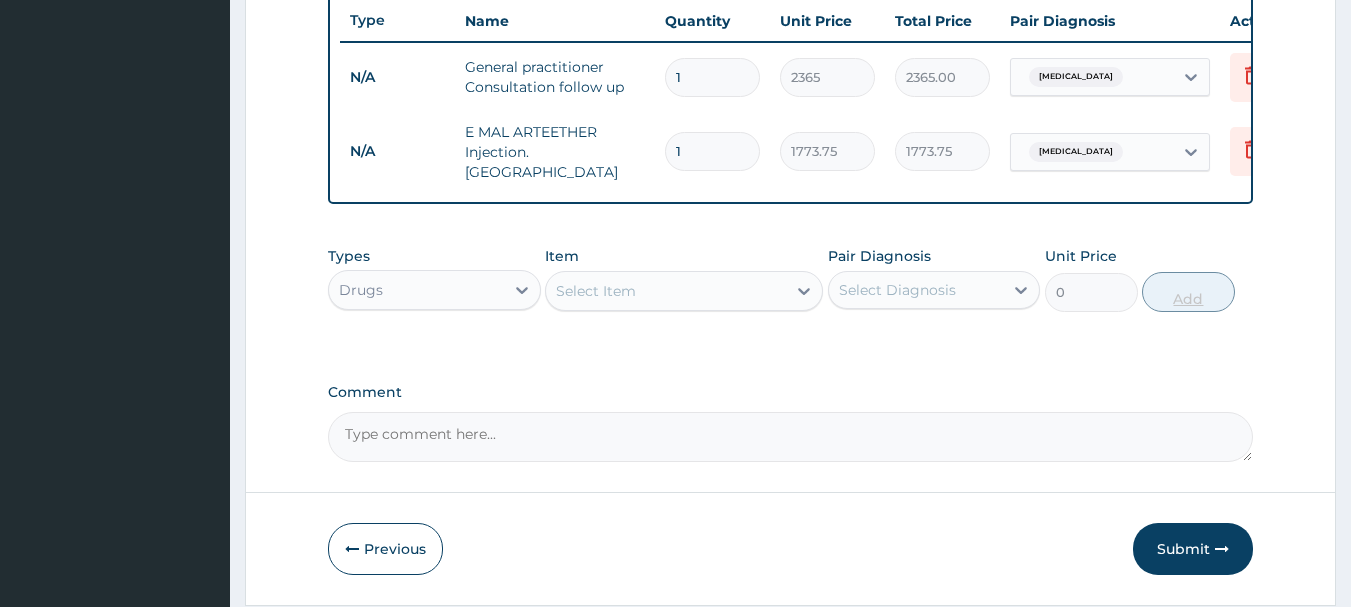 type on "0.00" 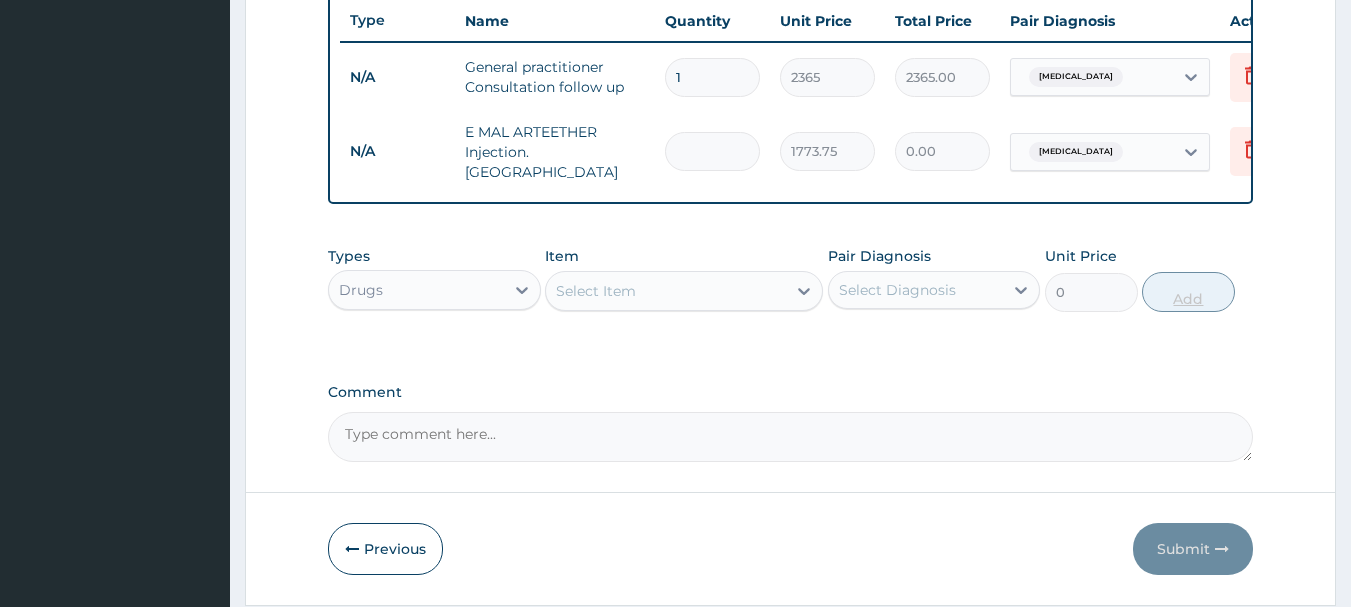 type on "3" 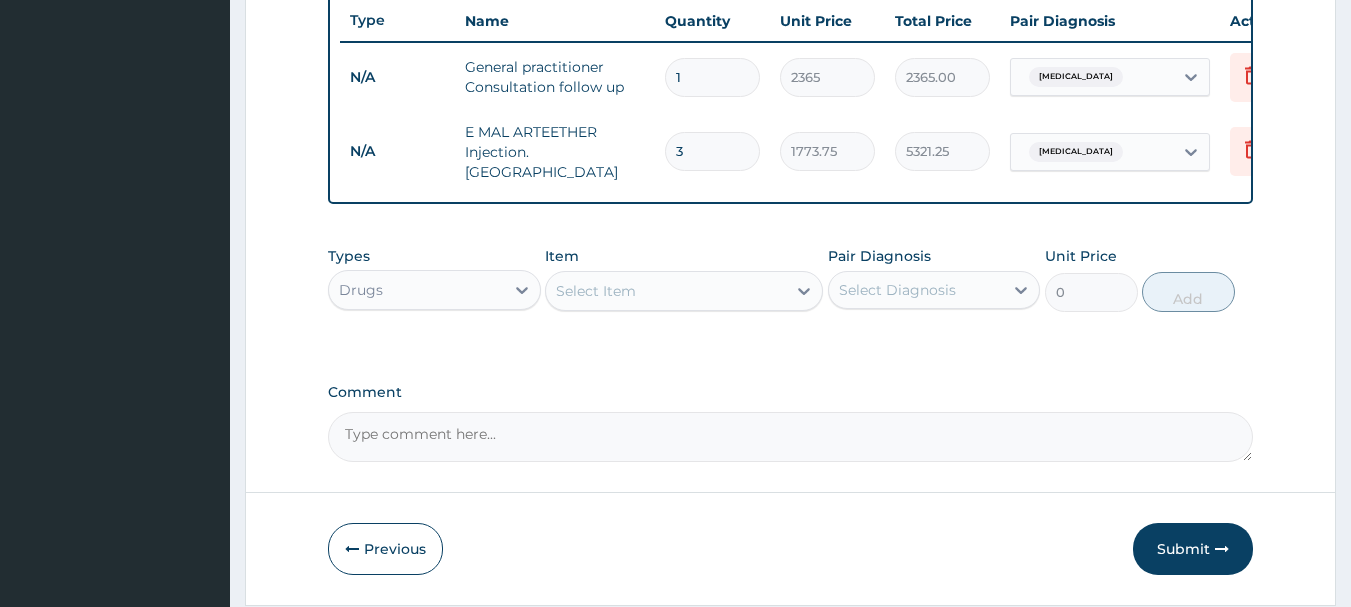 type on "3" 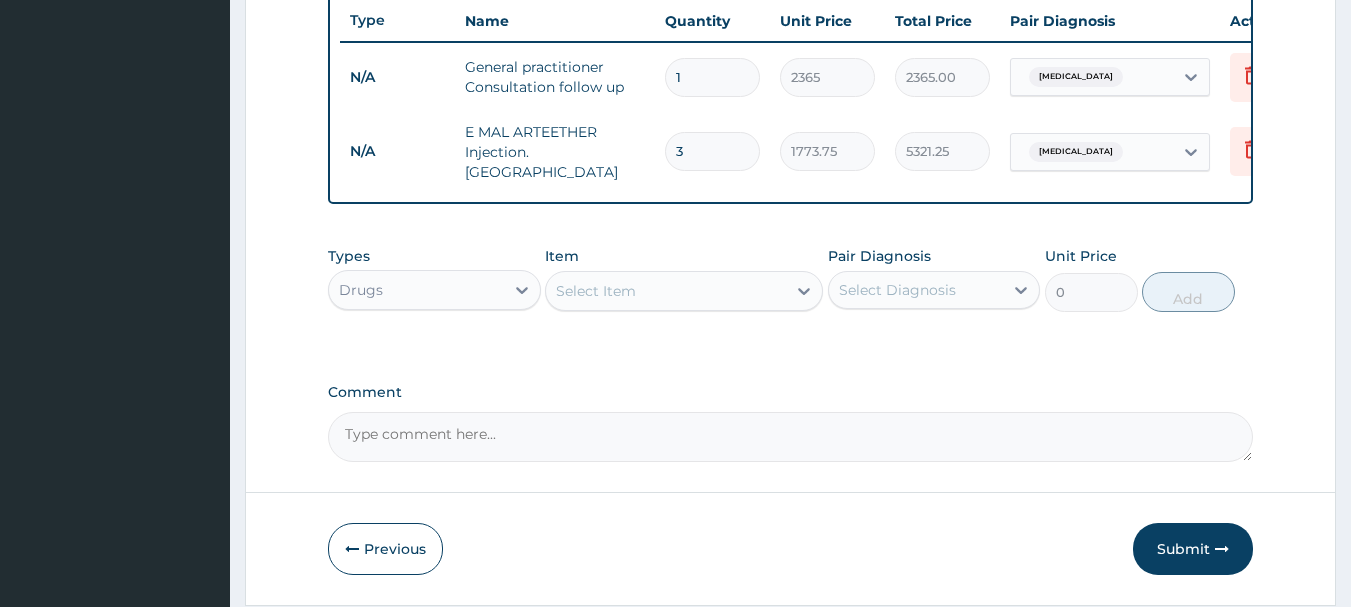 click on "Select Item" at bounding box center (666, 291) 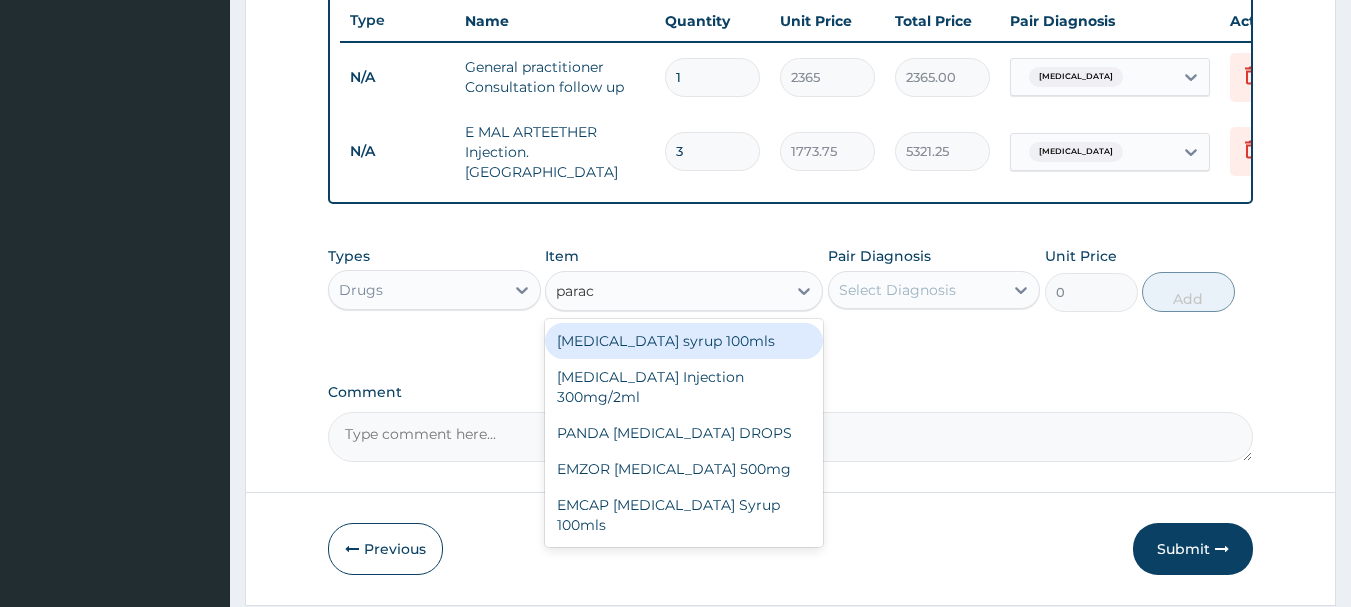 type on "parace" 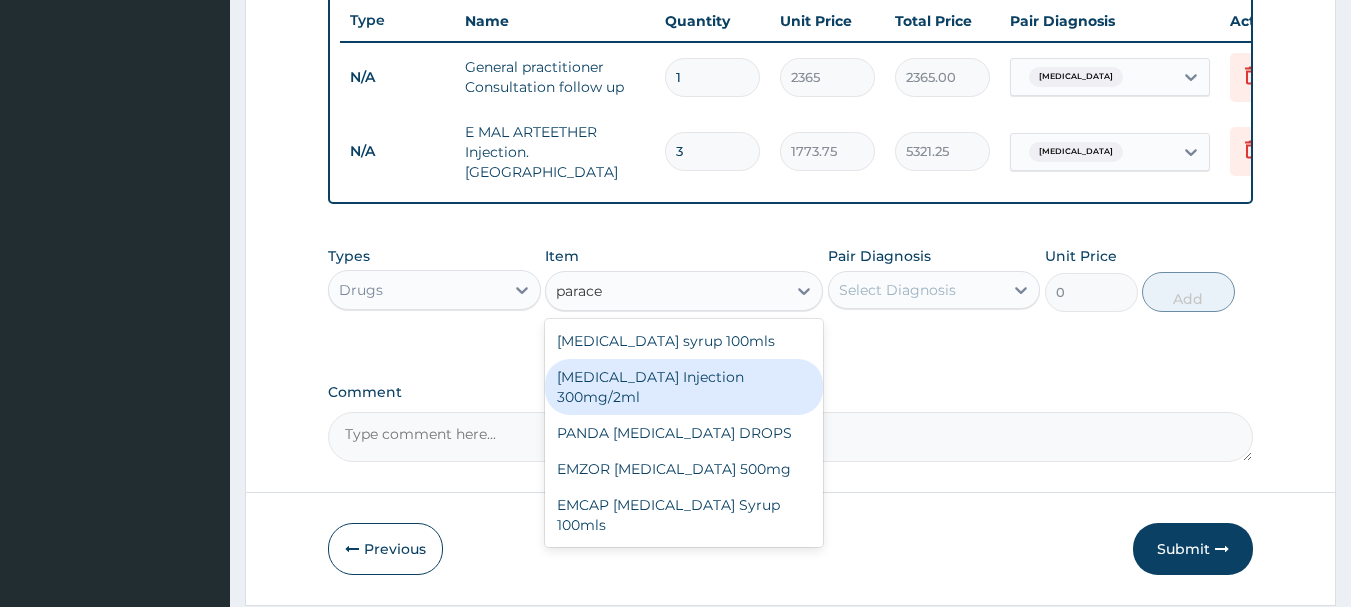click on "PARACETAMOL Injection 300mg/2ml" at bounding box center [684, 387] 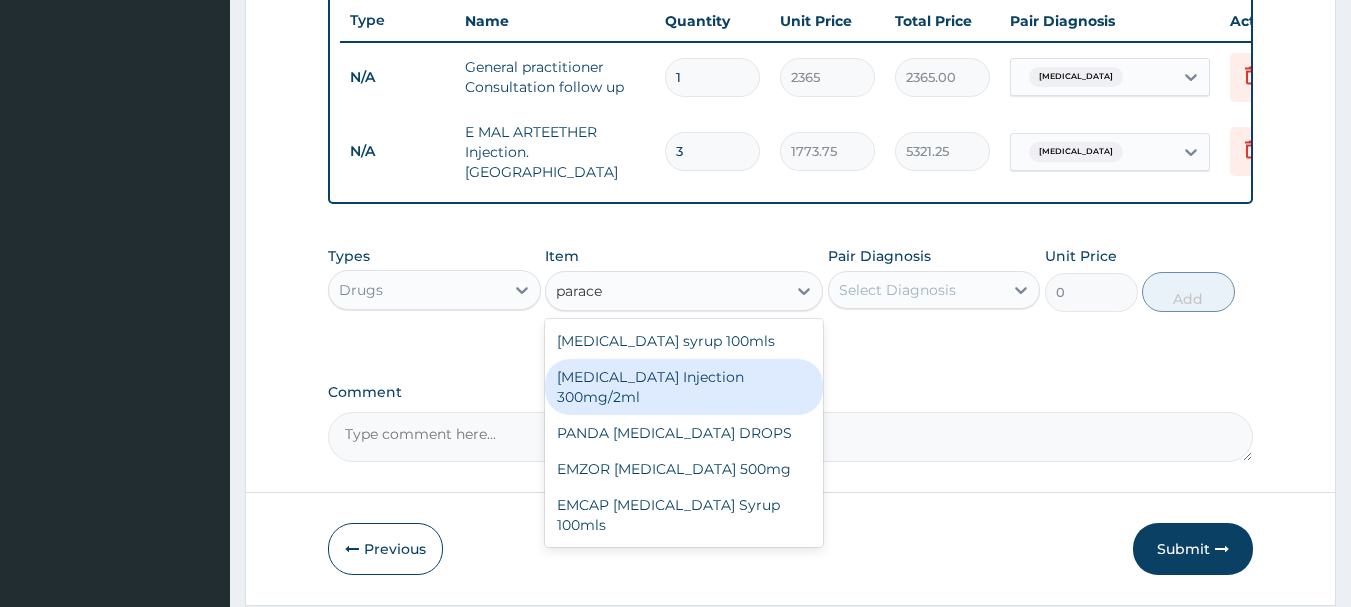 type 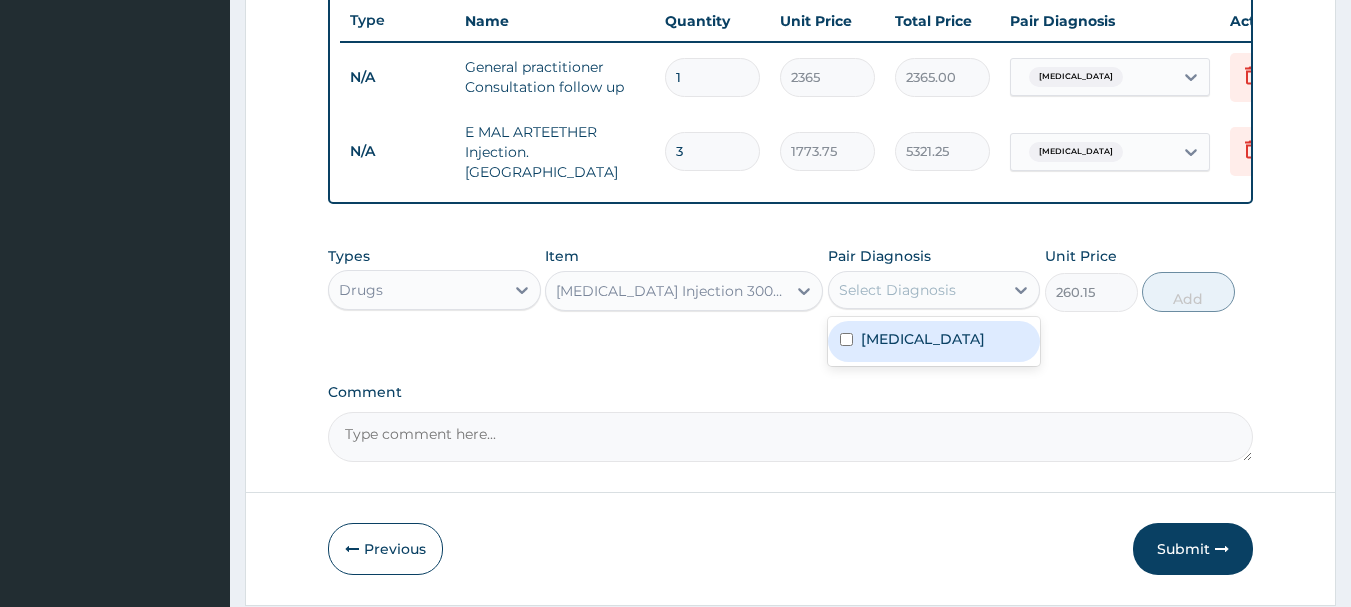 click on "Select Diagnosis" at bounding box center [897, 290] 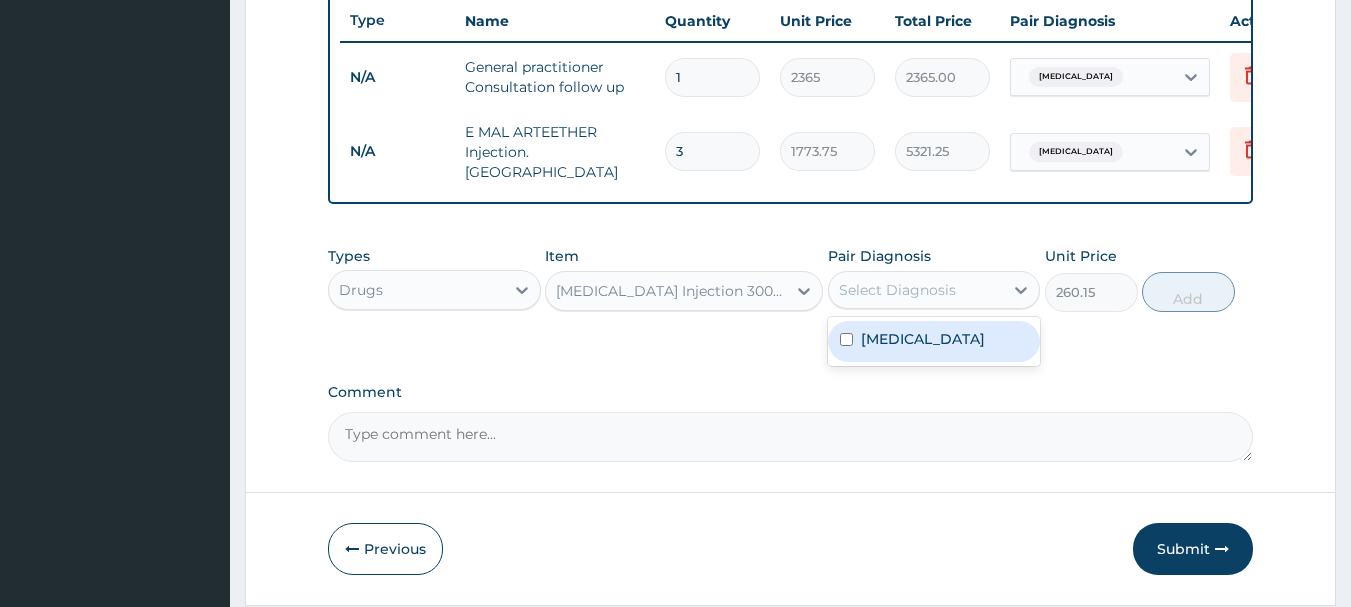 drag, startPoint x: 919, startPoint y: 360, endPoint x: 967, endPoint y: 339, distance: 52.392746 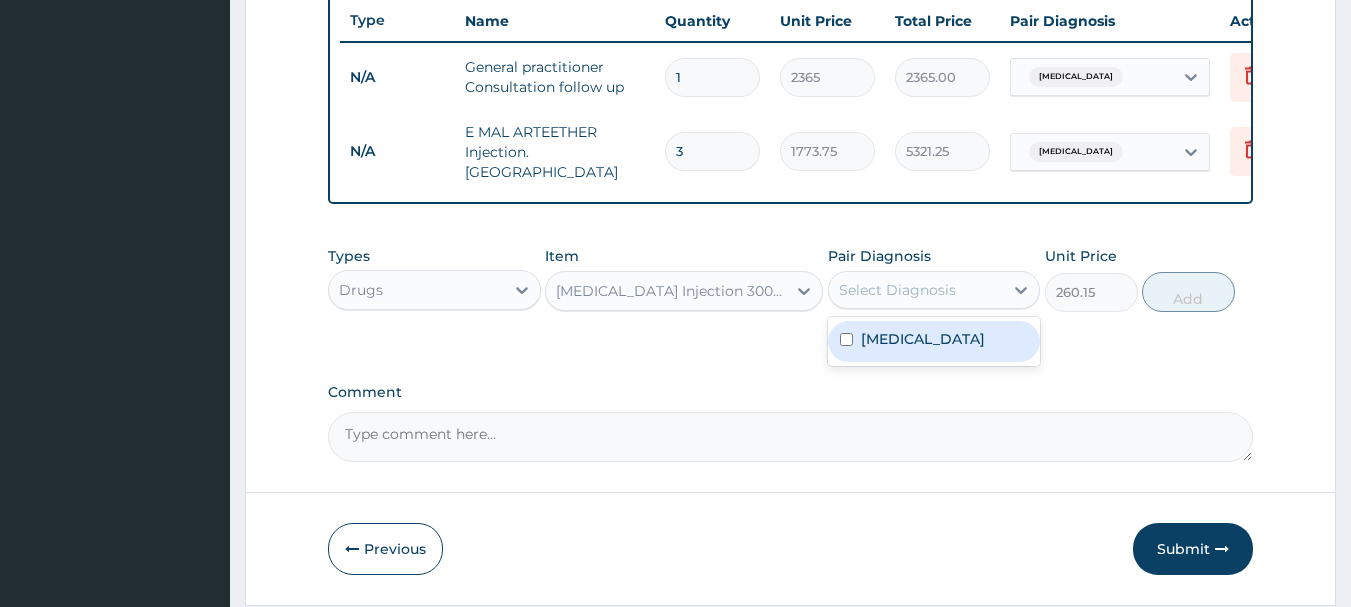 click on "Malaria" at bounding box center [934, 341] 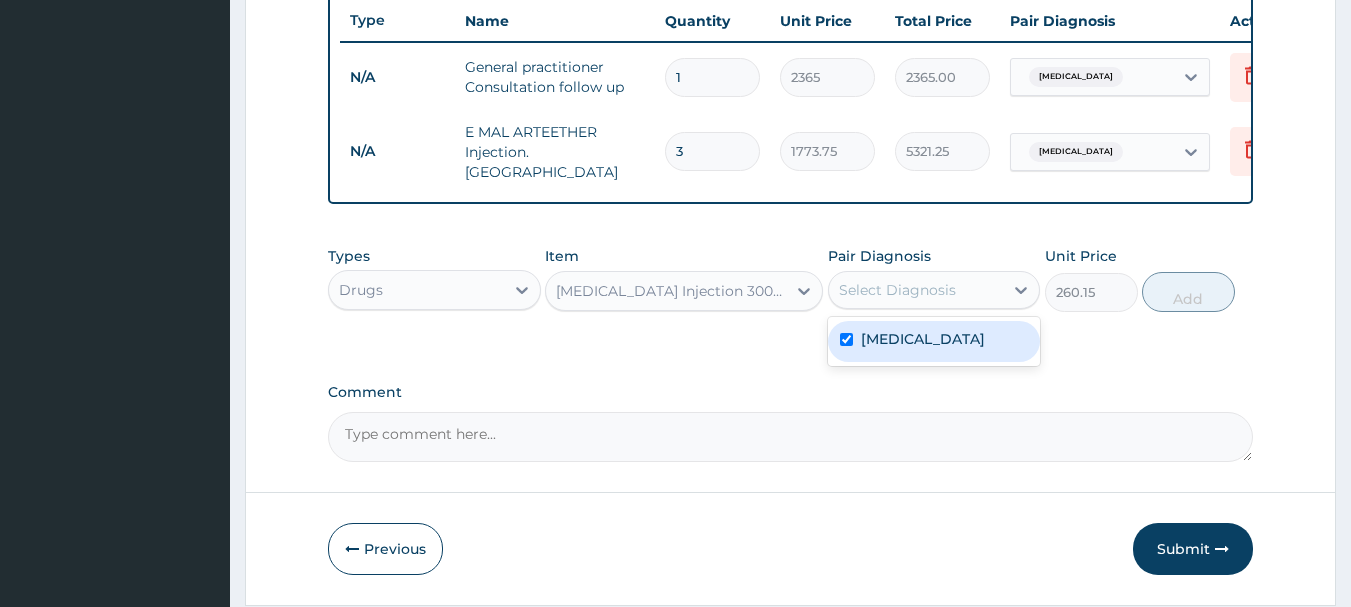checkbox on "true" 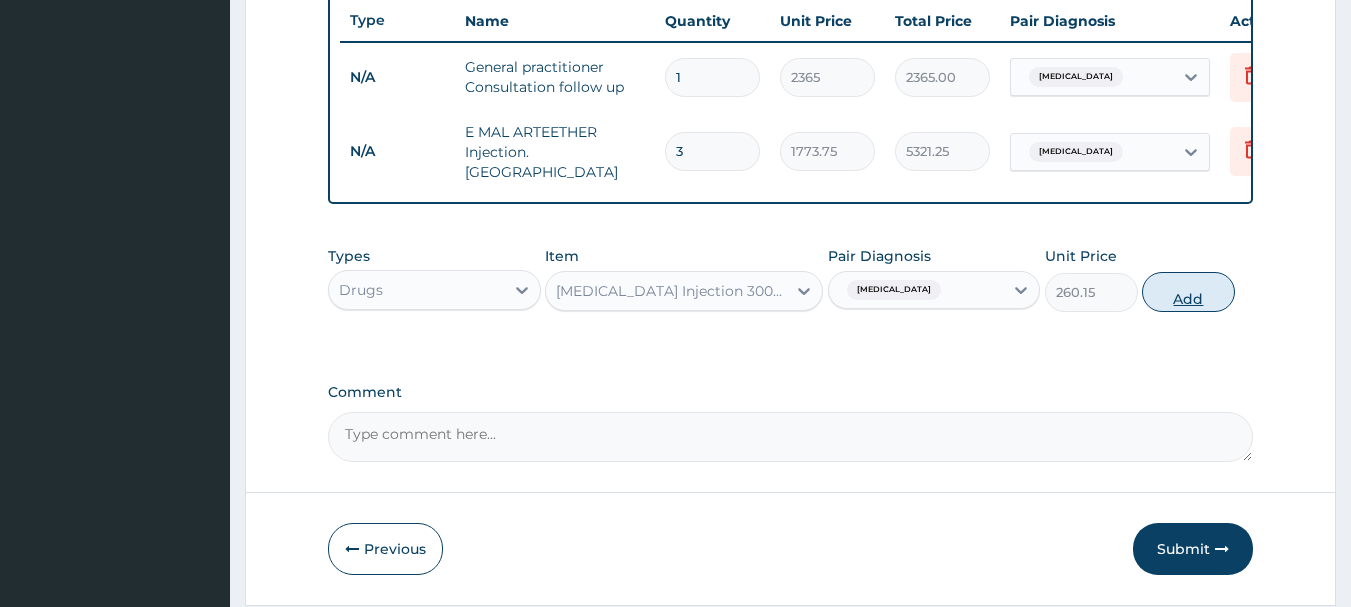 click on "Add" at bounding box center [1188, 292] 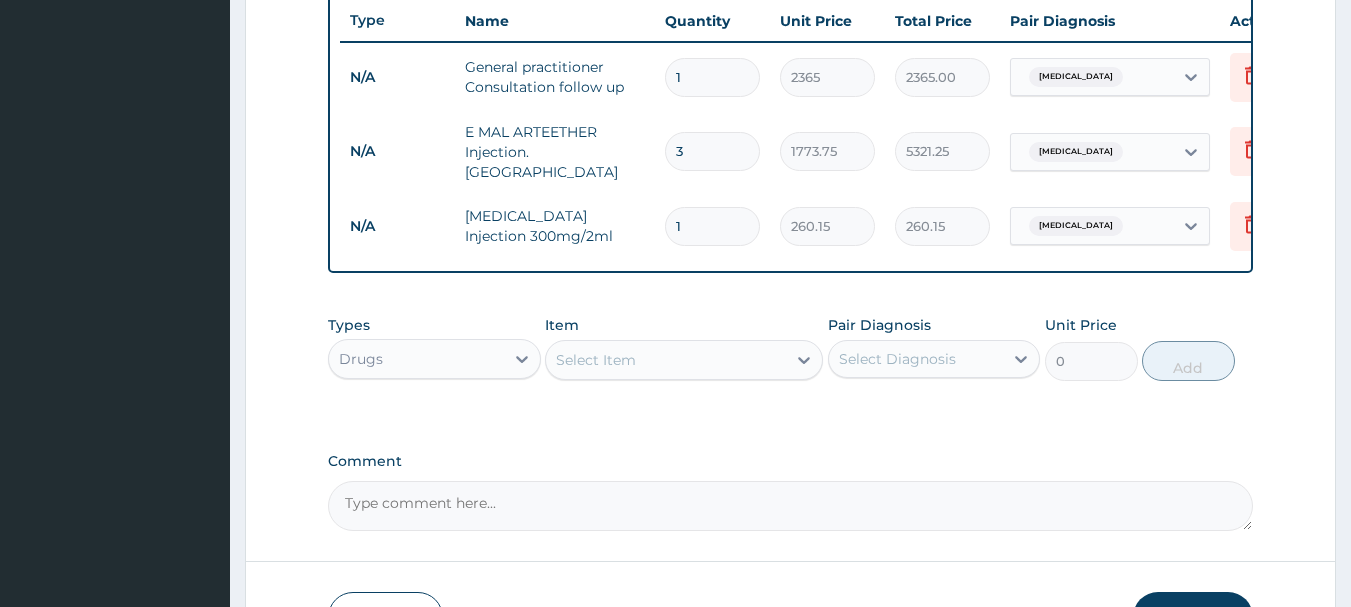 click on "Select Item" at bounding box center (666, 360) 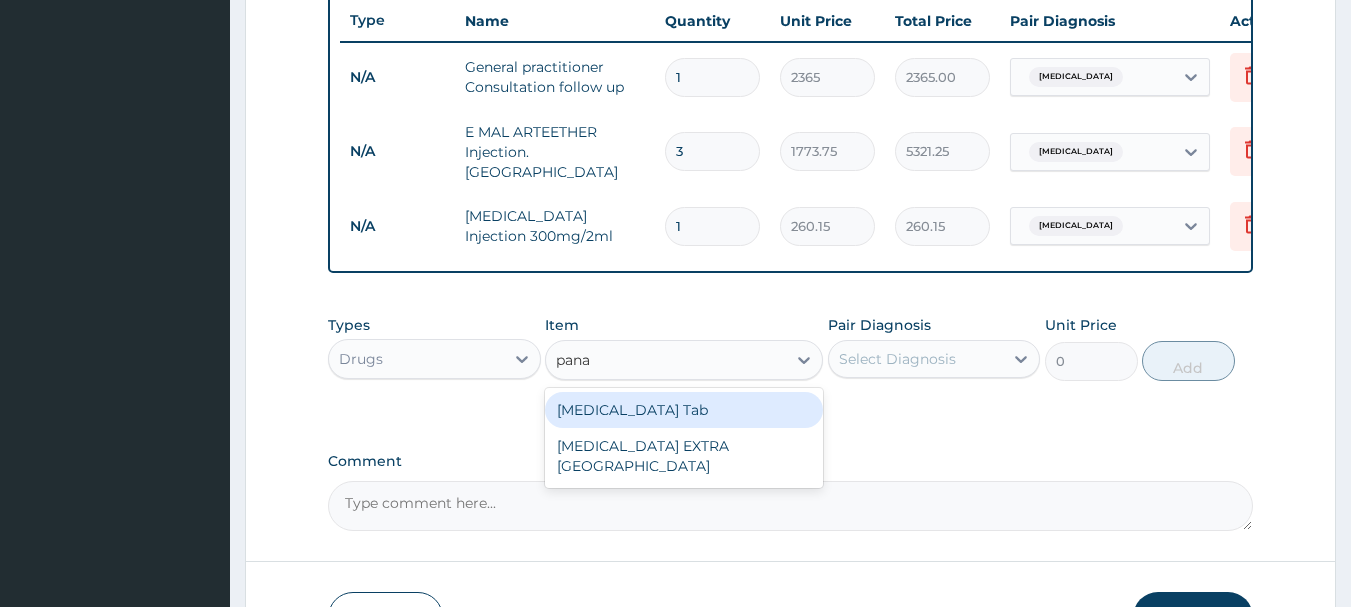 type on "panad" 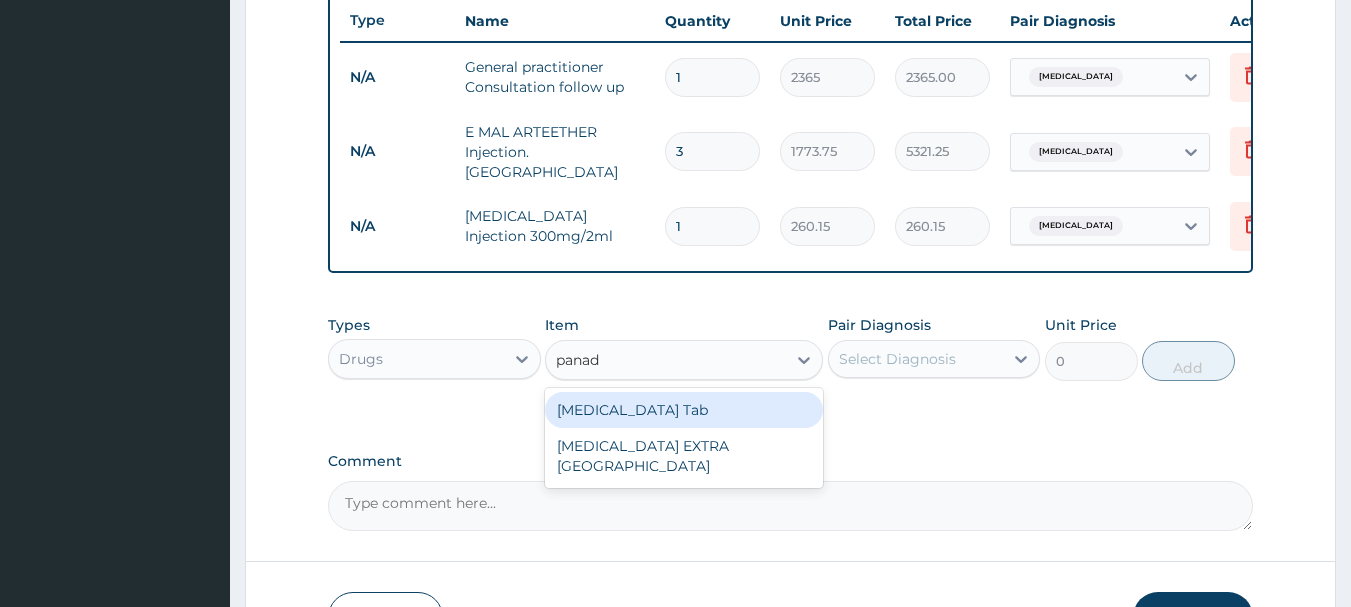 drag, startPoint x: 727, startPoint y: 409, endPoint x: 826, endPoint y: 376, distance: 104.35516 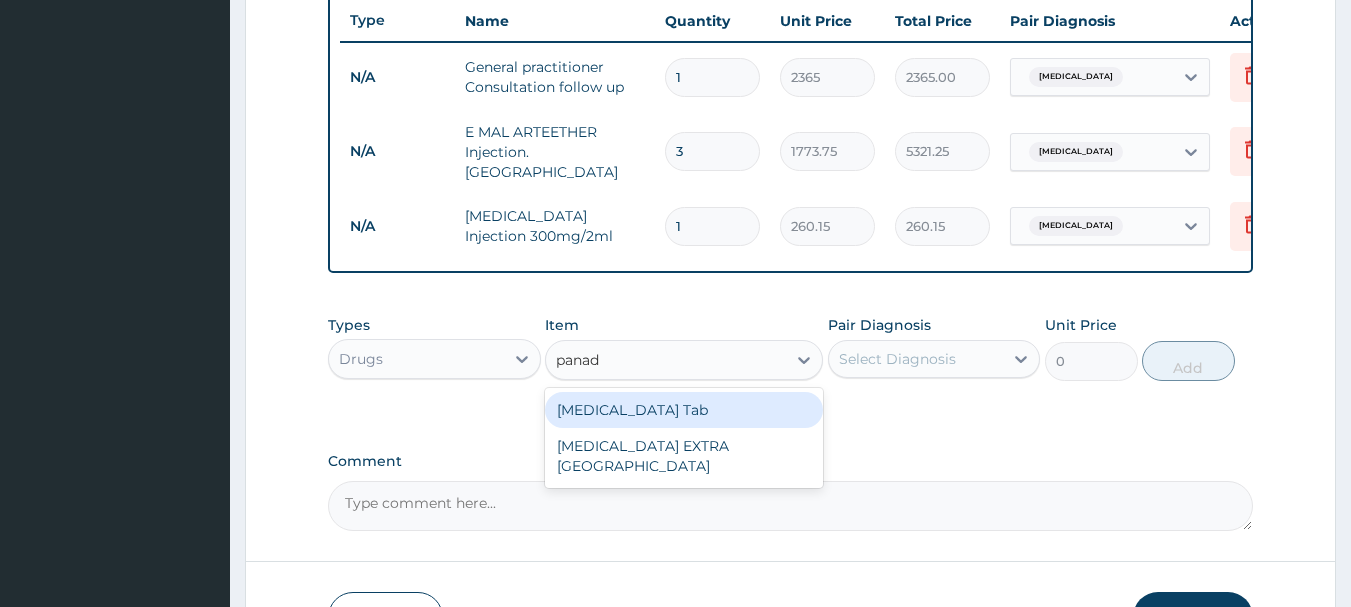 click on "PANADOL Tab" at bounding box center (684, 410) 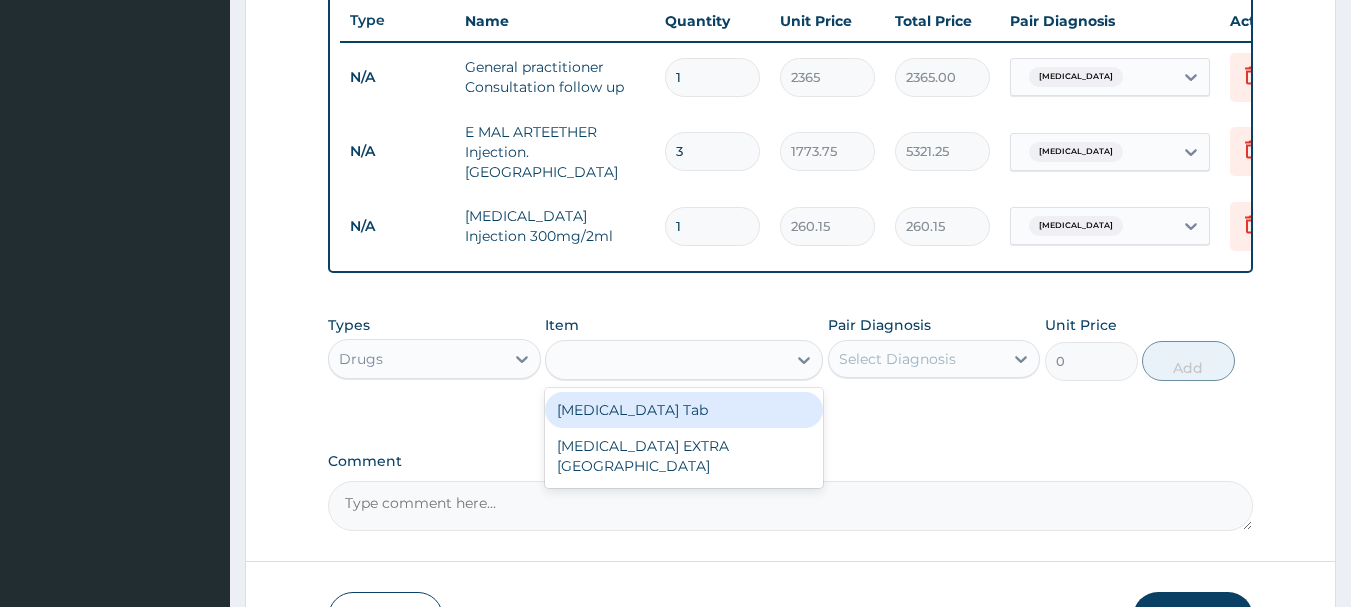type on "49.665" 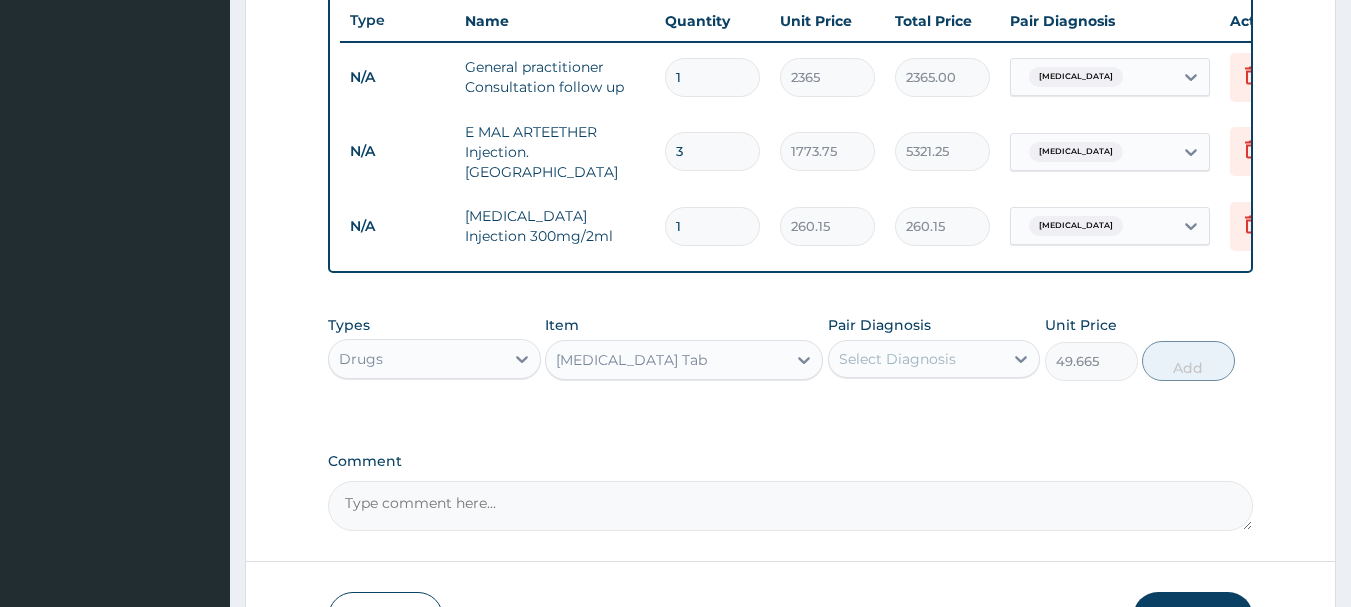 click on "Select Diagnosis" at bounding box center [916, 359] 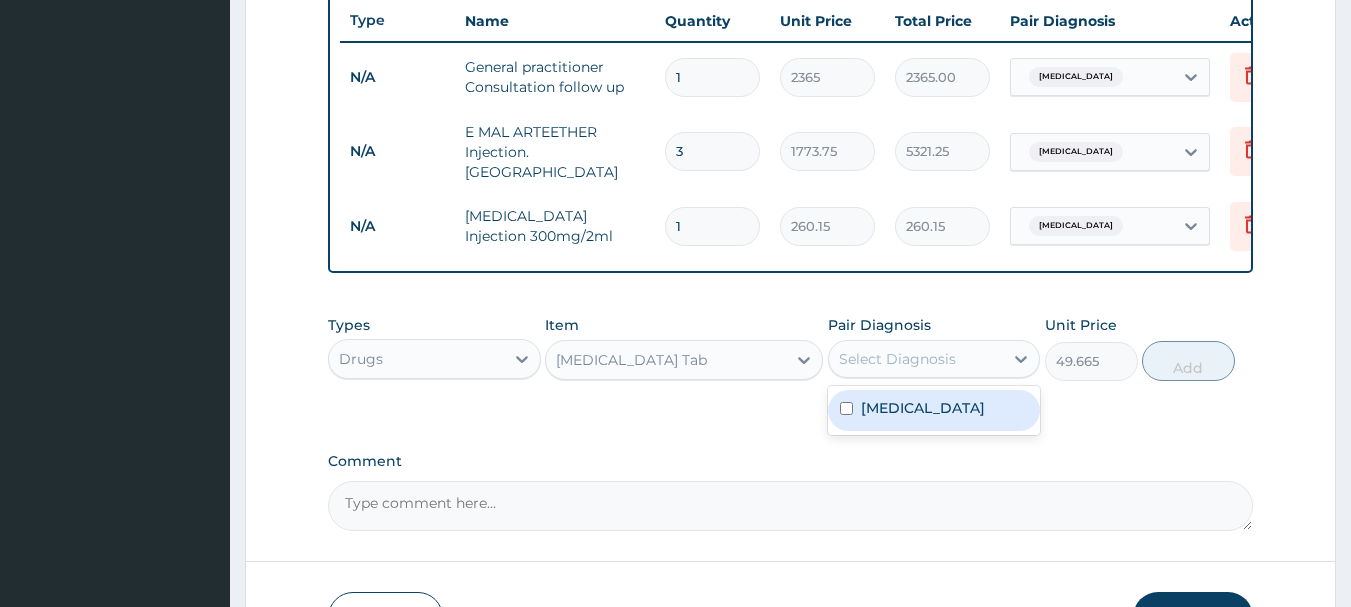 click on "Malaria" at bounding box center (934, 410) 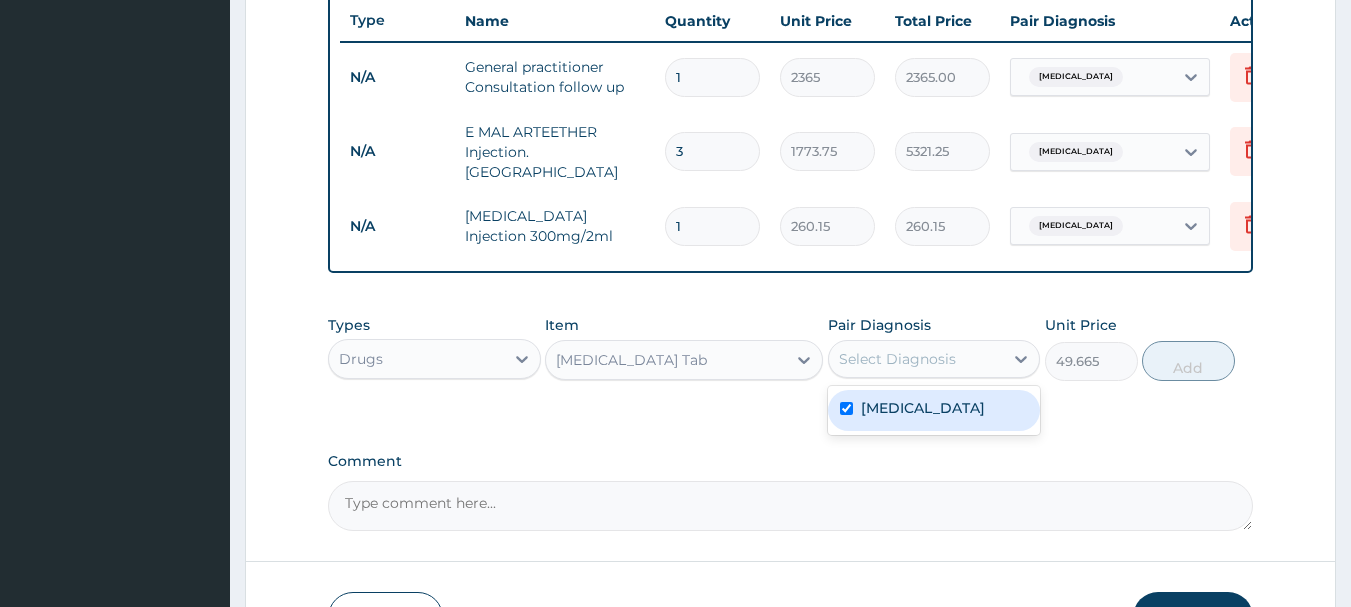 checkbox on "true" 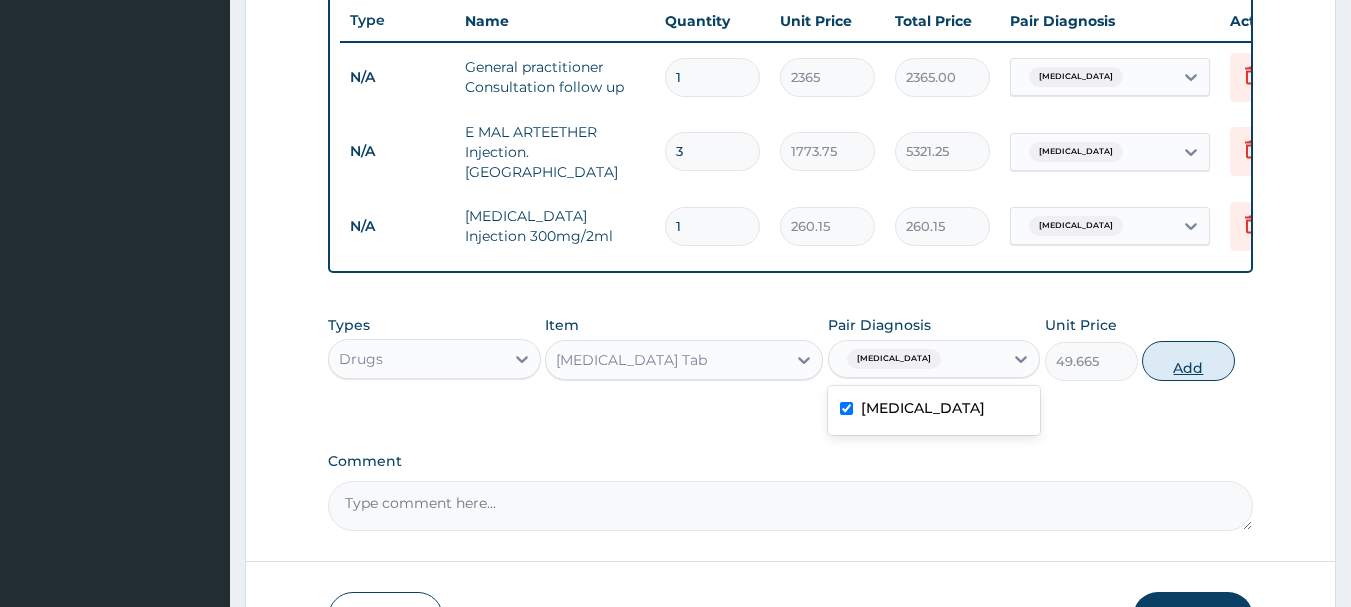 click on "Add" at bounding box center [1188, 361] 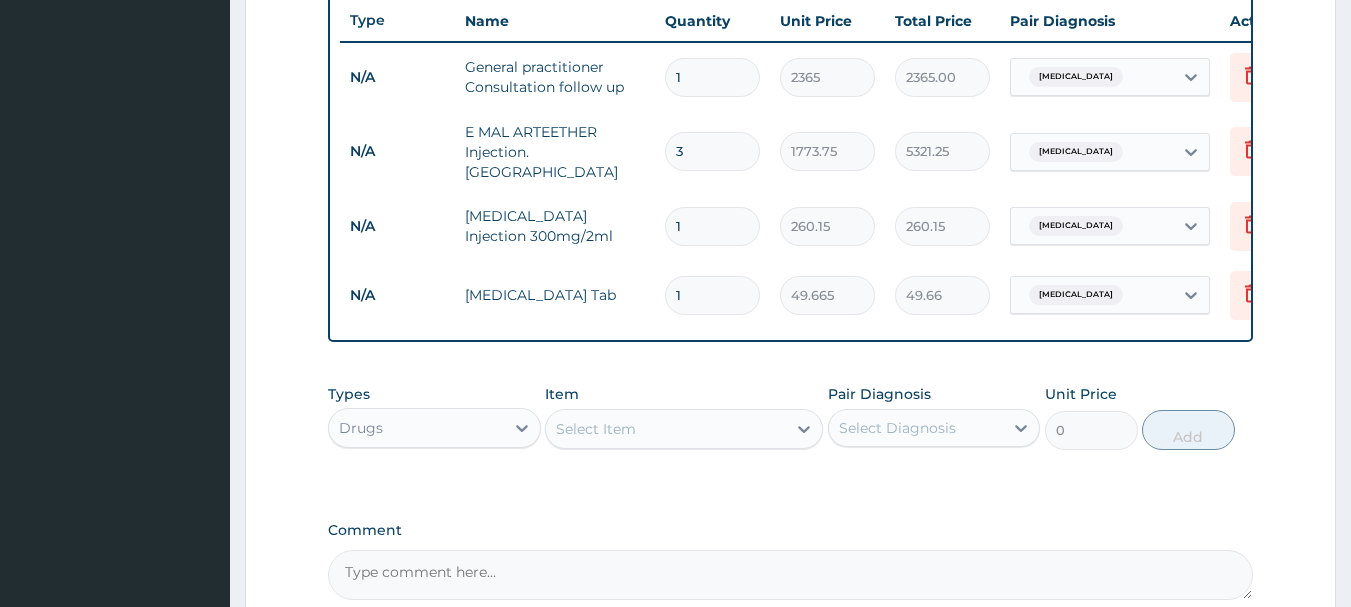 type on "18" 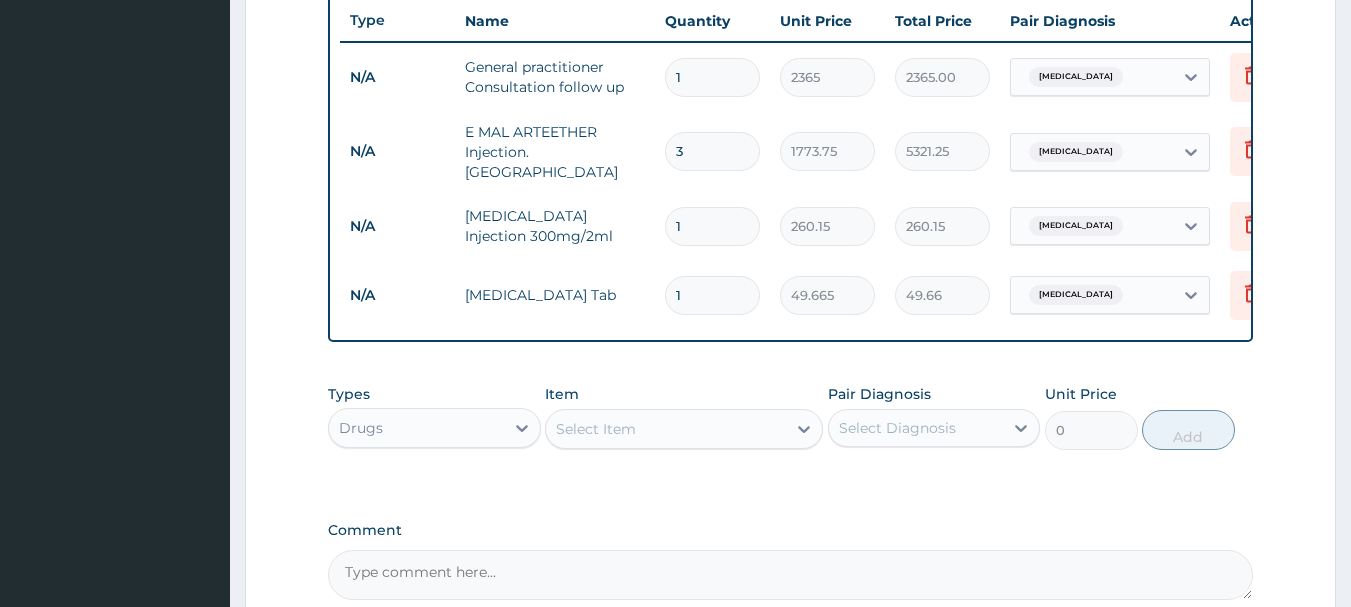type on "893.97" 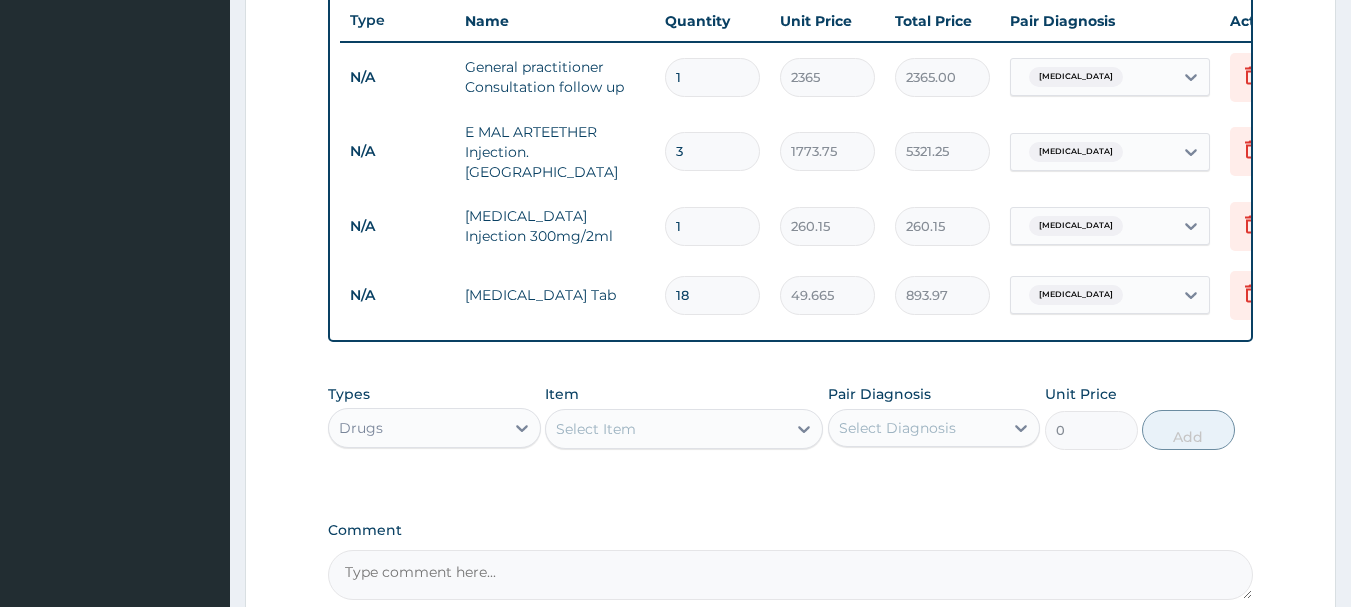 type on "1" 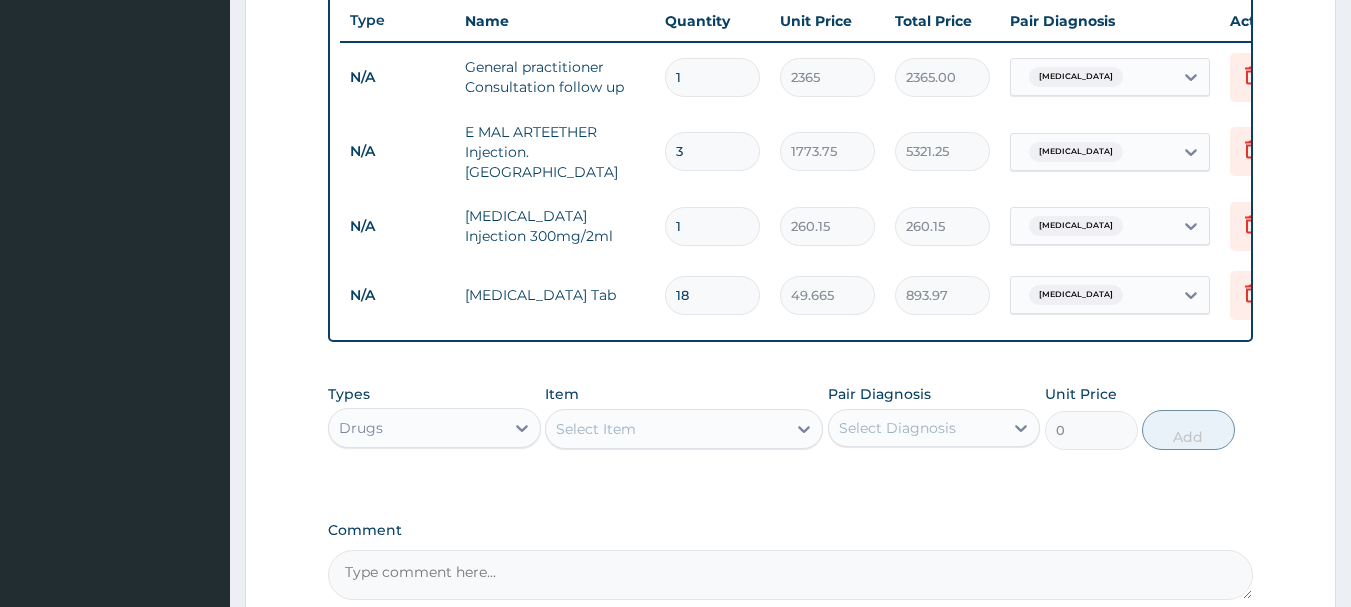type on "49.66" 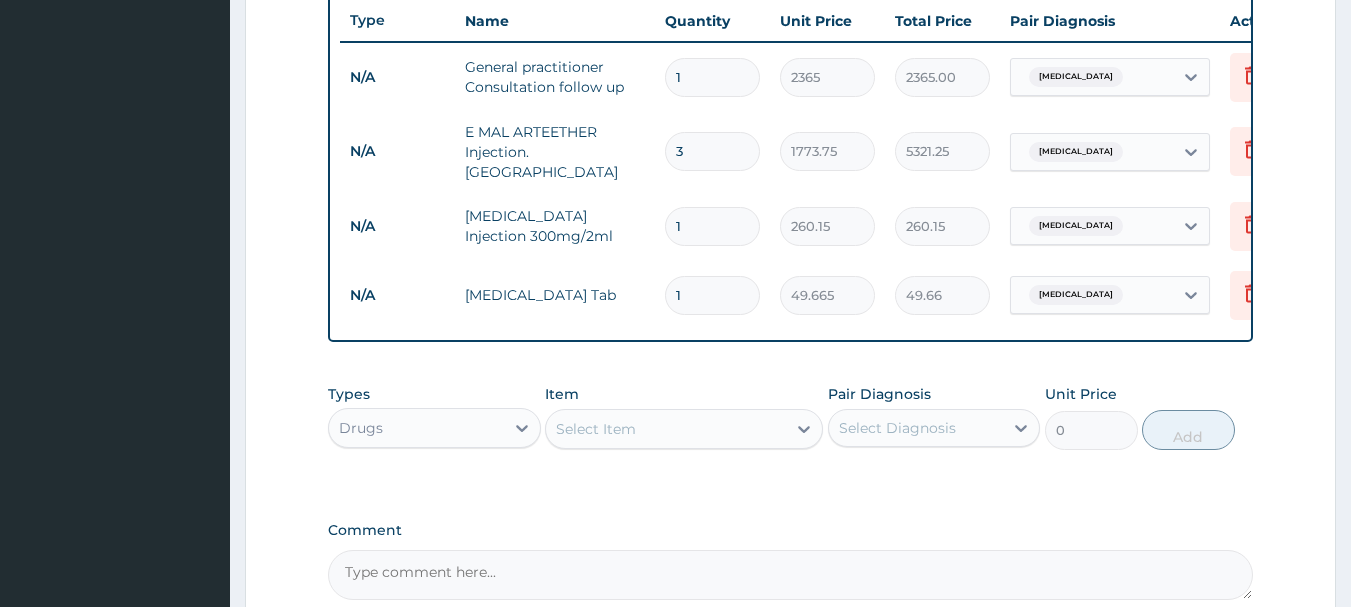 type 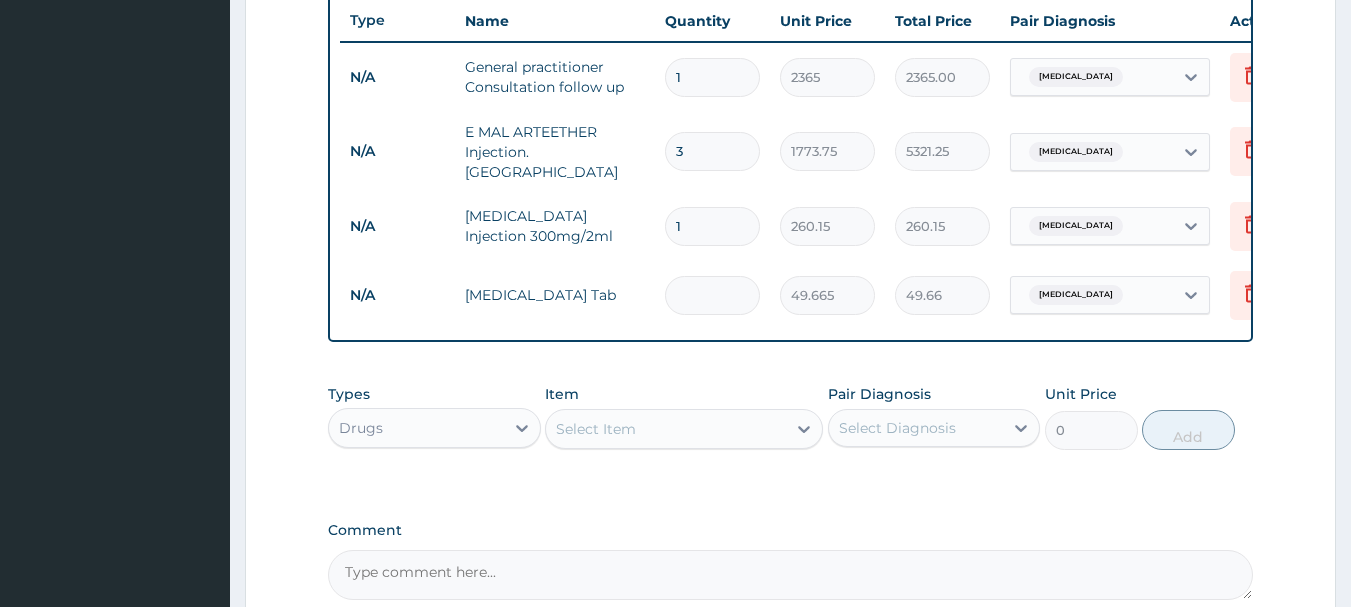 type on "0.00" 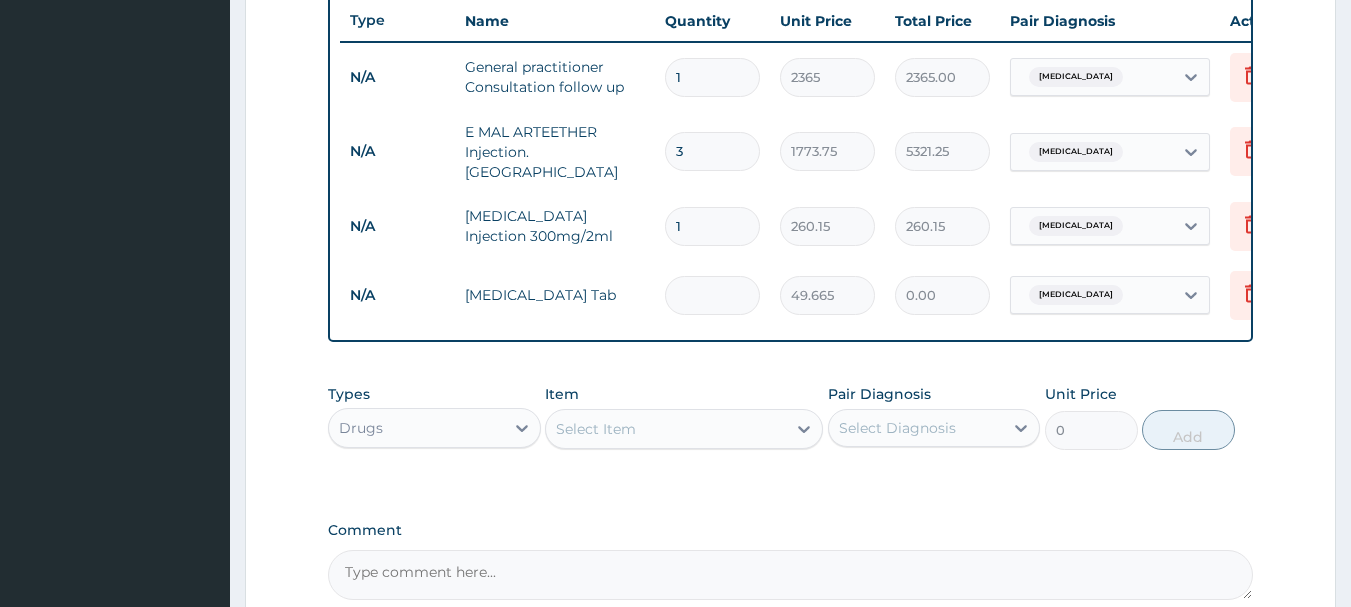 type on "1" 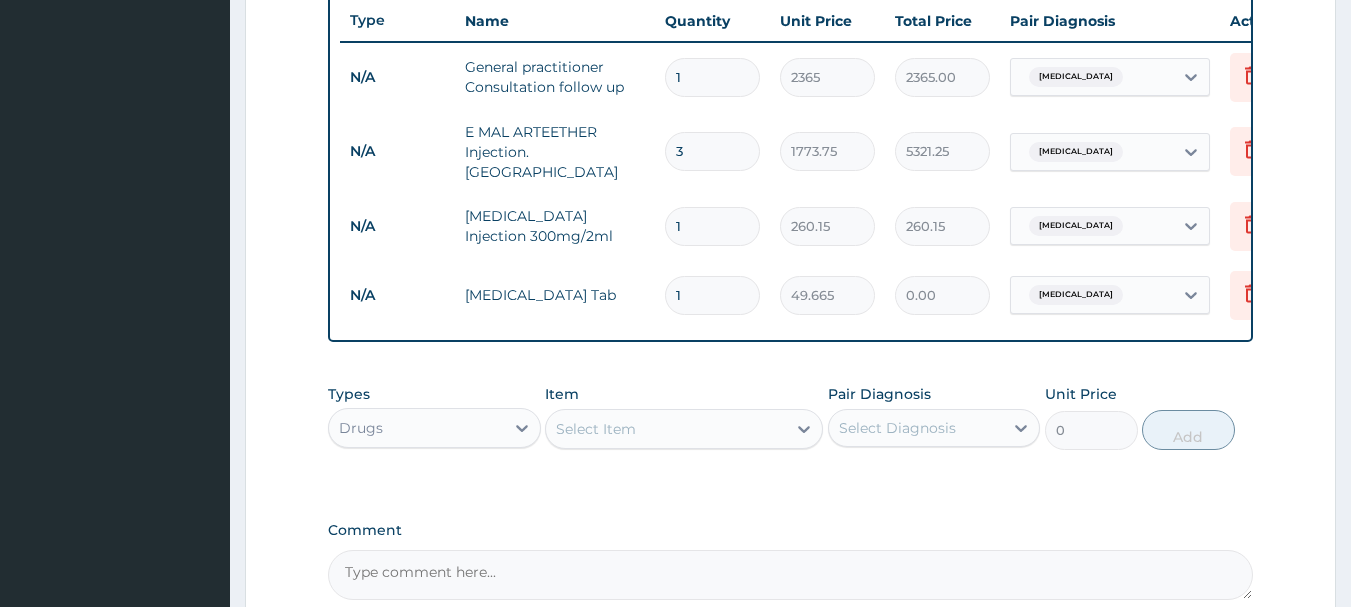 type on "49.66" 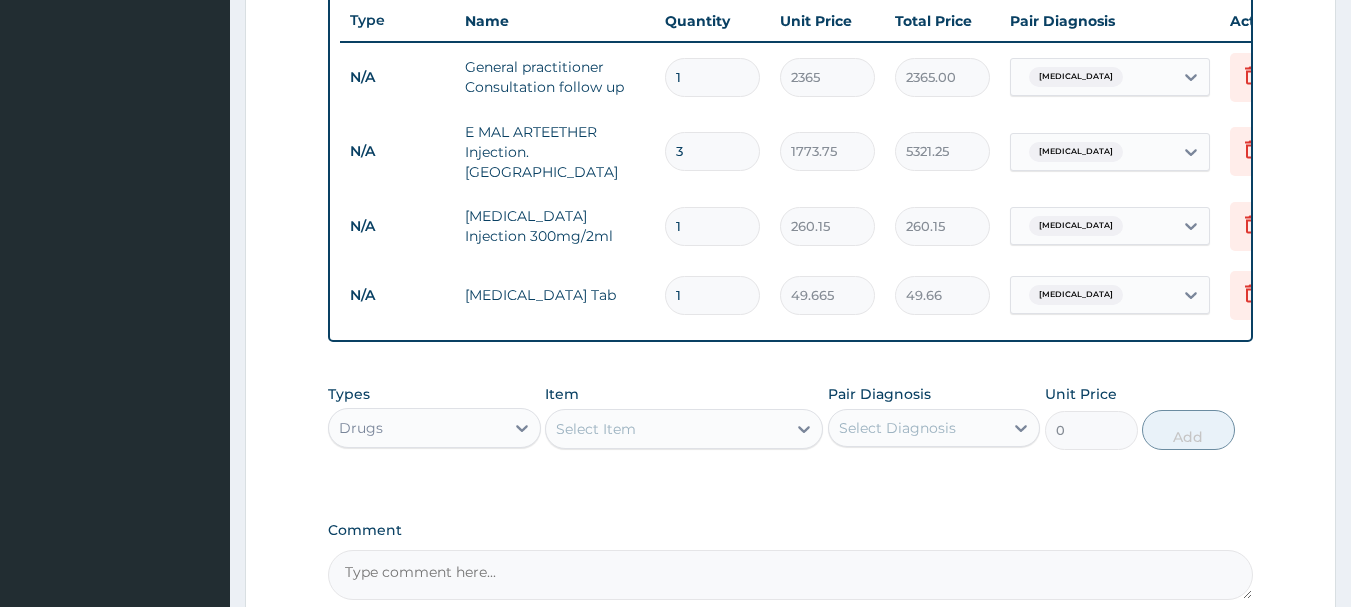 type on "10" 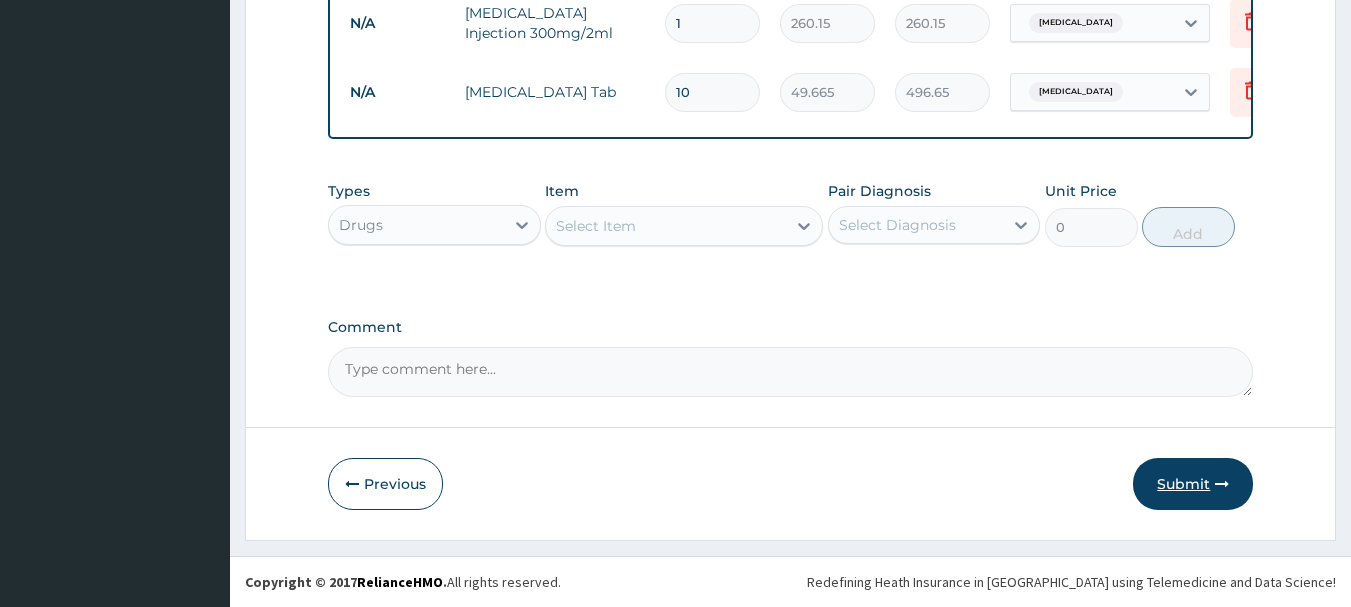 type on "10" 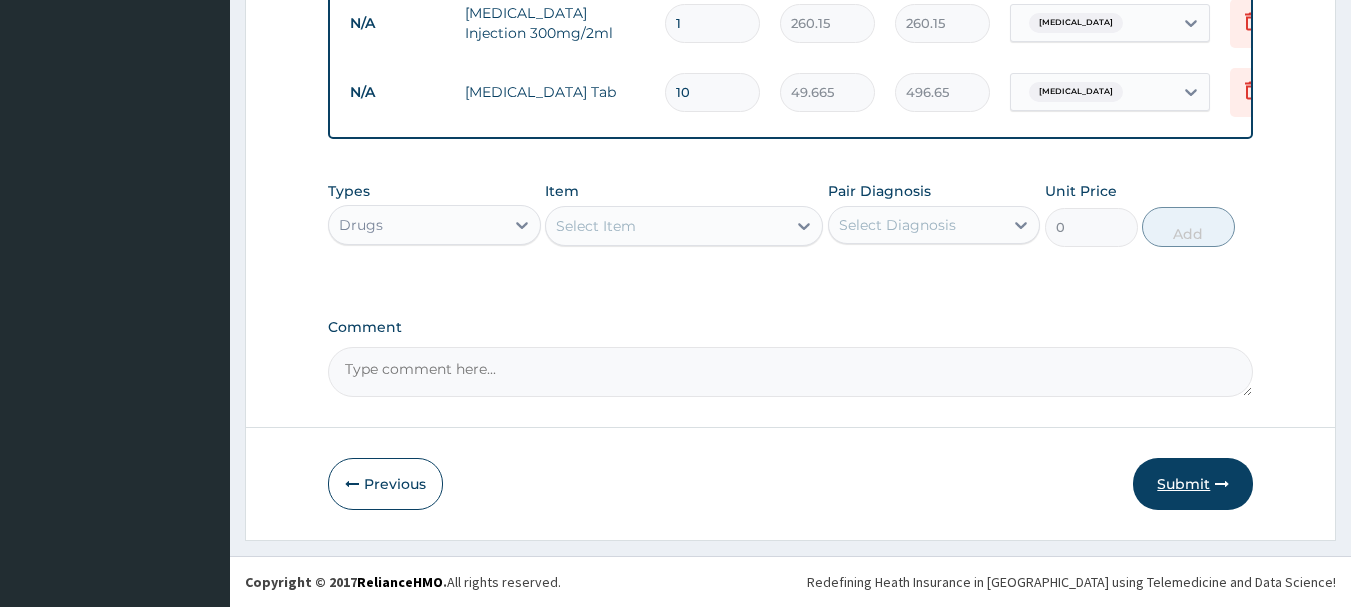click on "Submit" at bounding box center [1193, 484] 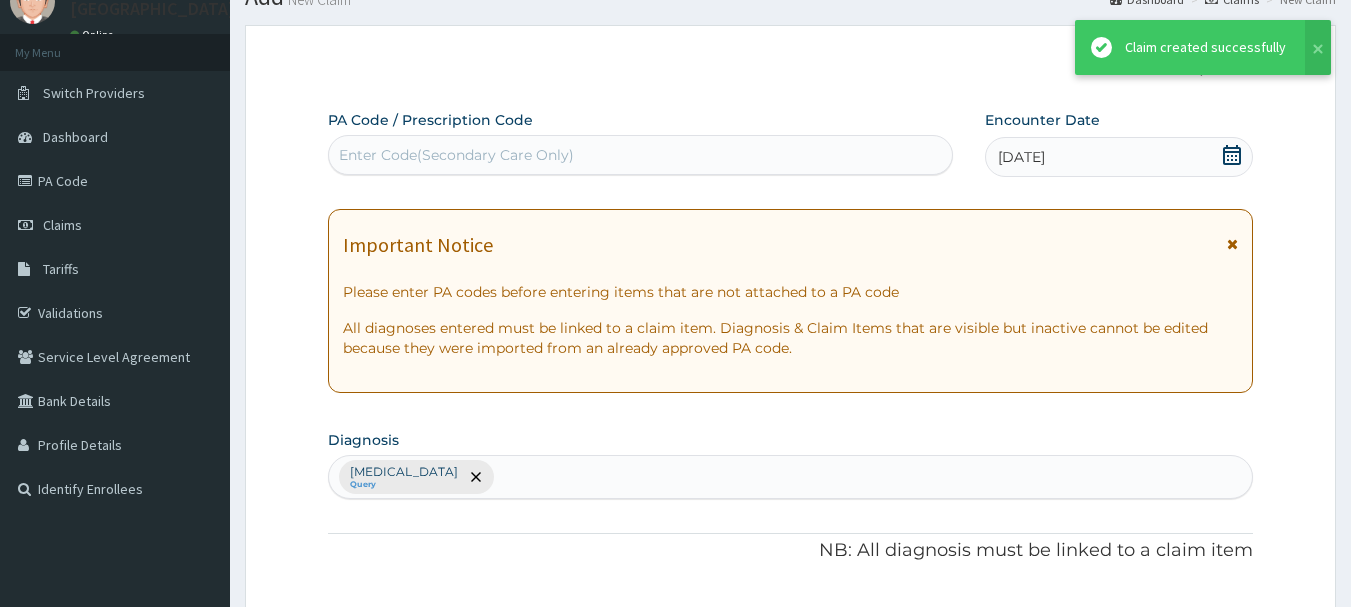 scroll, scrollTop: 962, scrollLeft: 0, axis: vertical 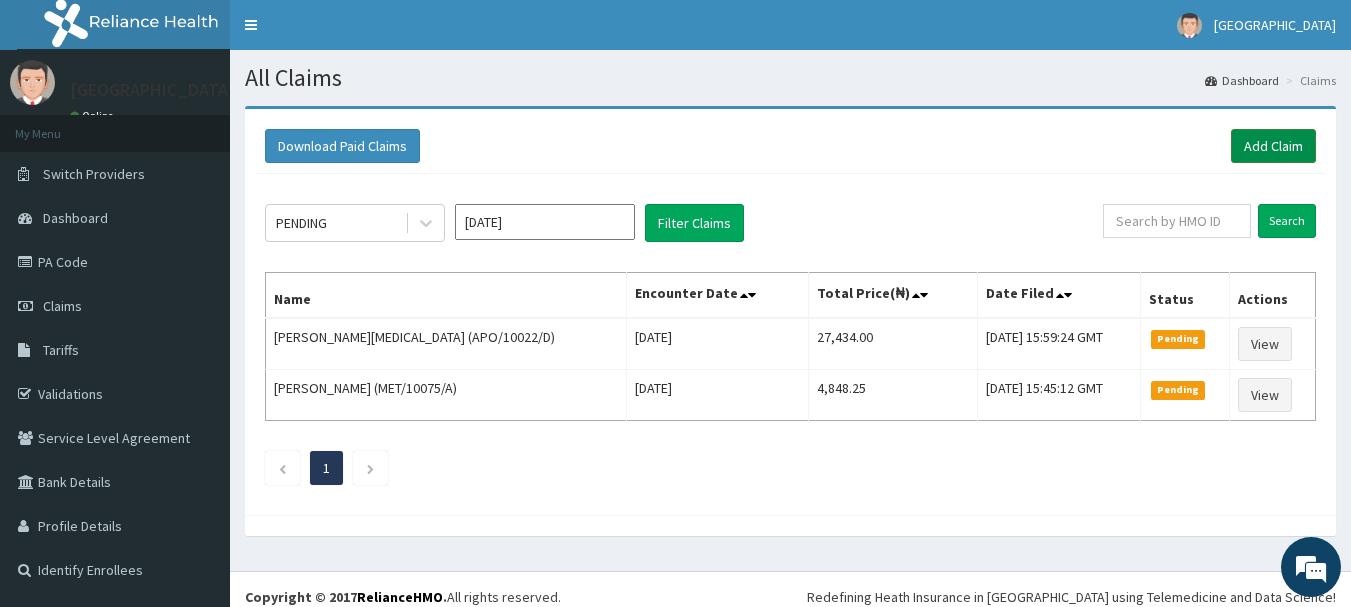 click on "Add Claim" at bounding box center (1273, 146) 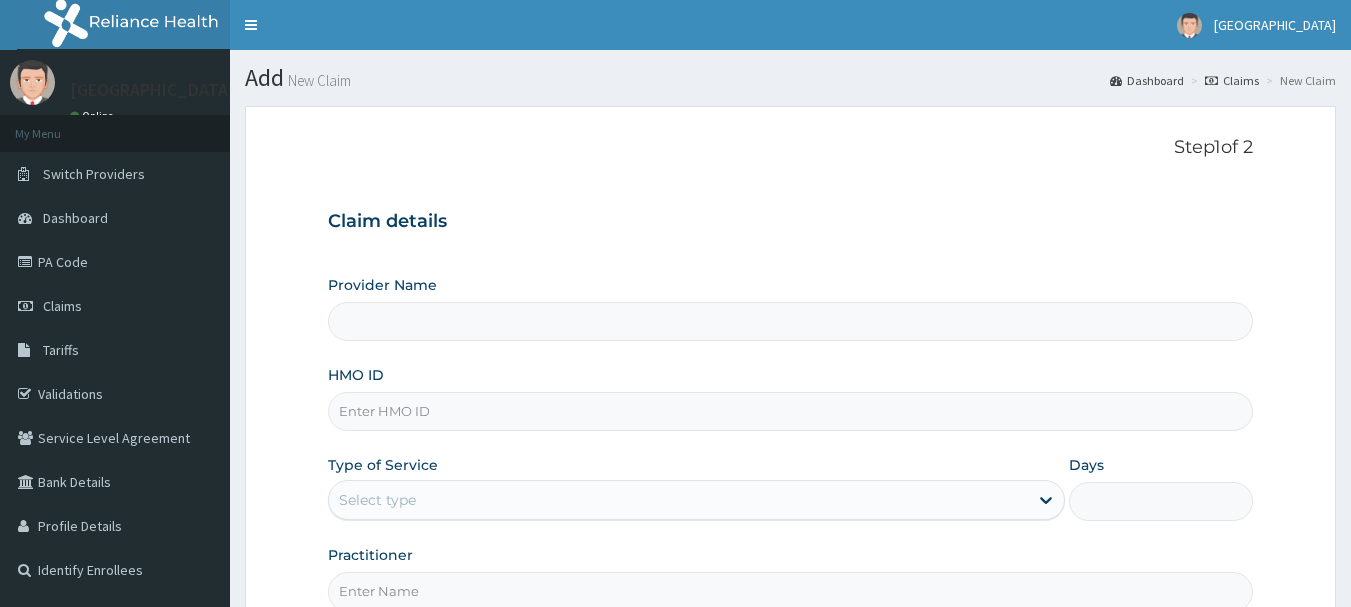 scroll, scrollTop: 0, scrollLeft: 0, axis: both 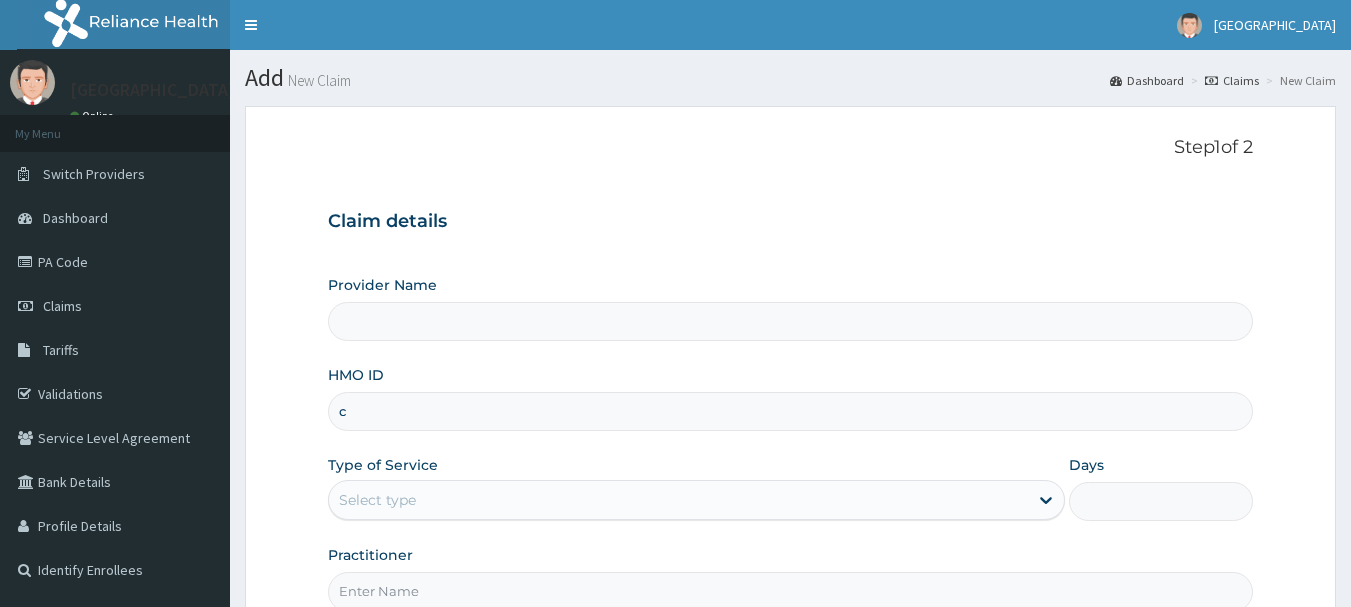 type on "[GEOGRAPHIC_DATA]" 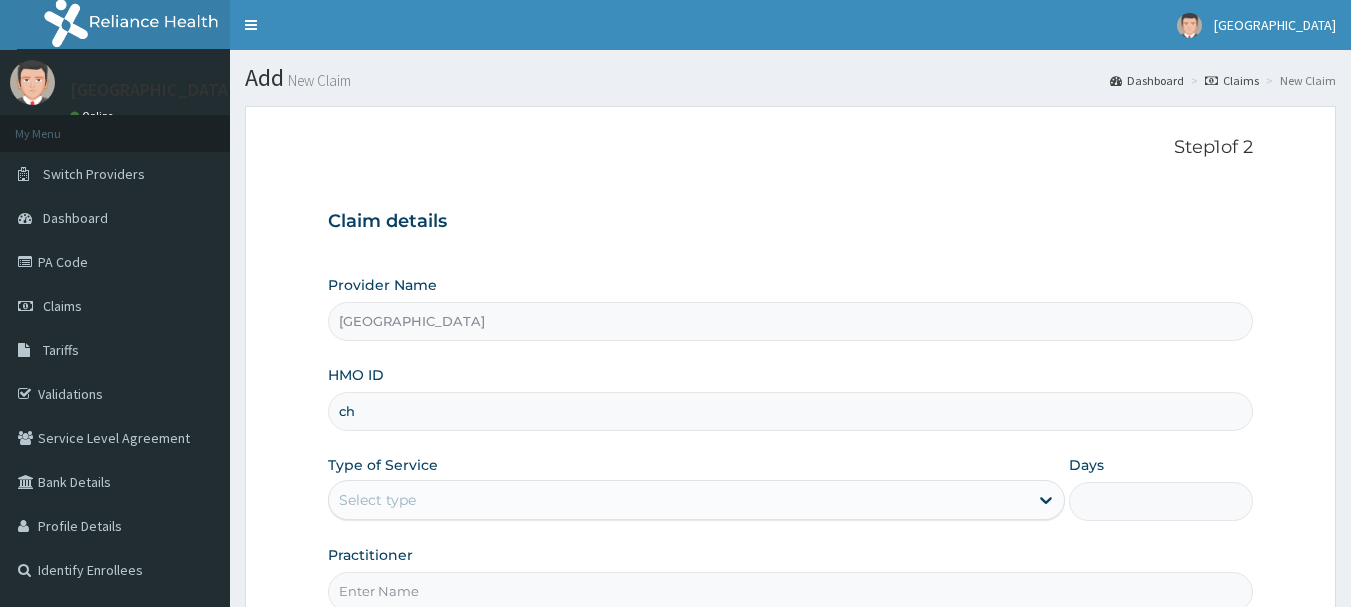 type on "c" 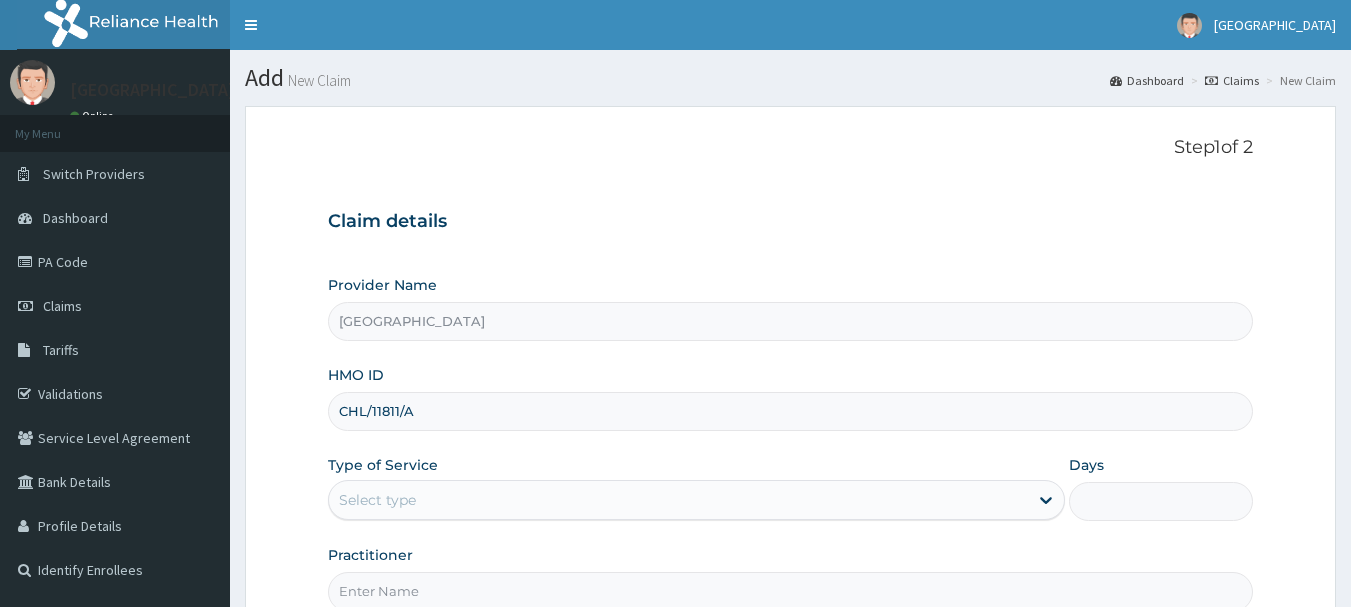 type on "CHL/11811/A" 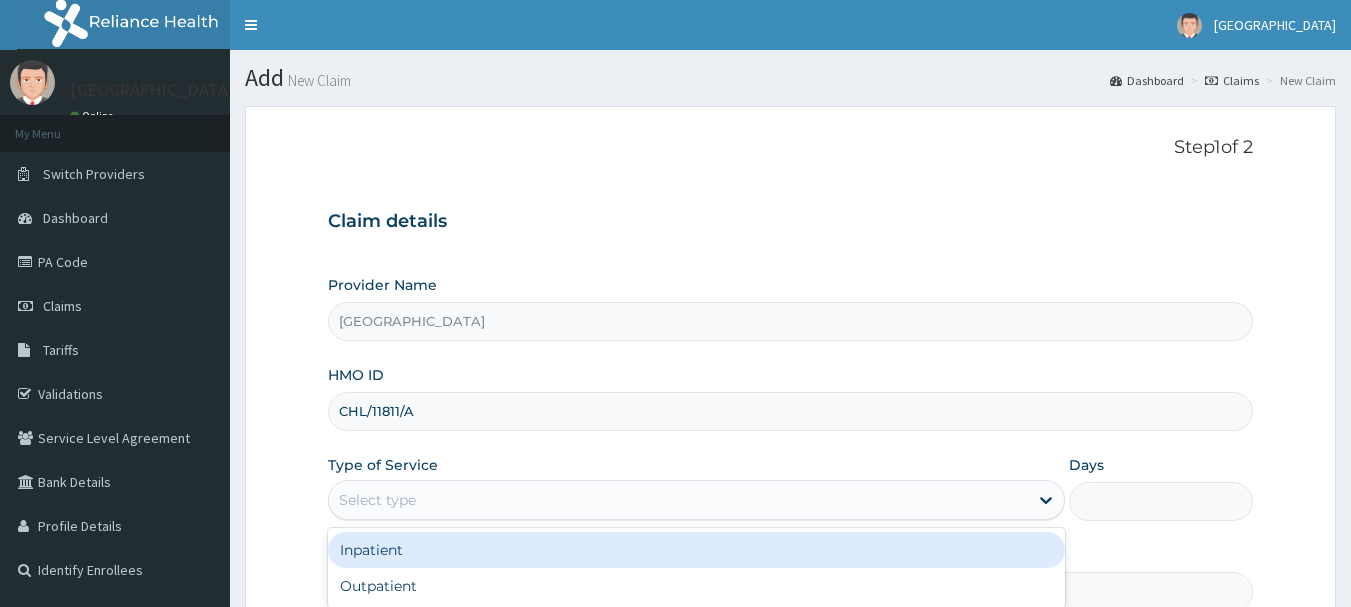 click on "Select type" at bounding box center (678, 500) 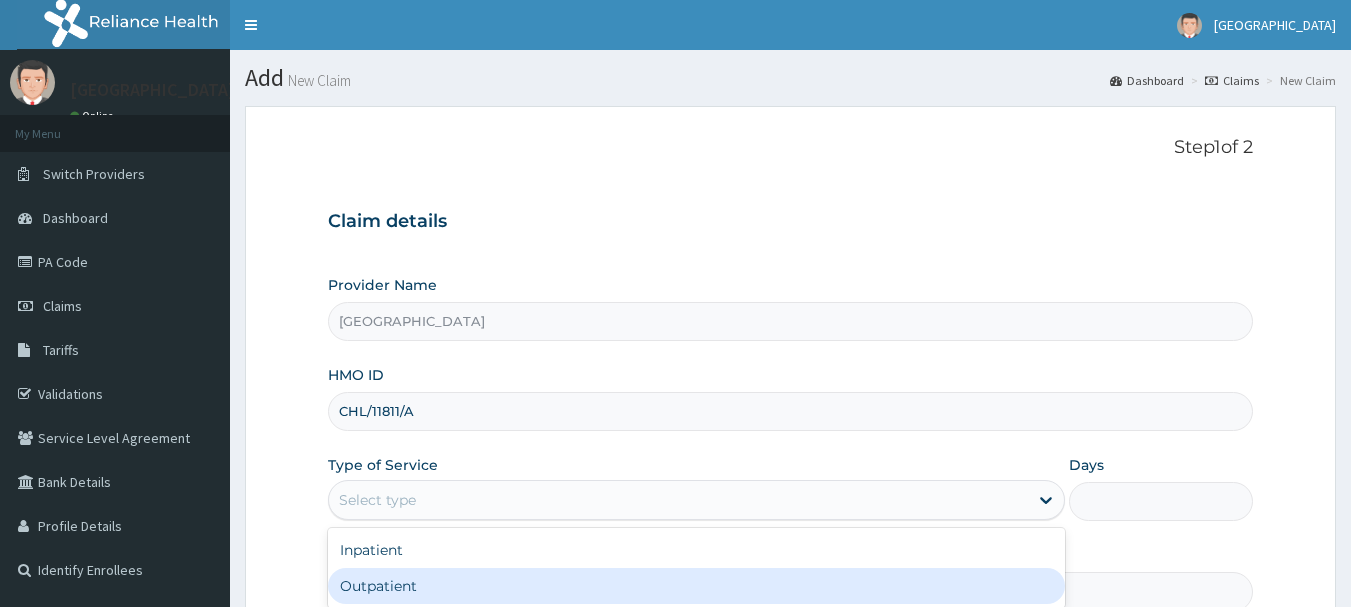 click on "Outpatient" at bounding box center (696, 586) 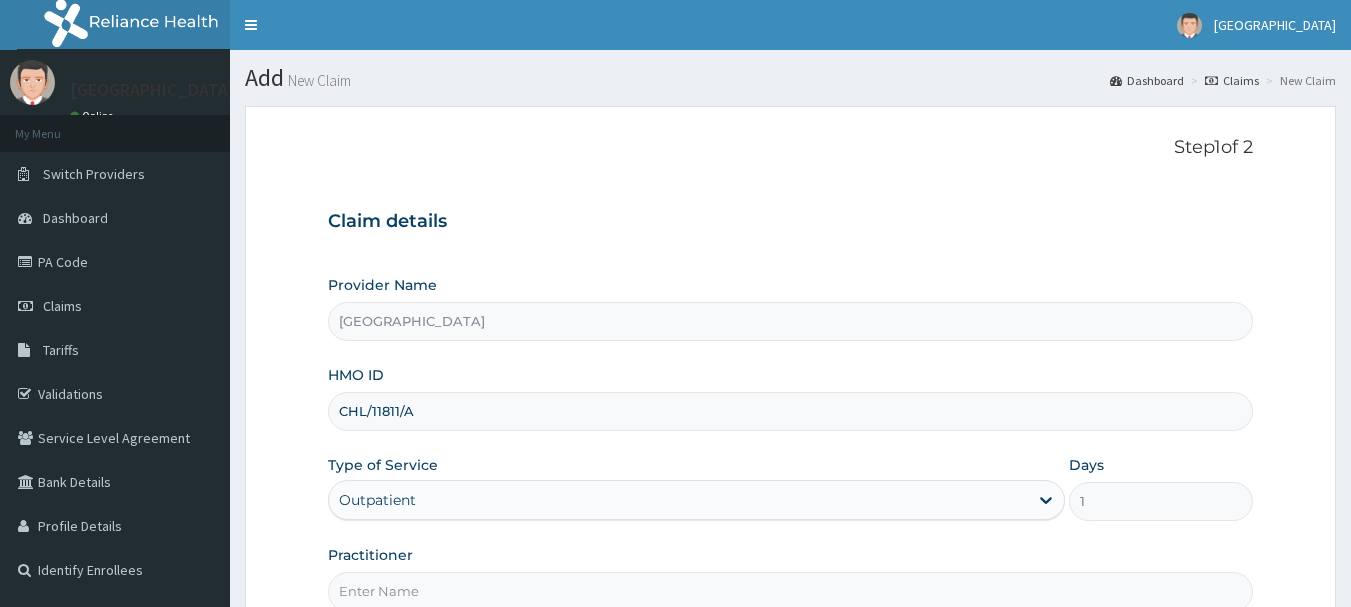 click on "Practitioner" at bounding box center [791, 591] 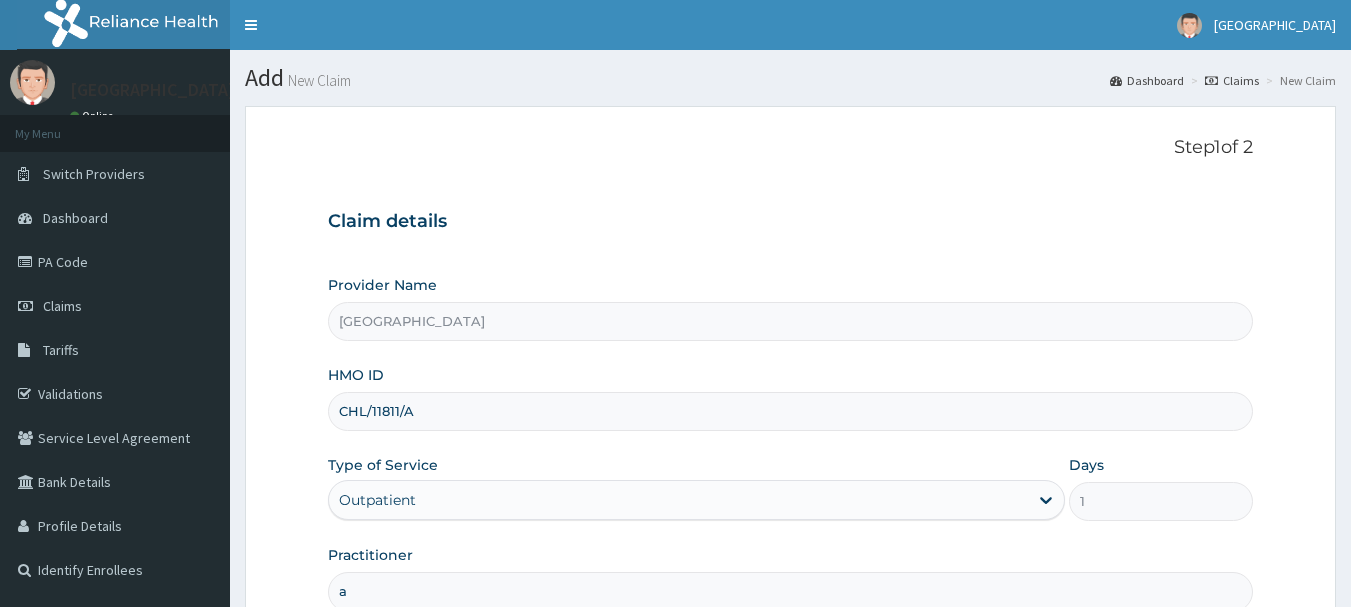 type on "AKINOLA" 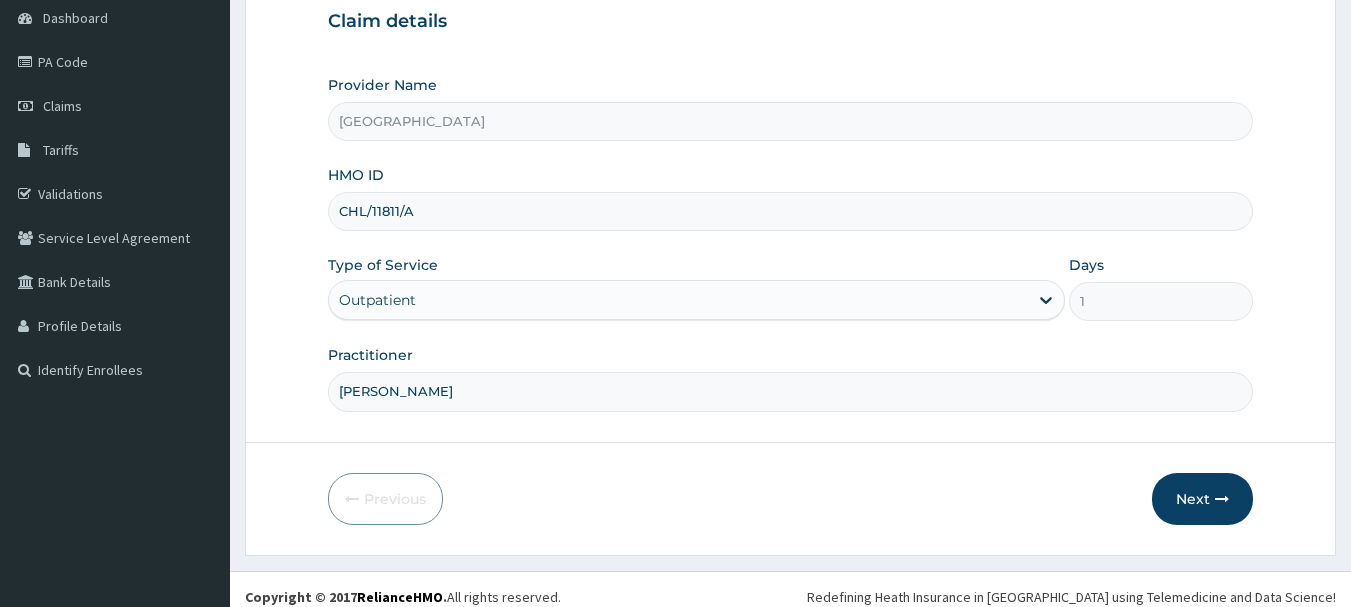 scroll, scrollTop: 215, scrollLeft: 0, axis: vertical 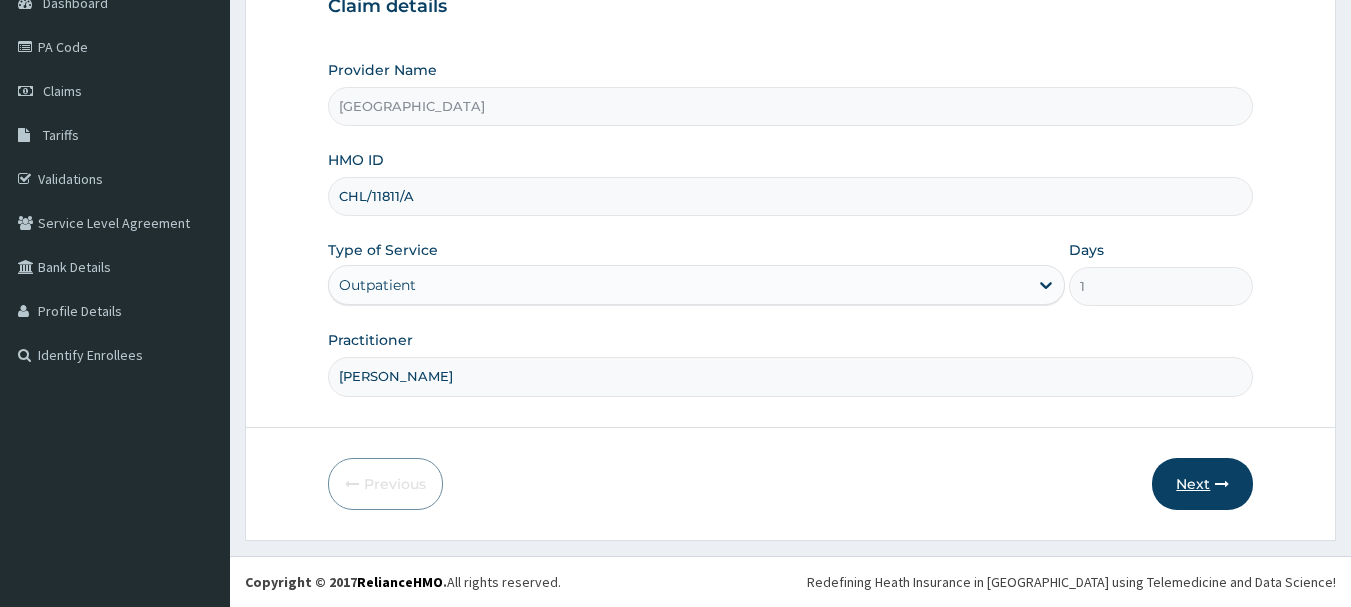 click on "Next" at bounding box center [1202, 484] 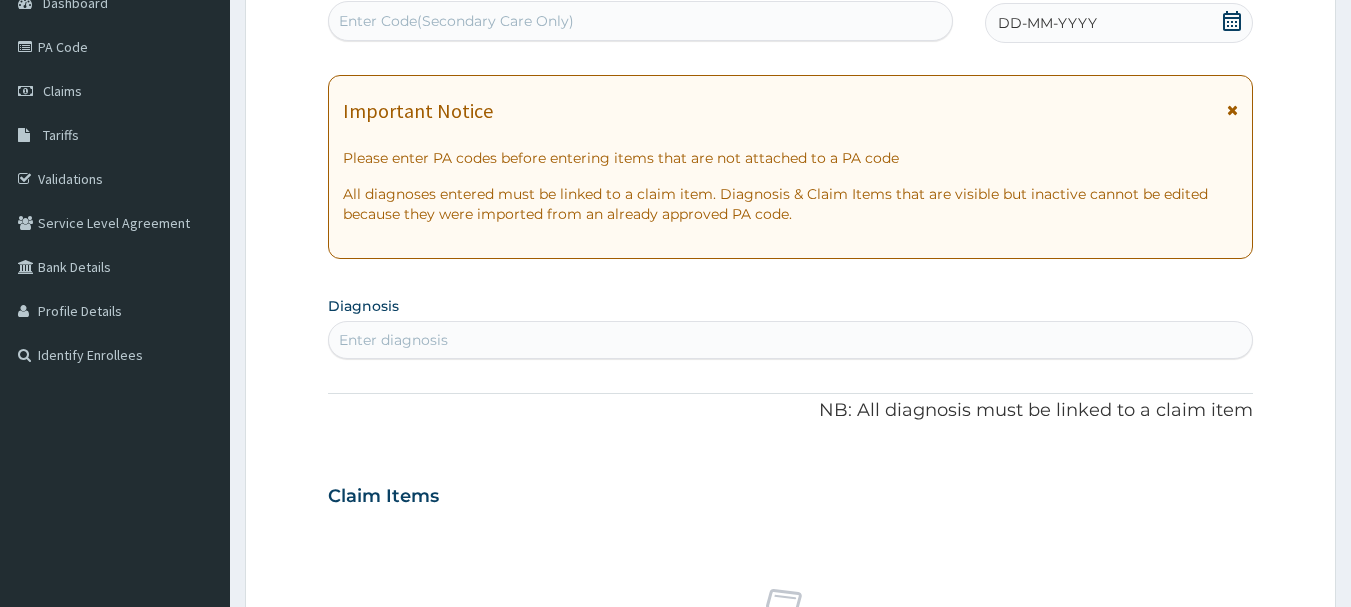 click on "Enter diagnosis" at bounding box center [791, 340] 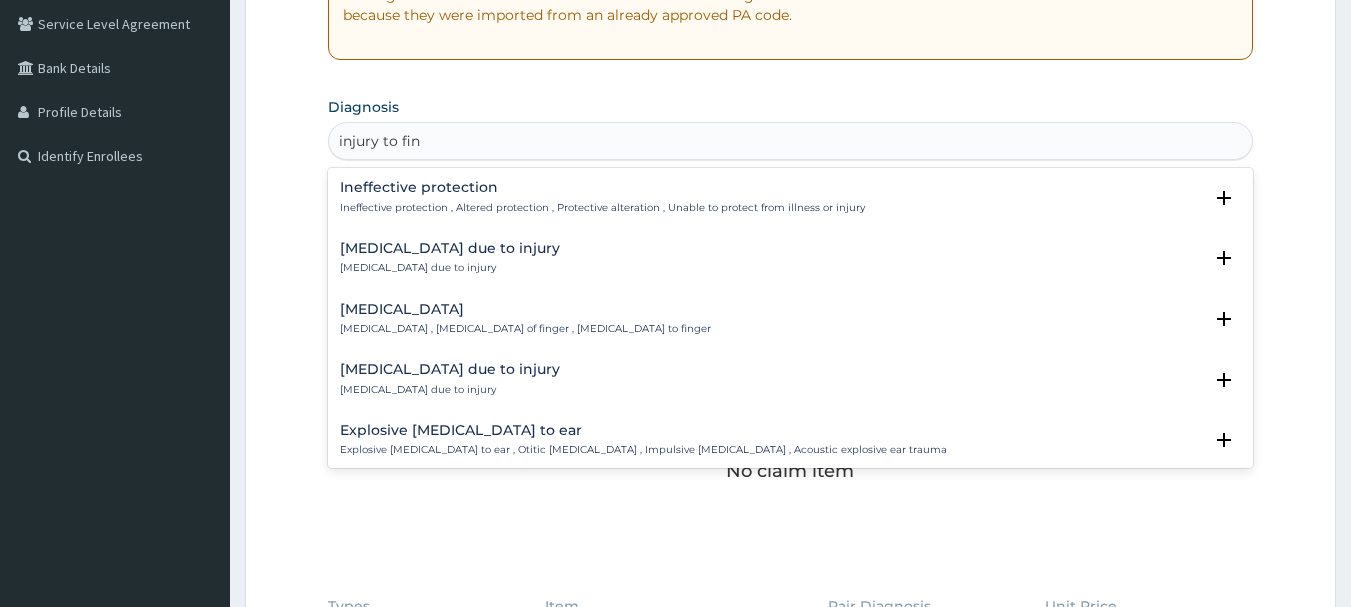 scroll, scrollTop: 415, scrollLeft: 0, axis: vertical 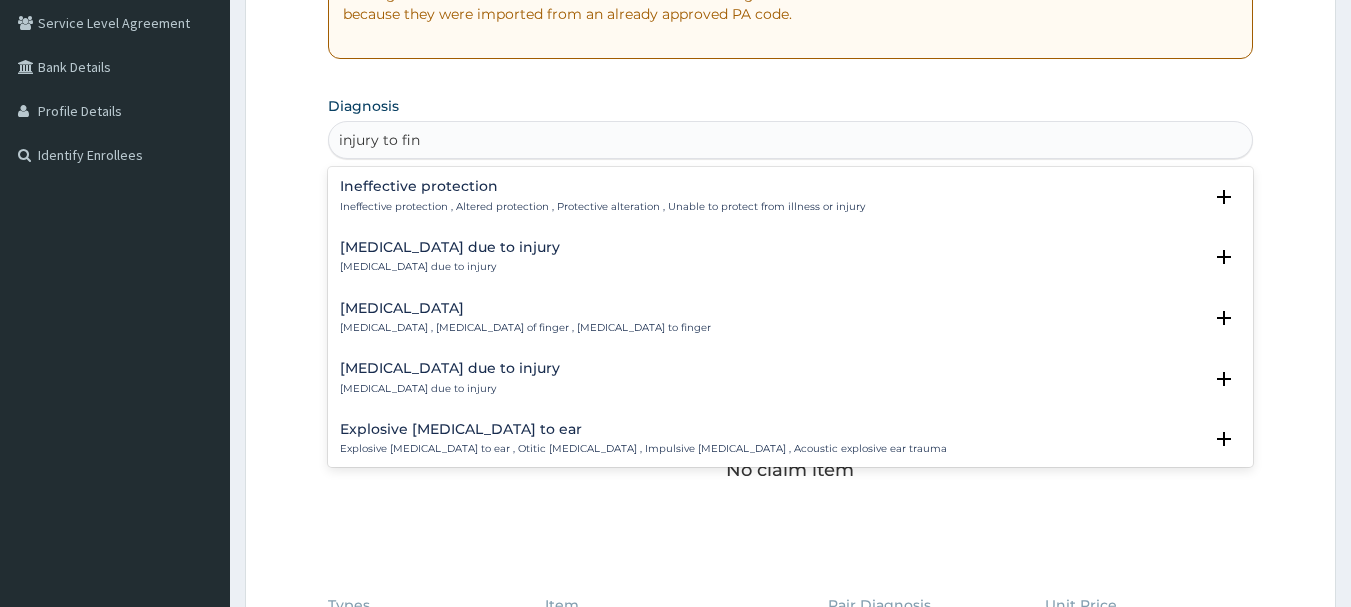 type on "injury to fing" 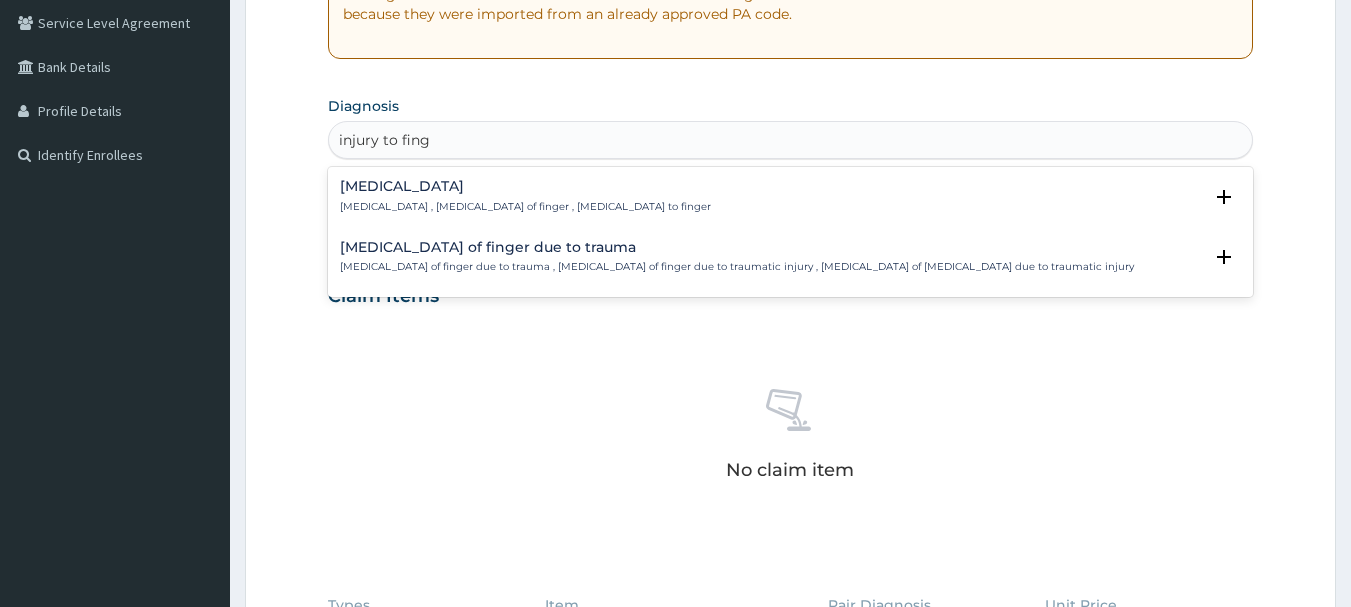 click on "Crushing injury of finger Crushing injury of finger , Crush injury of finger , Crush injury to finger" at bounding box center [525, 196] 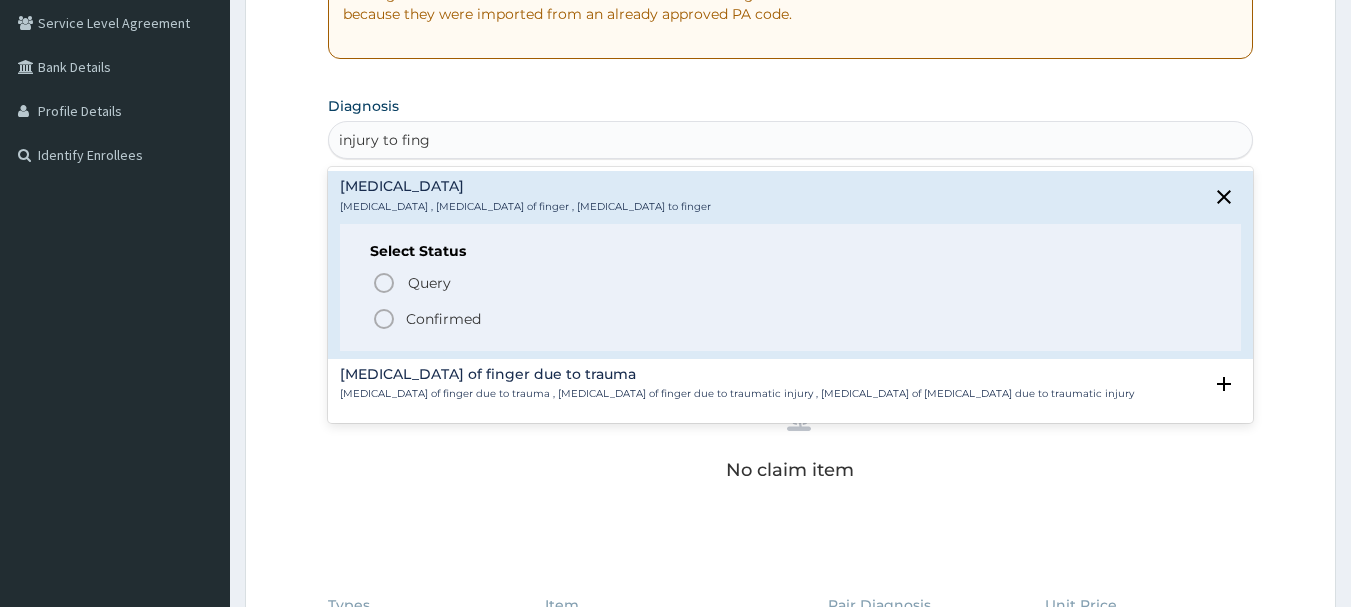 click 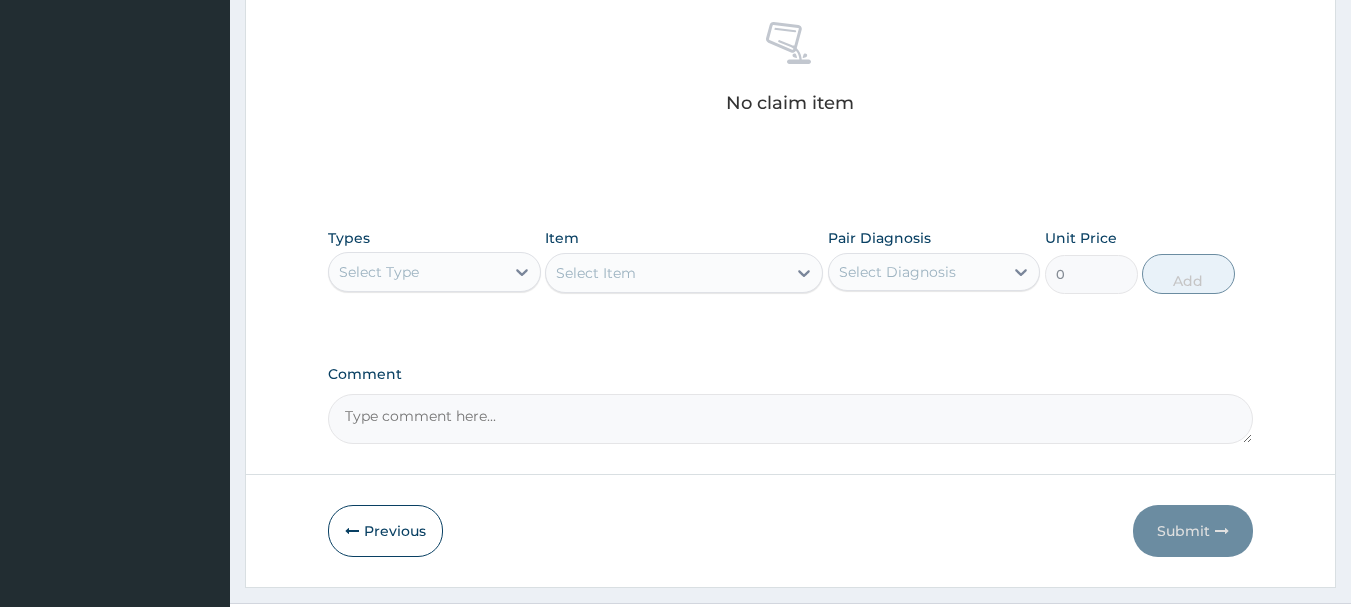 scroll, scrollTop: 835, scrollLeft: 0, axis: vertical 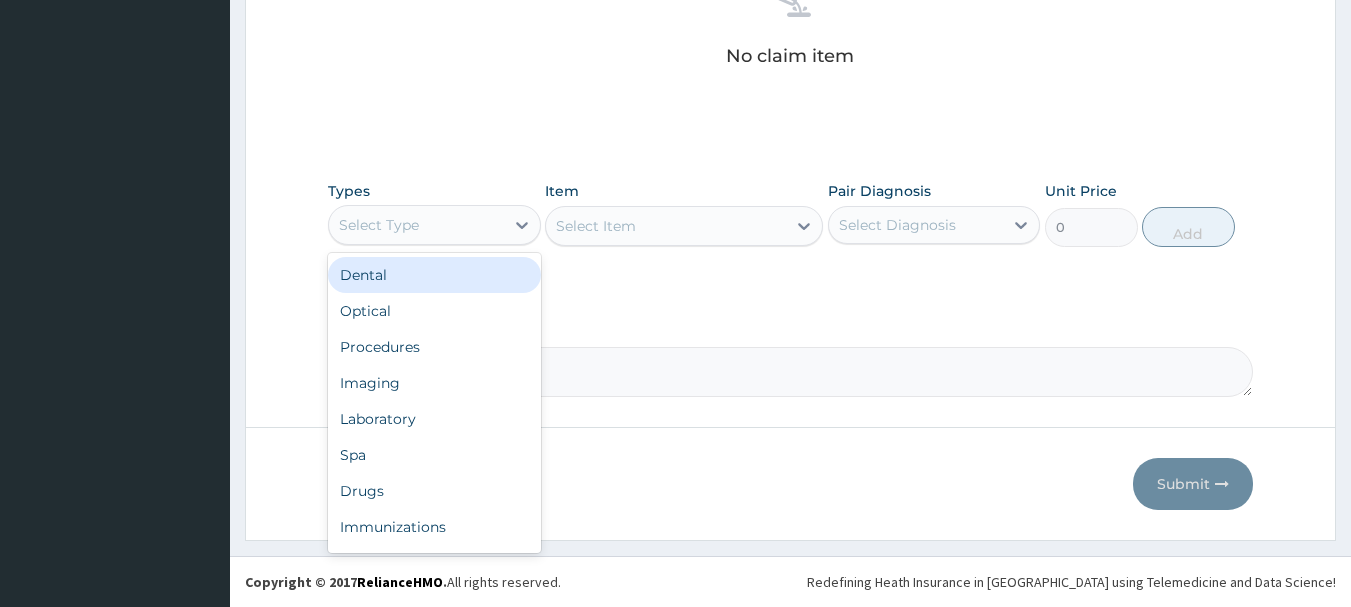 click on "Select Type" at bounding box center [416, 225] 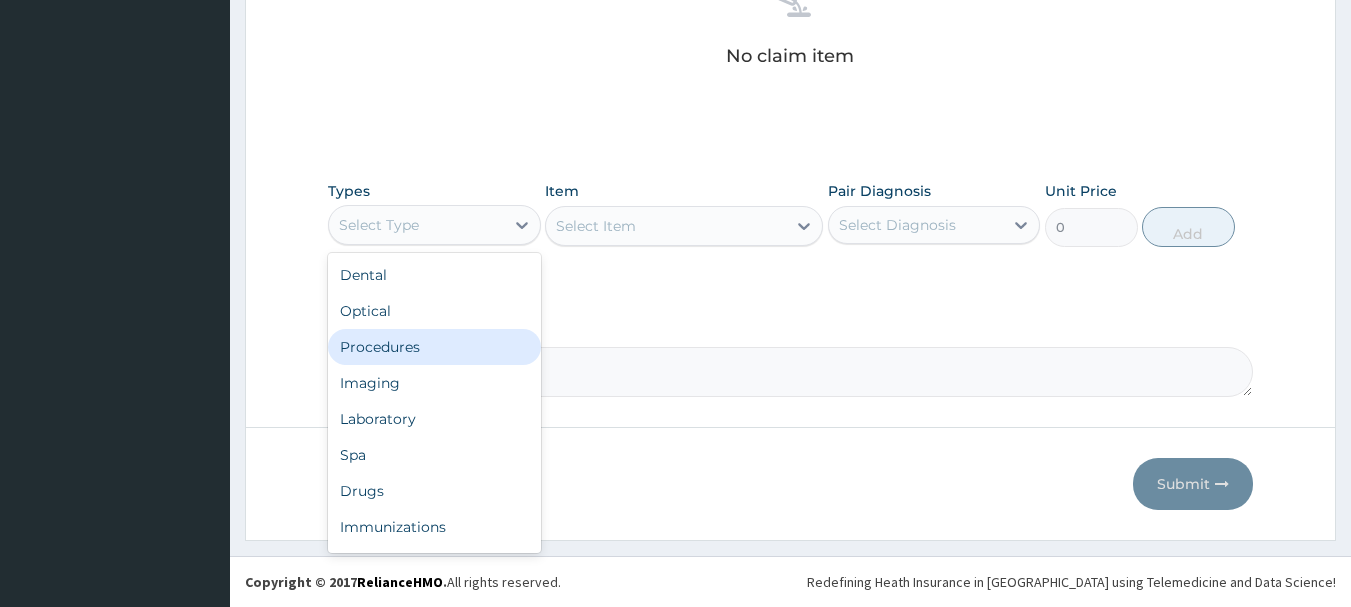 click on "Procedures" at bounding box center [434, 347] 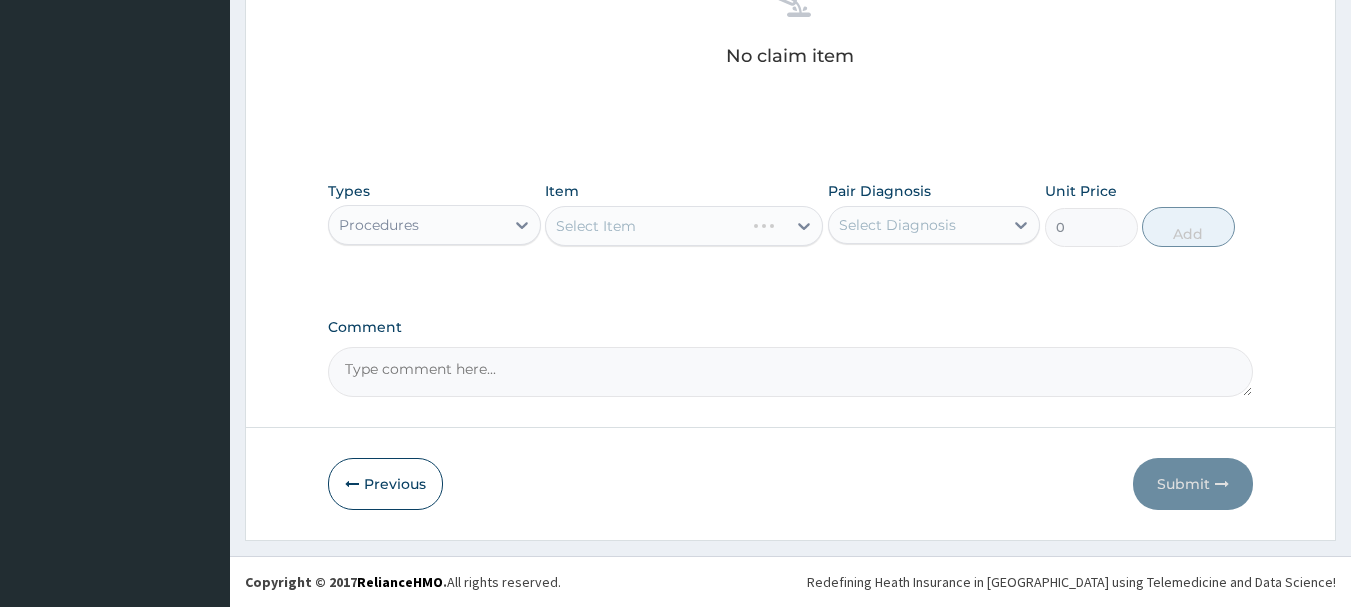click on "Select Item" at bounding box center [684, 226] 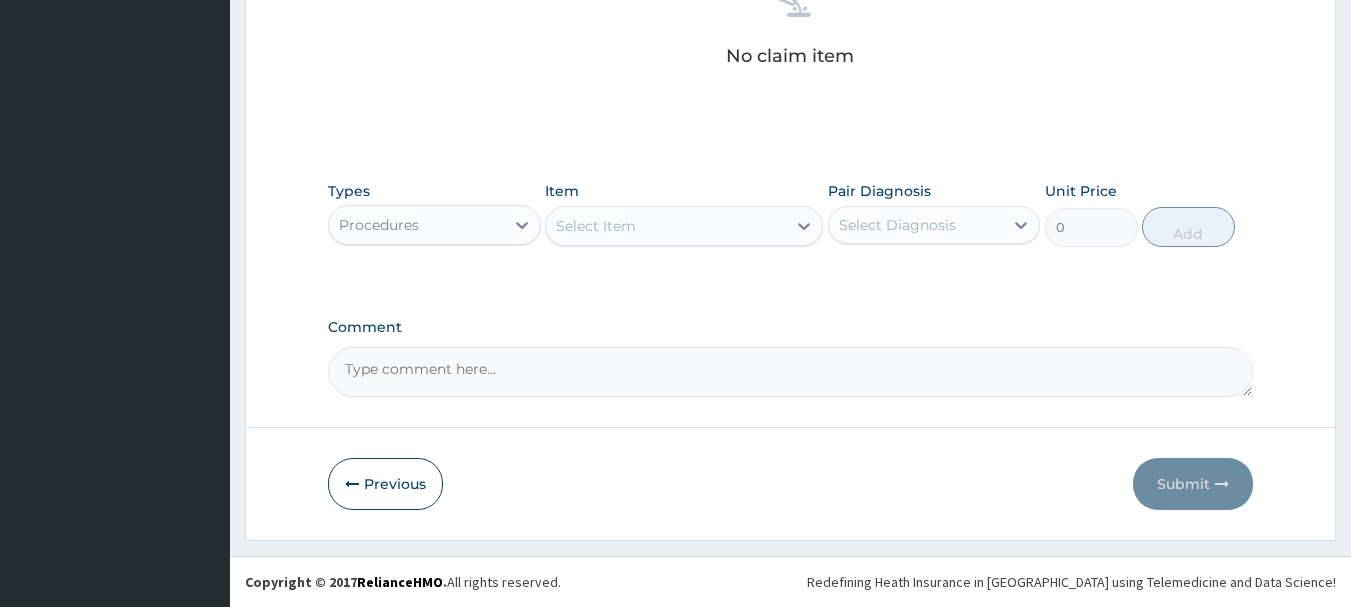 click on "Select Item" at bounding box center (666, 226) 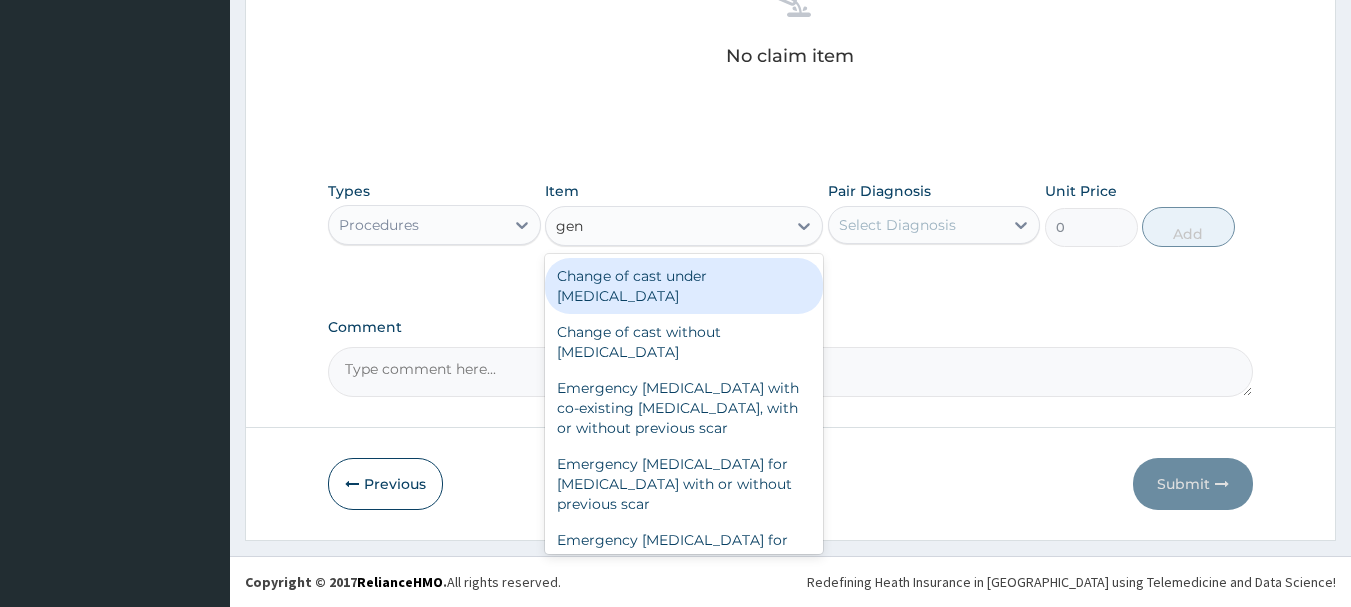 type on "gene" 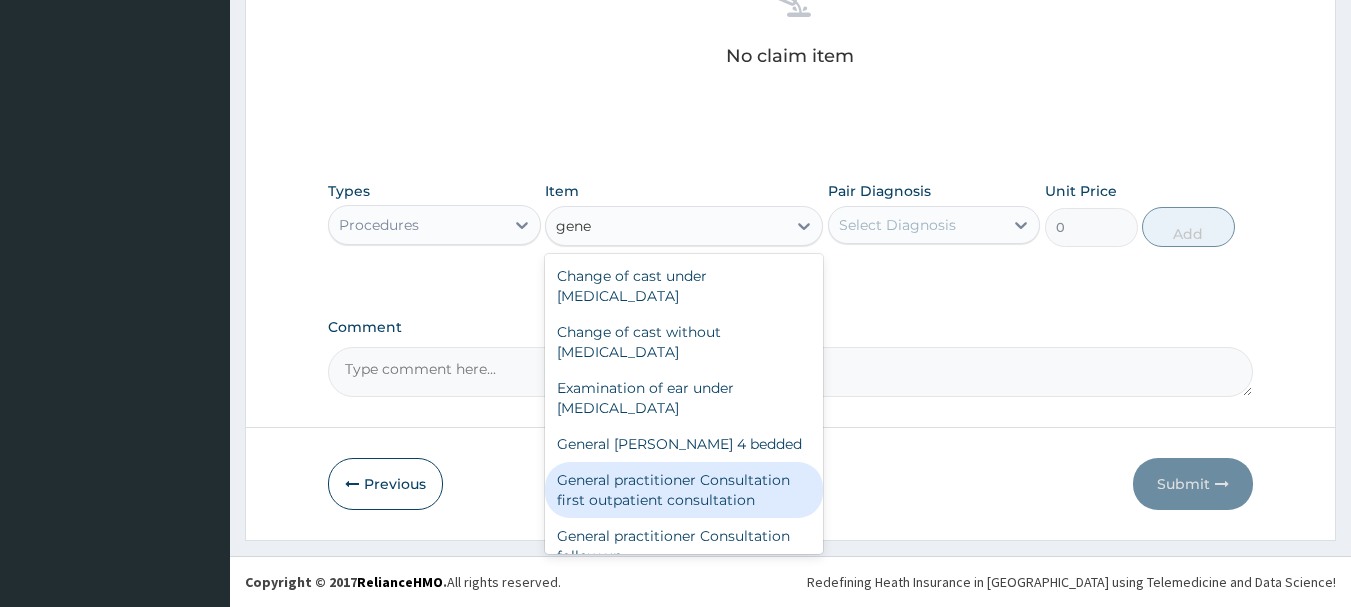 click on "General practitioner Consultation first outpatient consultation" at bounding box center (684, 490) 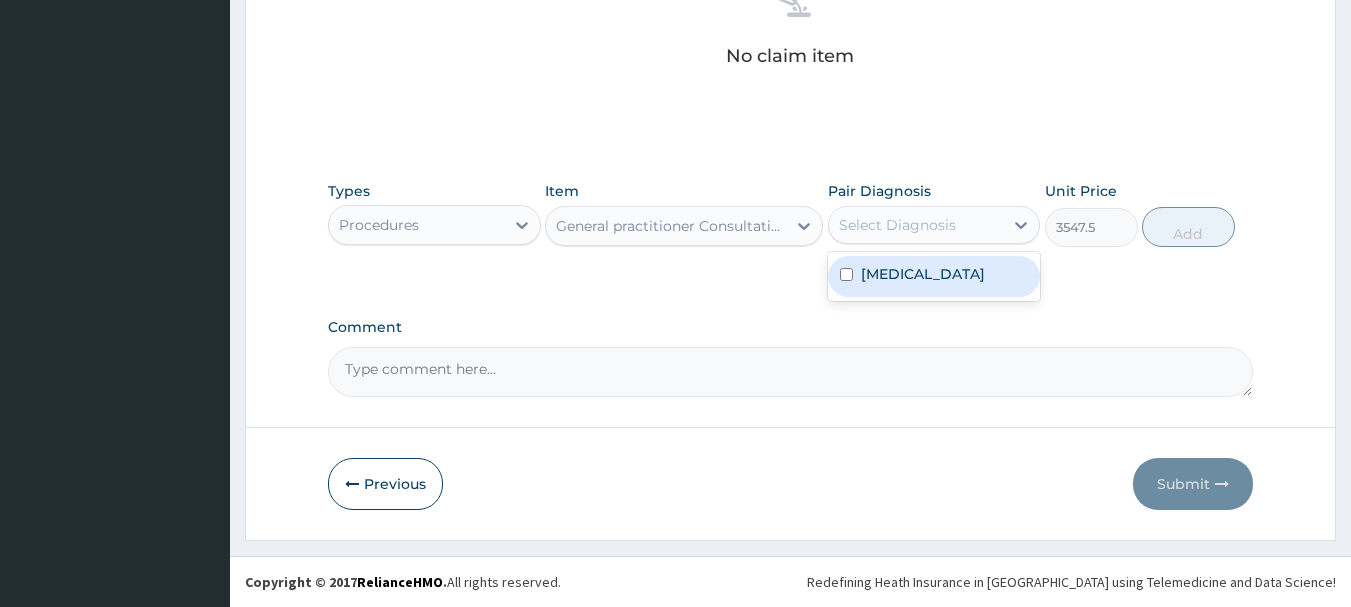 click on "Select Diagnosis" at bounding box center (916, 225) 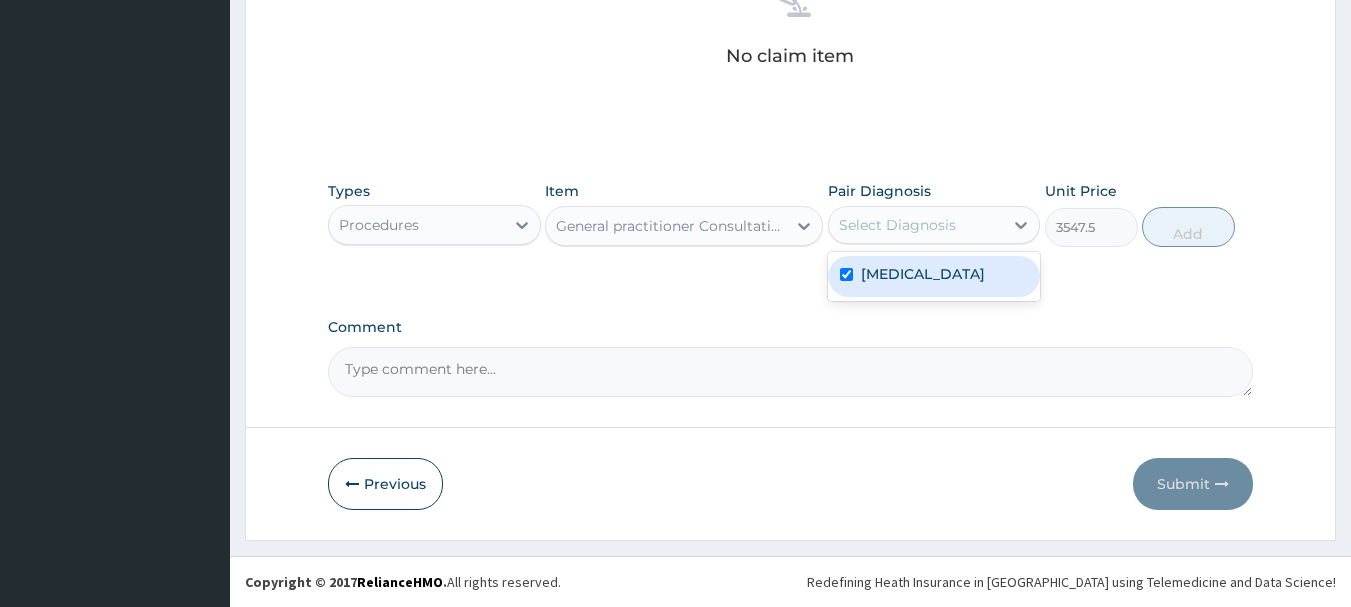 checkbox on "true" 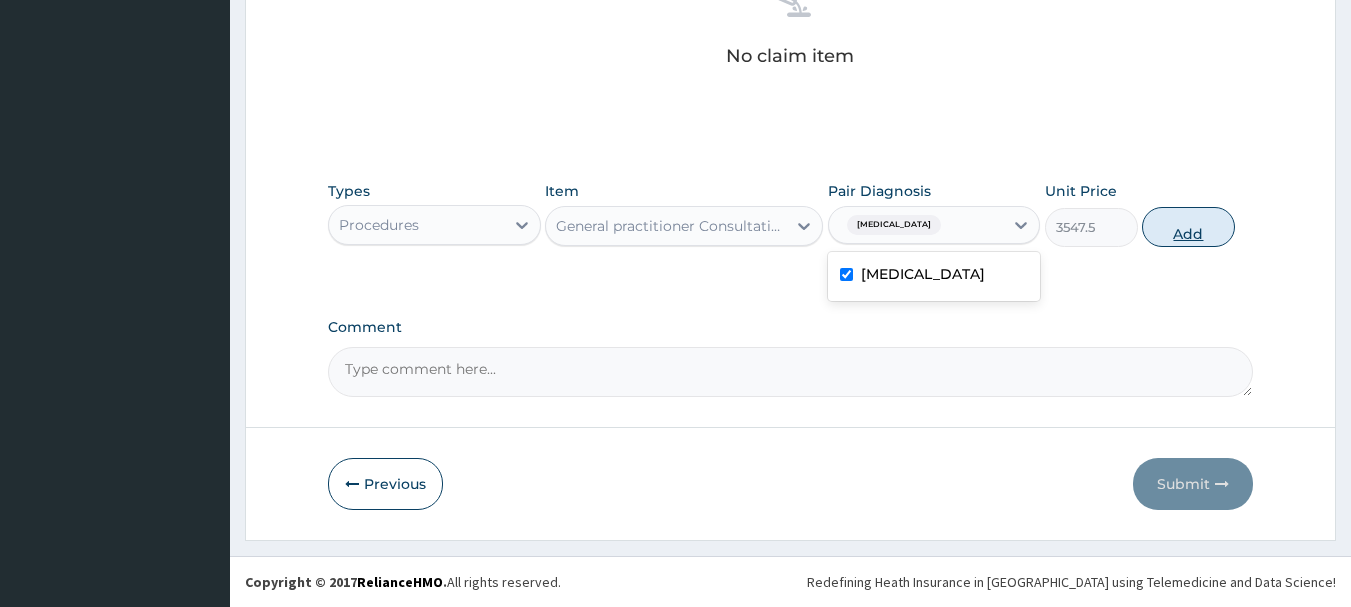 click on "Types Procedures Item General practitioner Consultation first outpatient consultation Pair Diagnosis option Crushing injury of finger, selected. option Crushing injury of finger selected, 1 of 1. 1 result available. Use Up and Down to choose options, press Enter to select the currently focused option, press Escape to exit the menu, press Tab to select the option and exit the menu. Crushing injury of finger Crushing injury of finger Unit Price 3547.5 Add" at bounding box center [791, 214] 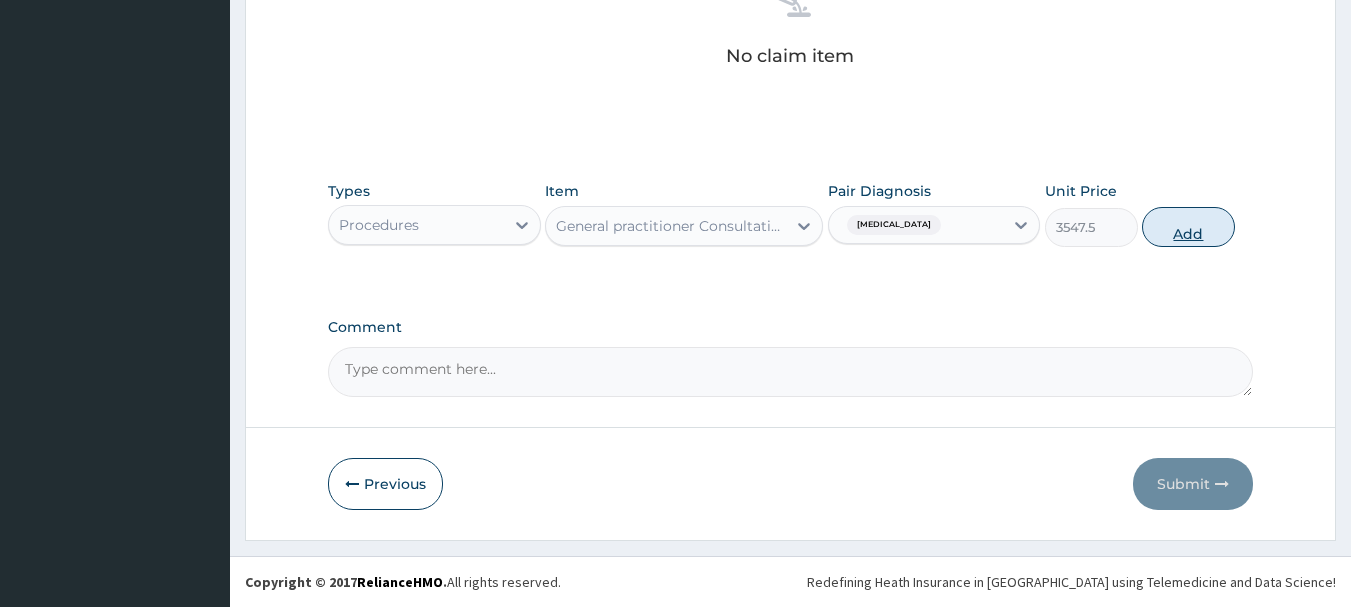 click on "Add" at bounding box center [1188, 227] 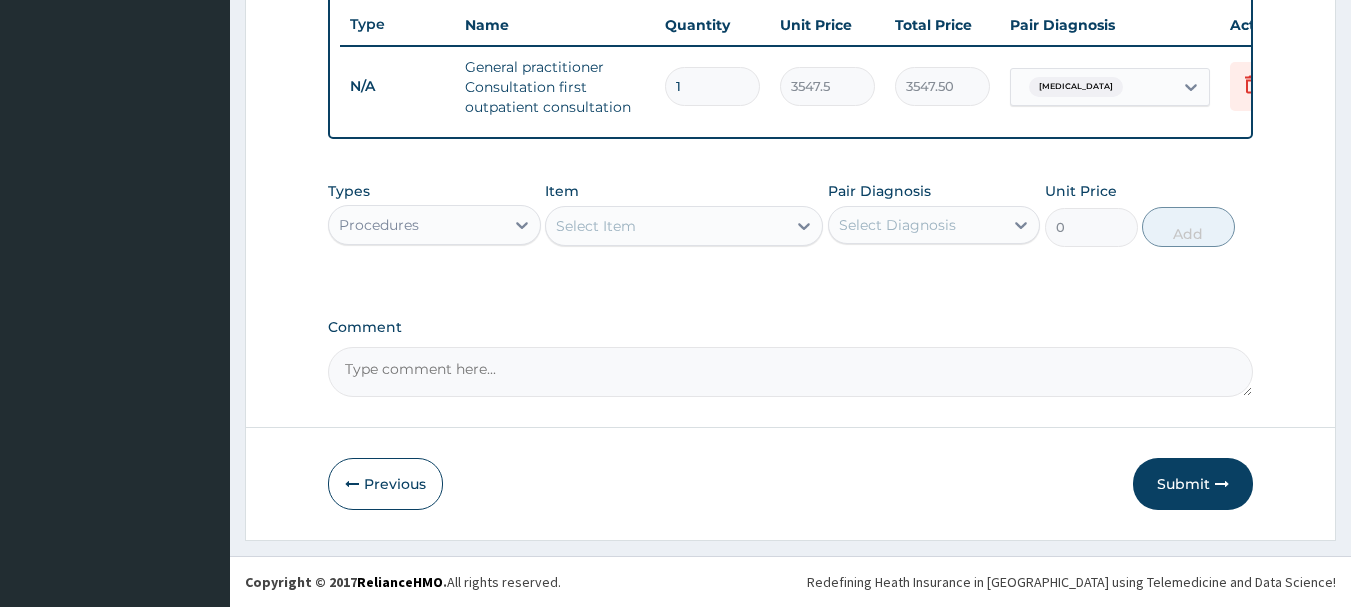 scroll, scrollTop: 766, scrollLeft: 0, axis: vertical 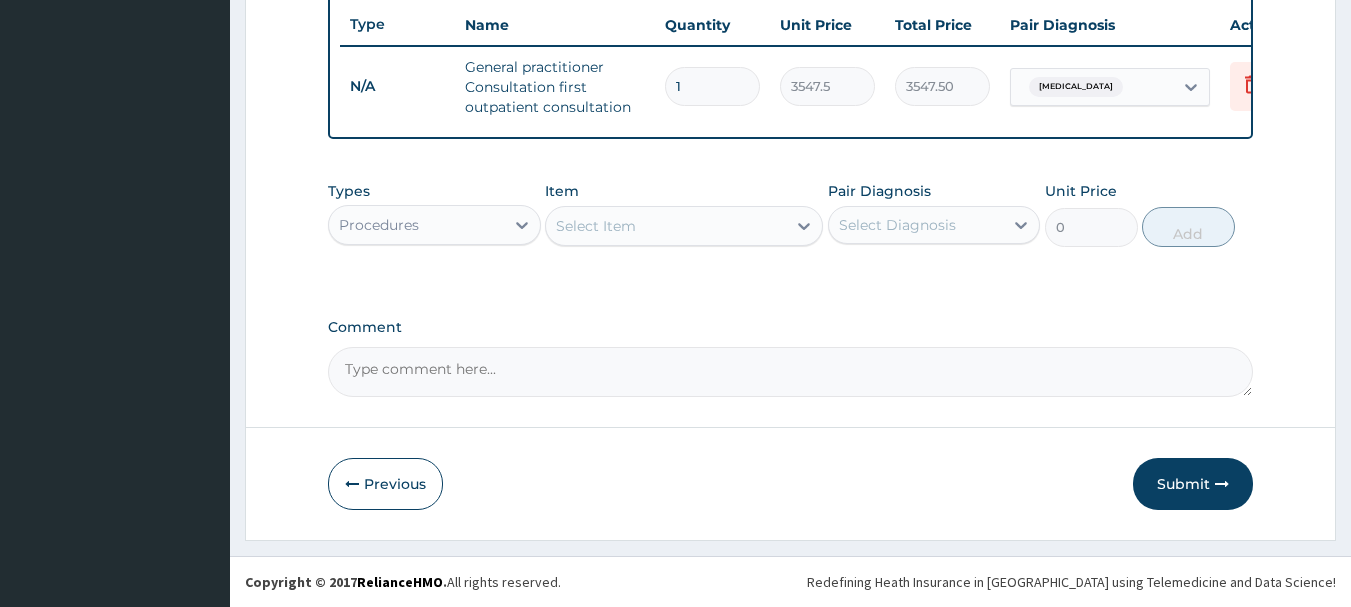 click on "Select Item" at bounding box center [596, 226] 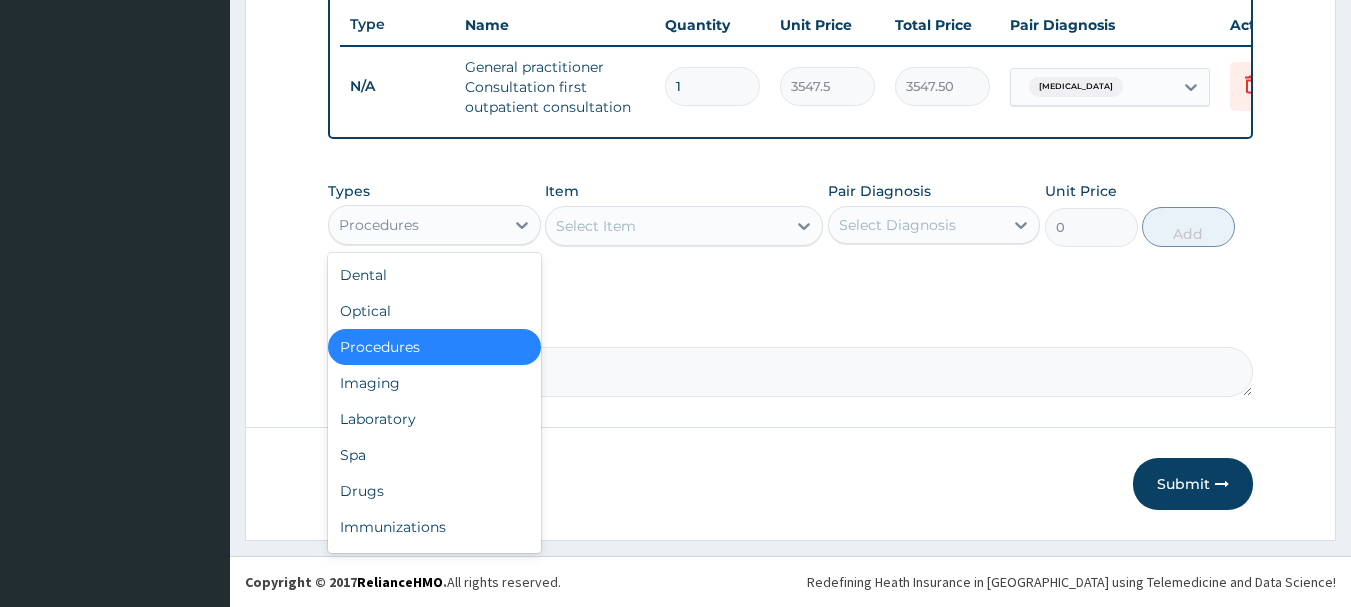click on "Procedures" at bounding box center [416, 225] 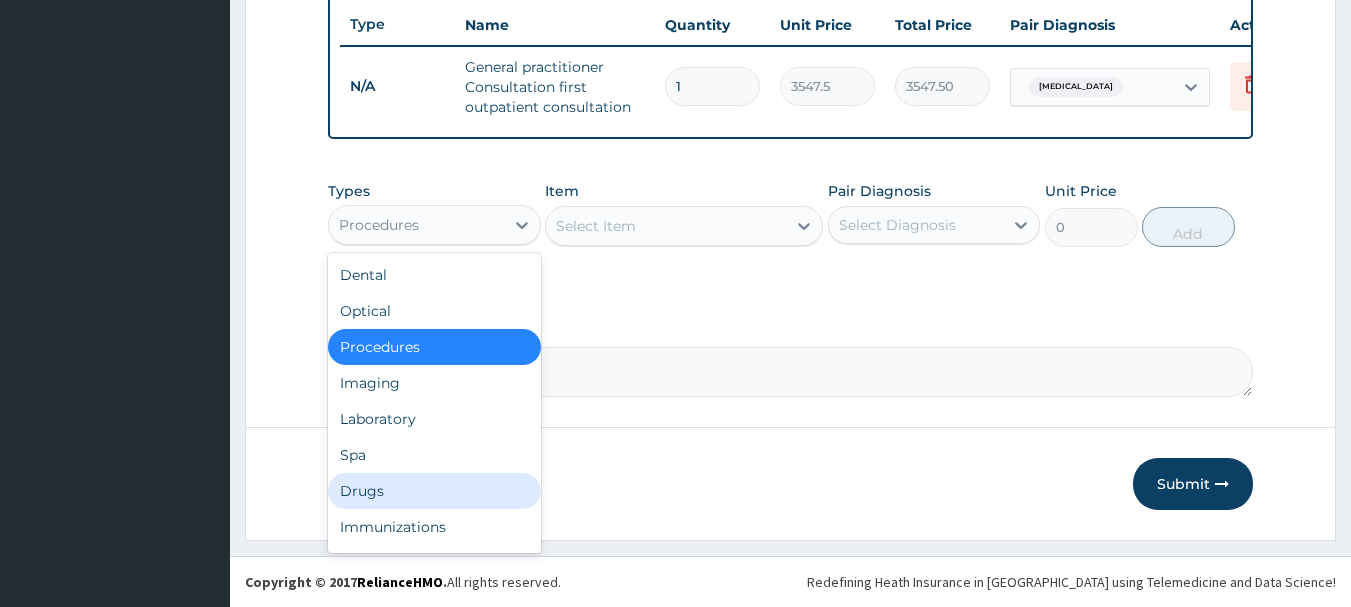 click on "Drugs" at bounding box center (434, 491) 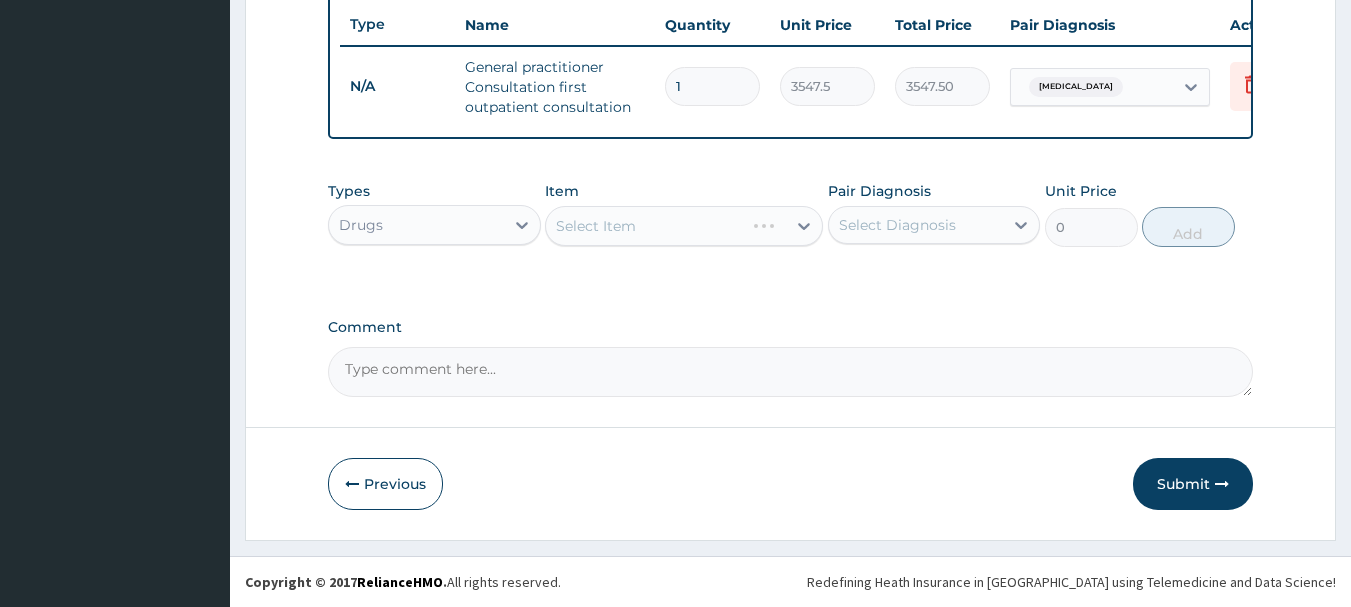 click on "Select Item" at bounding box center (684, 226) 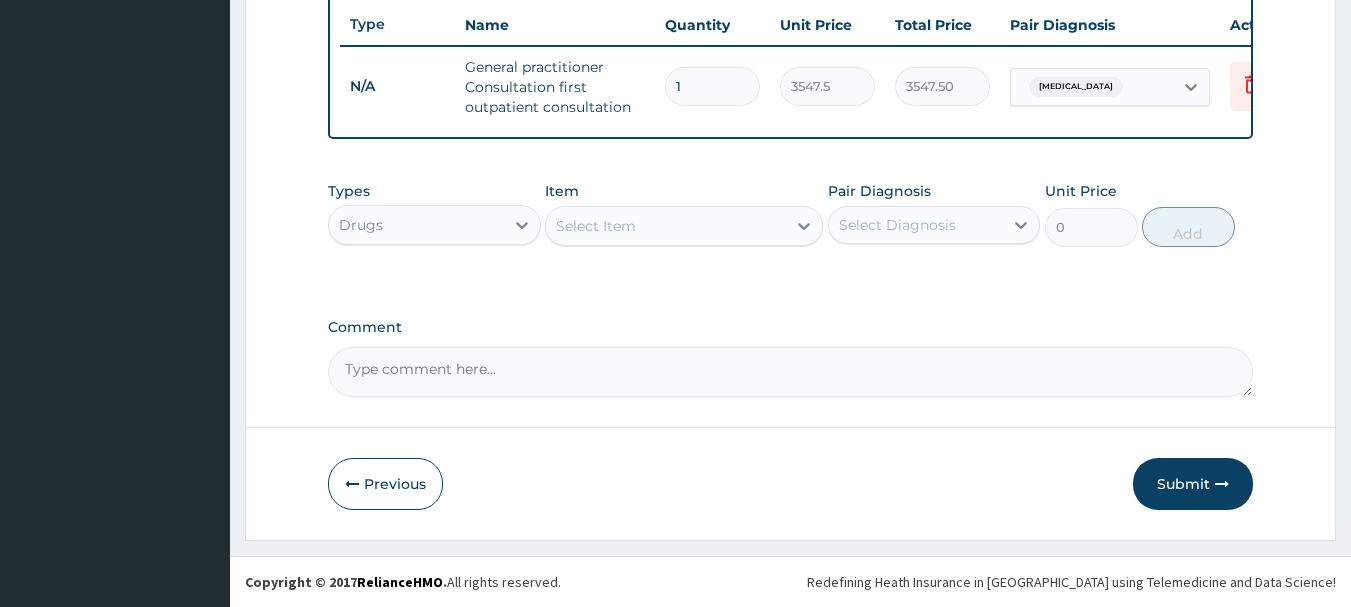 click on "Select Item" at bounding box center (666, 226) 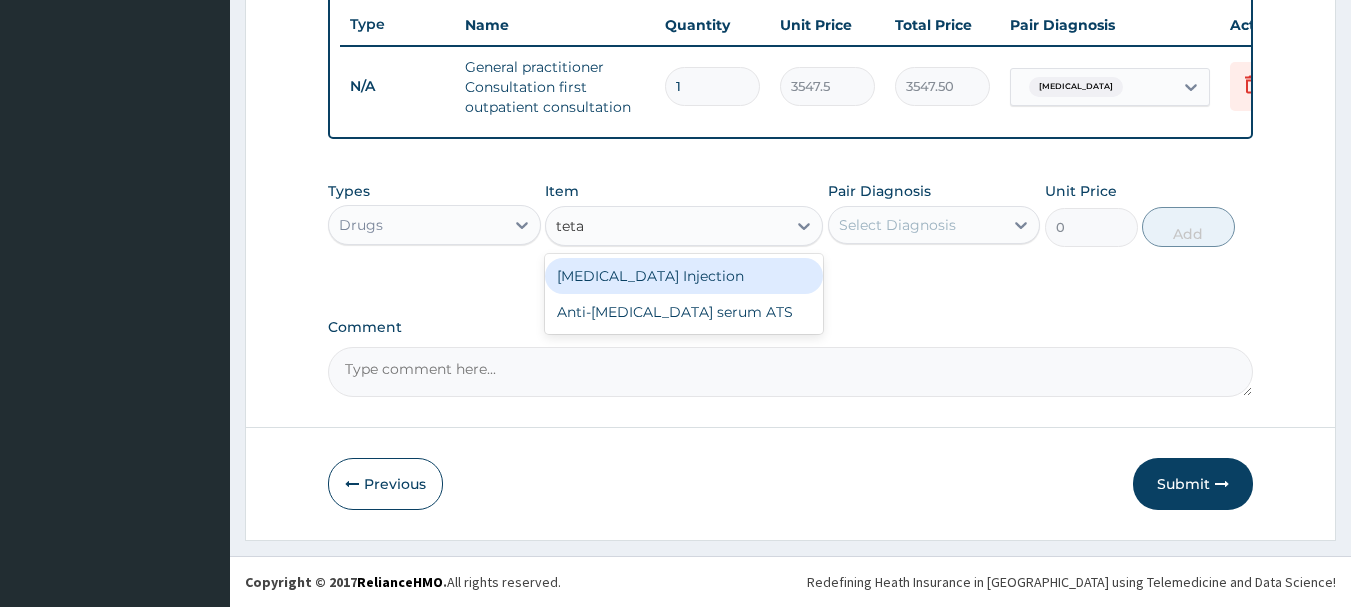type on "tetan" 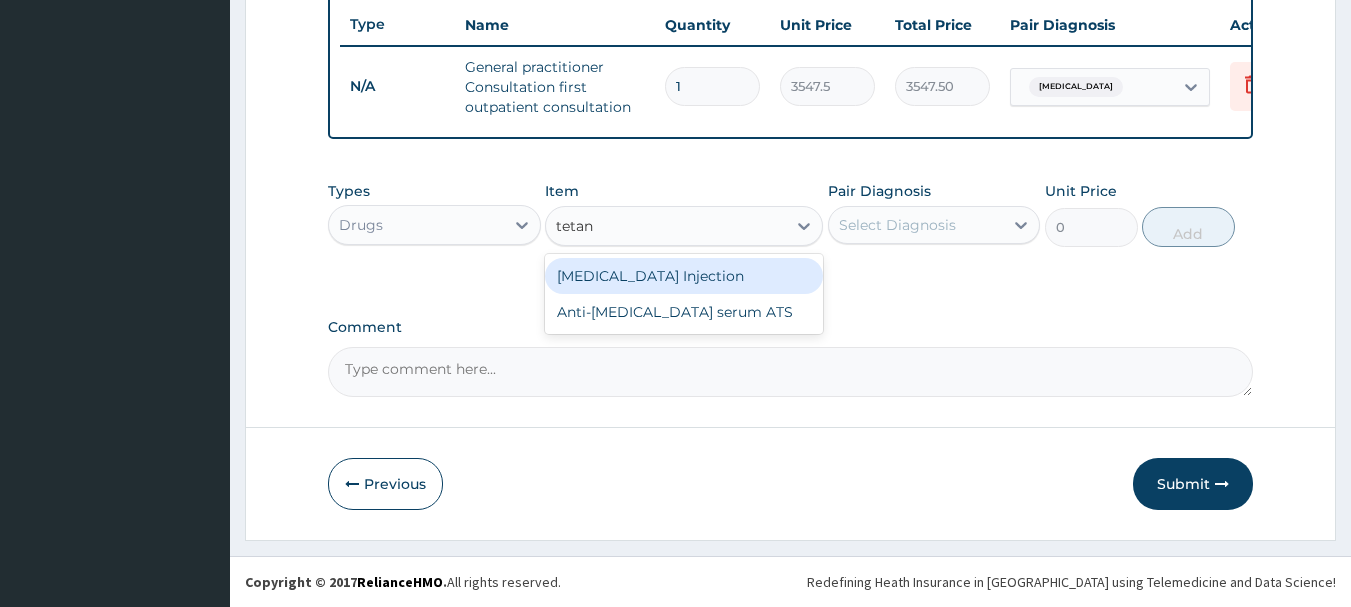 click on "TETANUS Injection" at bounding box center (684, 276) 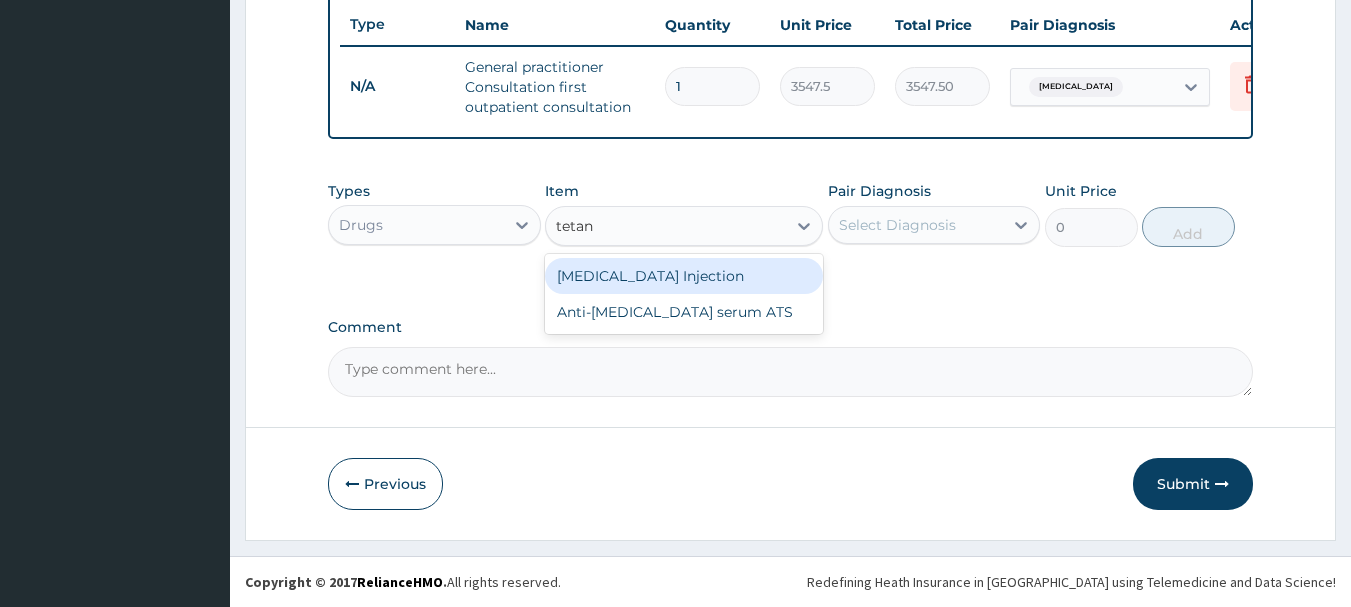 type 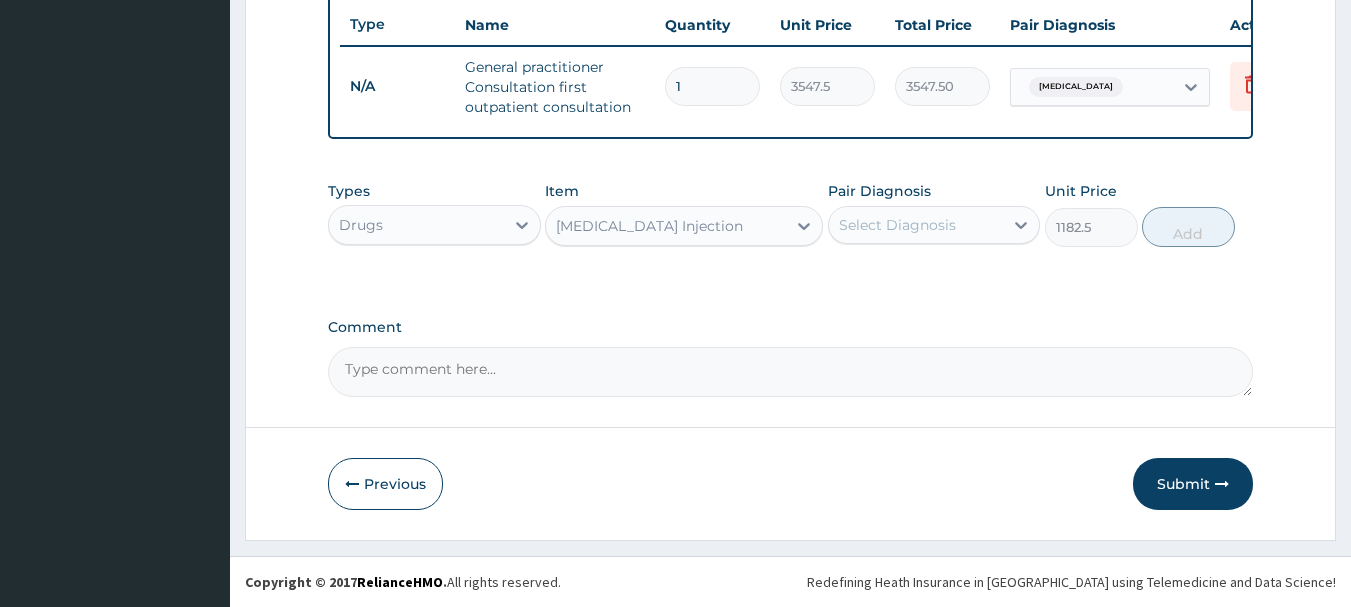 click on "Select Diagnosis" at bounding box center [897, 225] 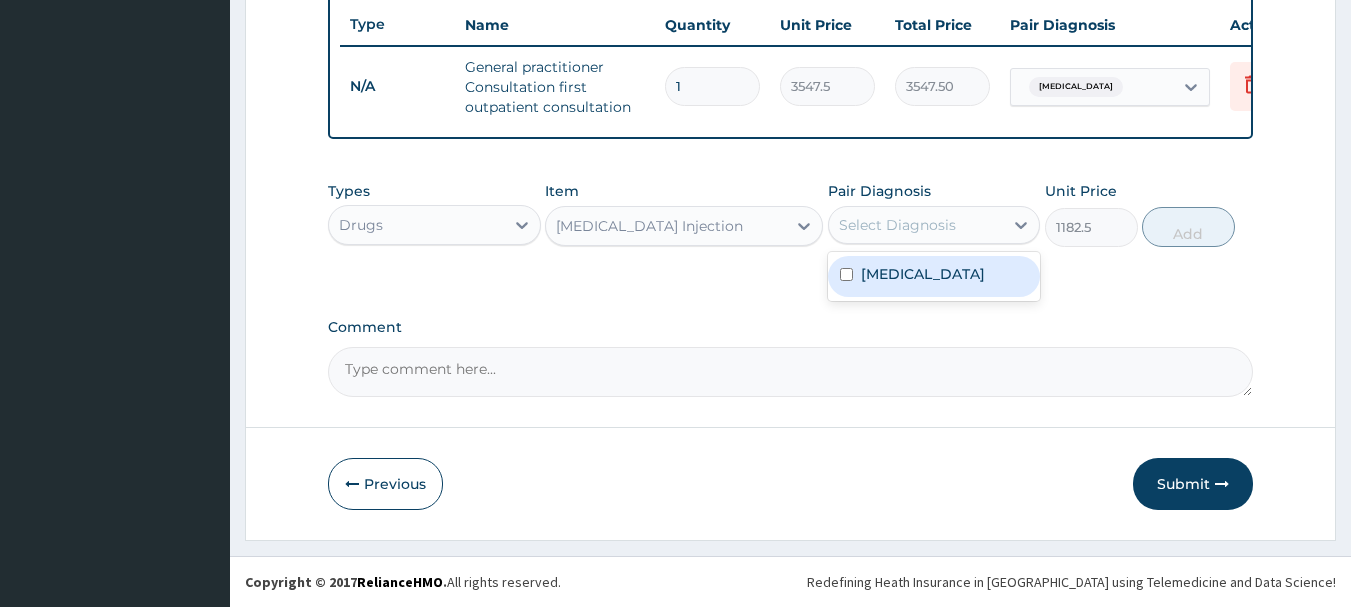 click on "Crushing injury of finger" at bounding box center [923, 274] 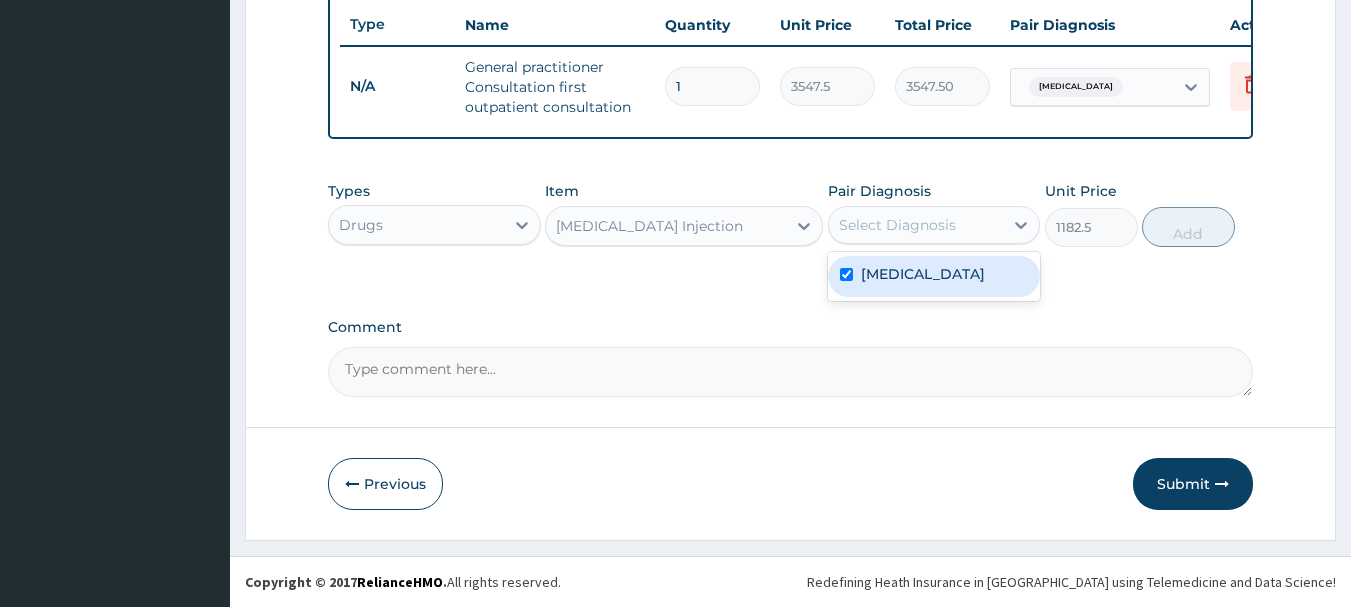 checkbox on "true" 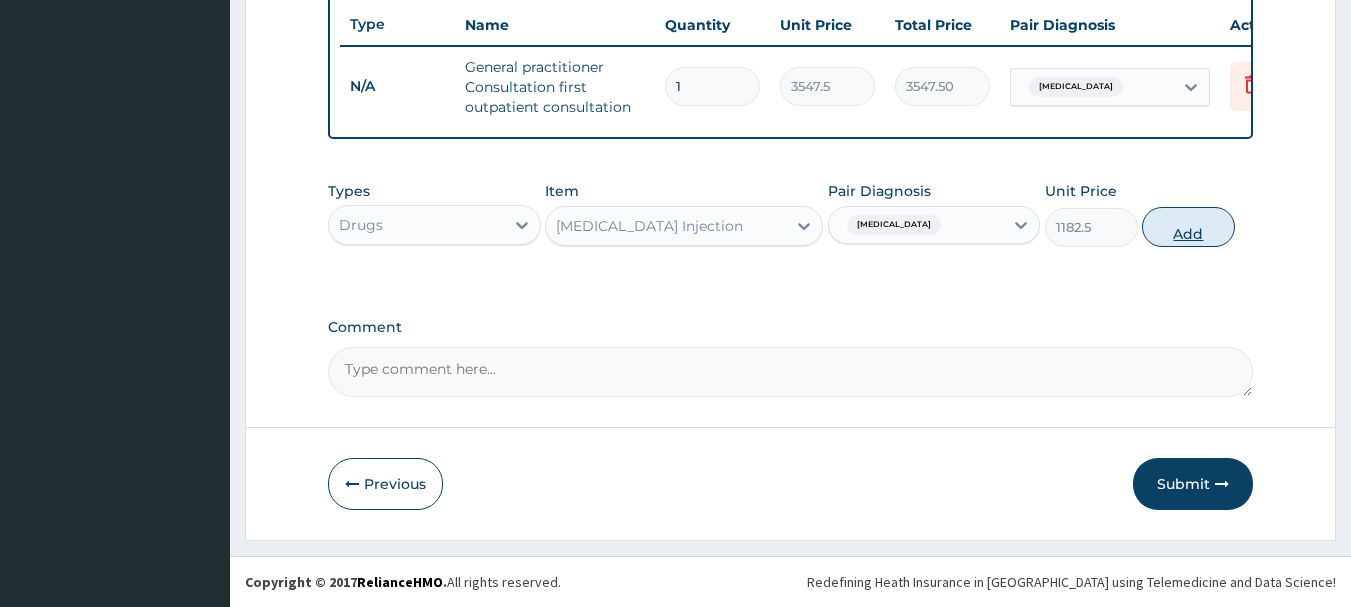 click on "Add" at bounding box center (1188, 227) 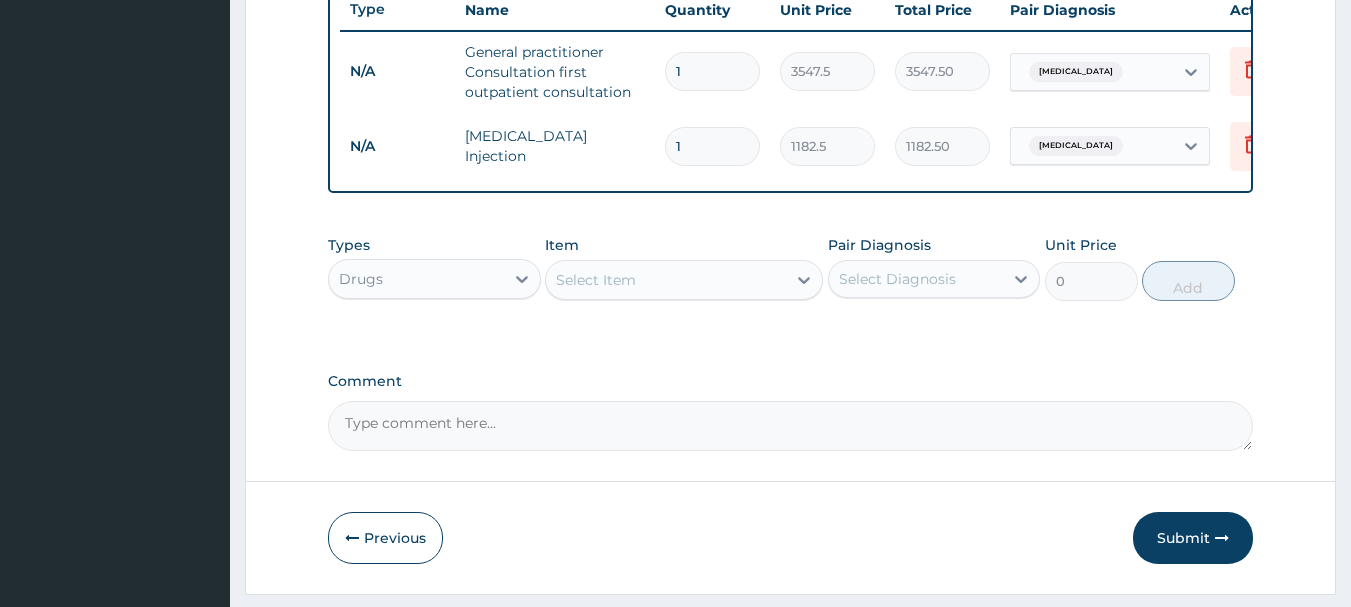 click on "Select Item" at bounding box center (666, 280) 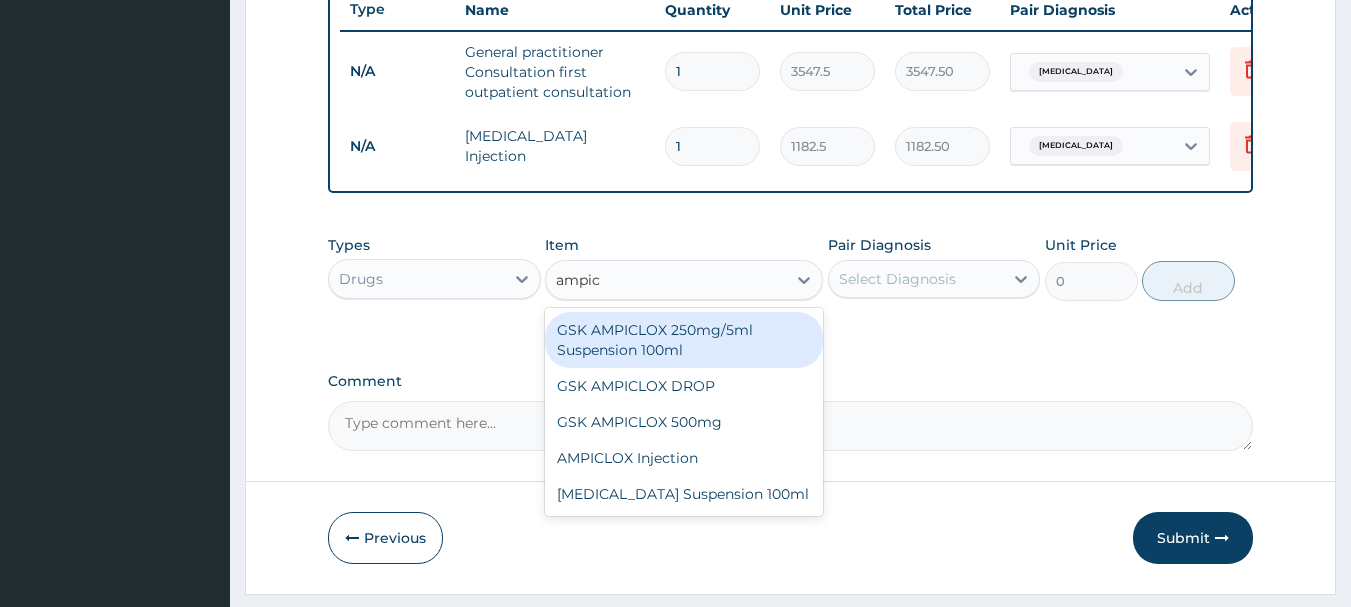 type on "ampicl" 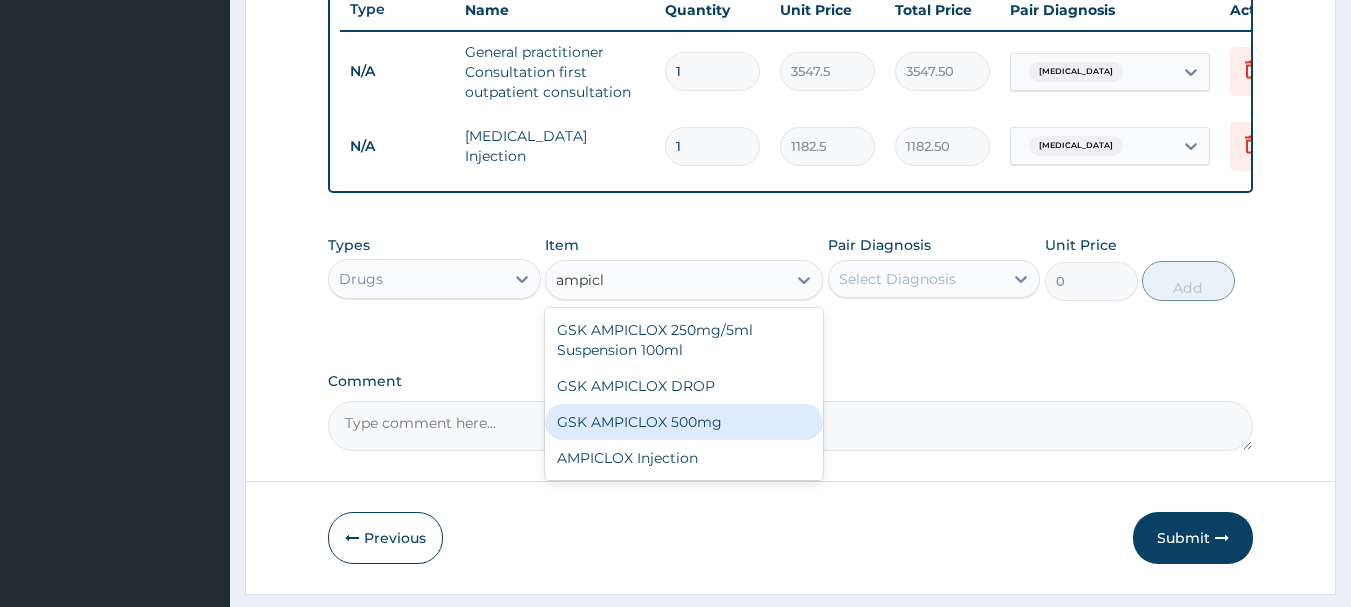 click on "GSK AMPICLOX 500mg" at bounding box center (684, 422) 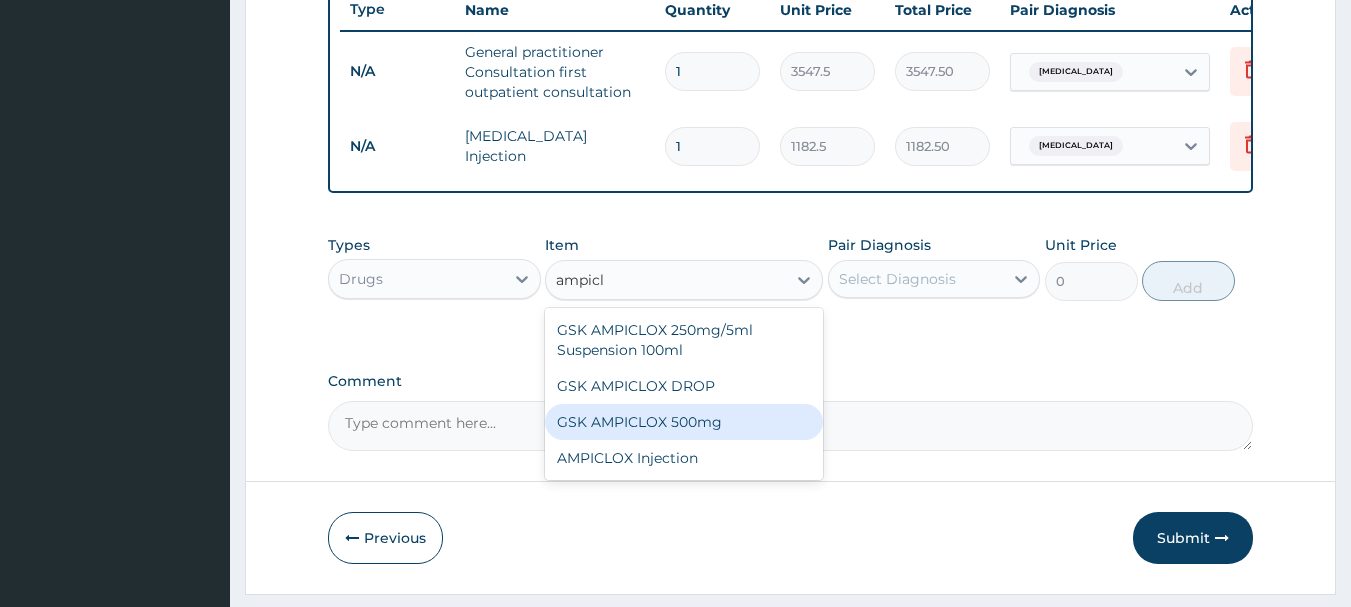 type 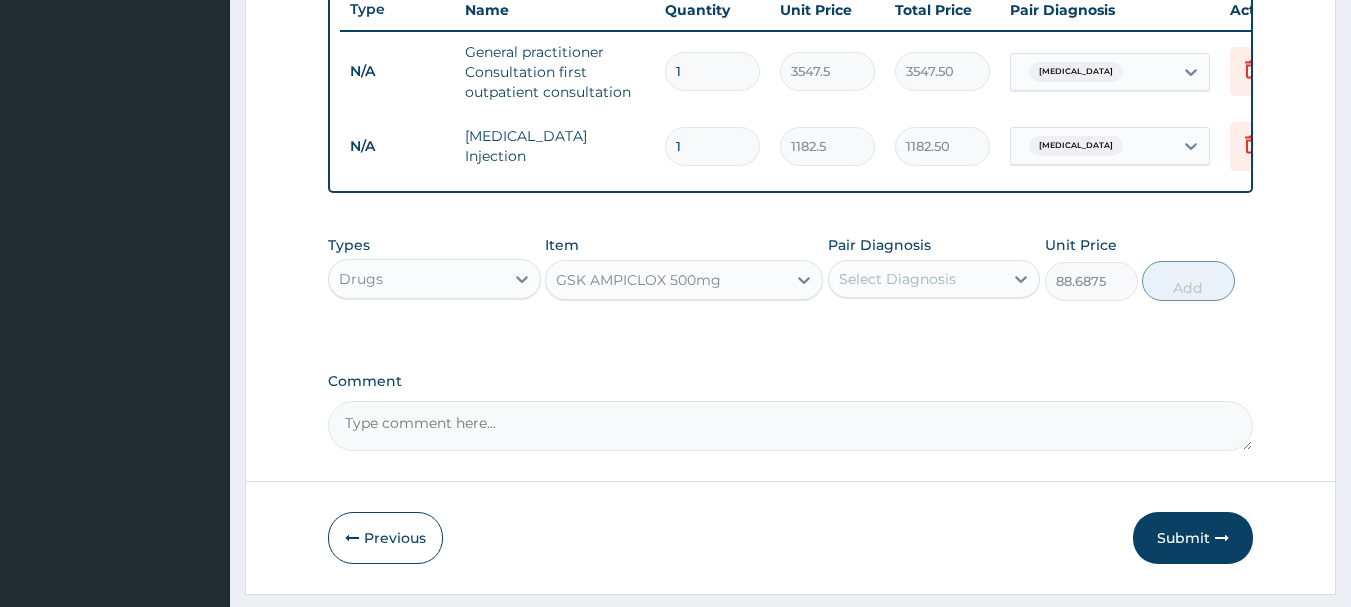 click on "Select Diagnosis" at bounding box center (897, 279) 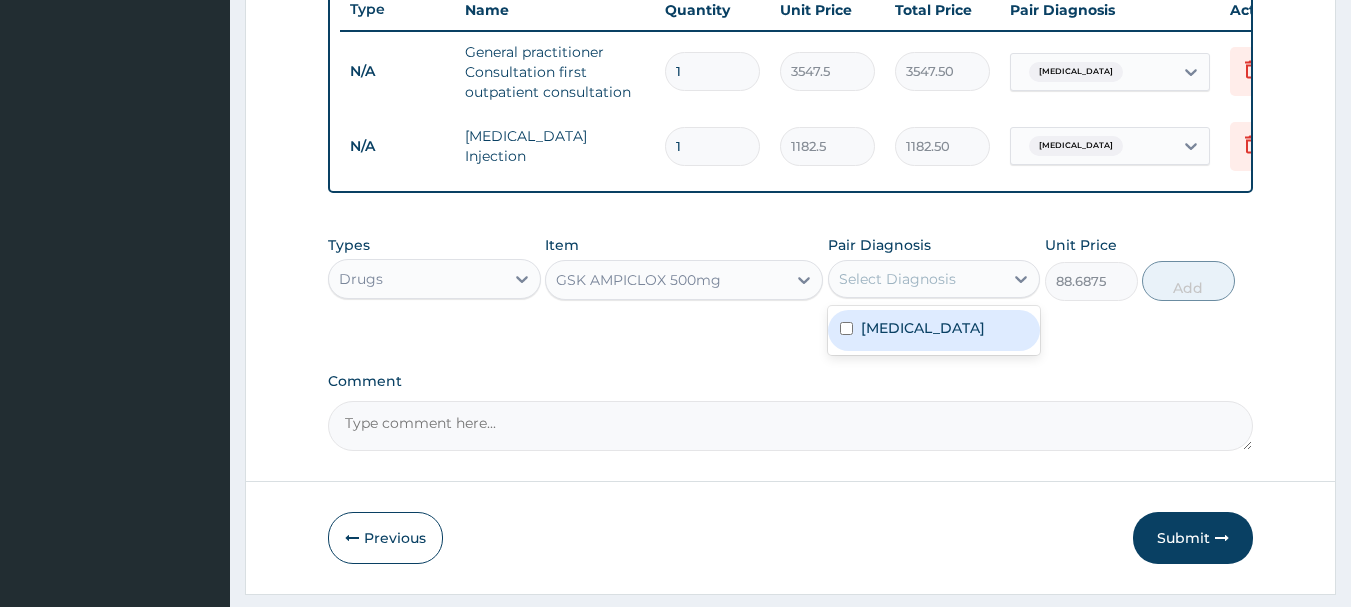 click on "Crushing injury of finger" at bounding box center (923, 328) 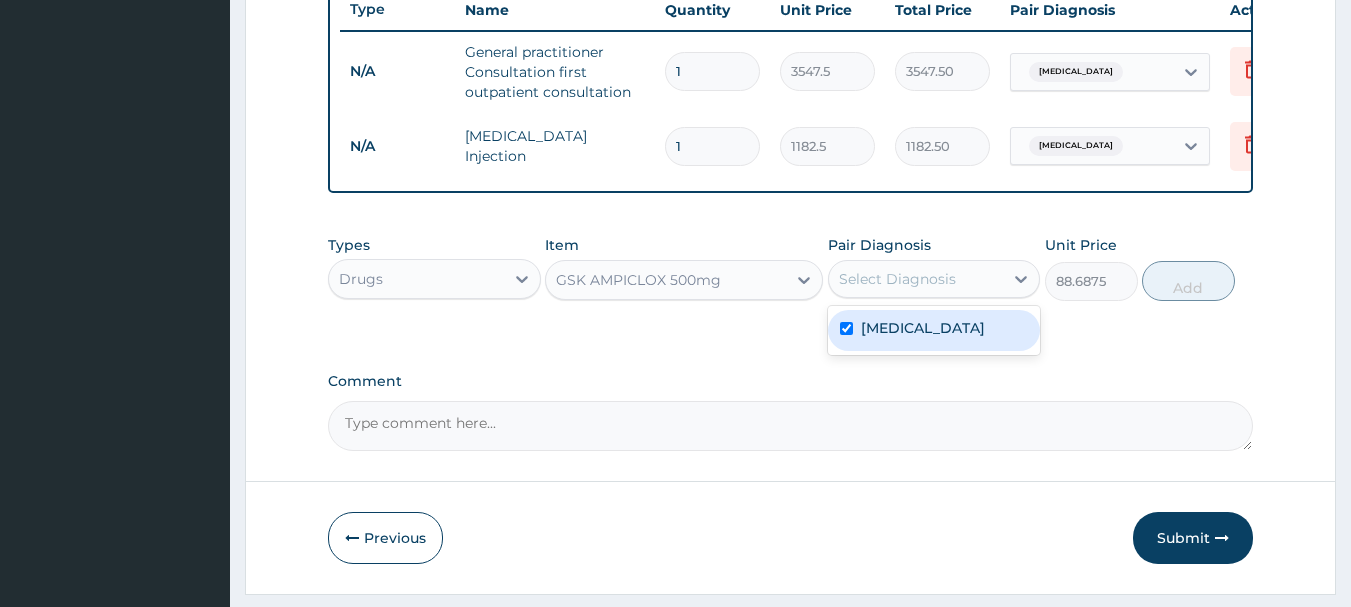 checkbox on "true" 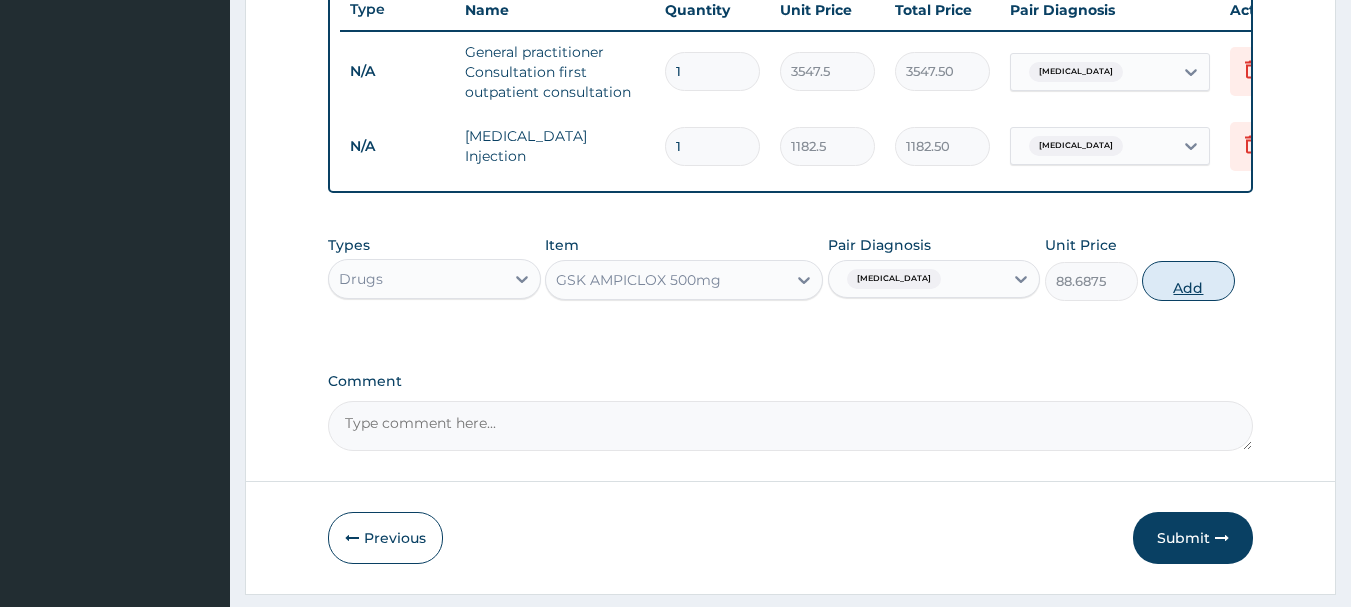 click on "Add" at bounding box center [1188, 281] 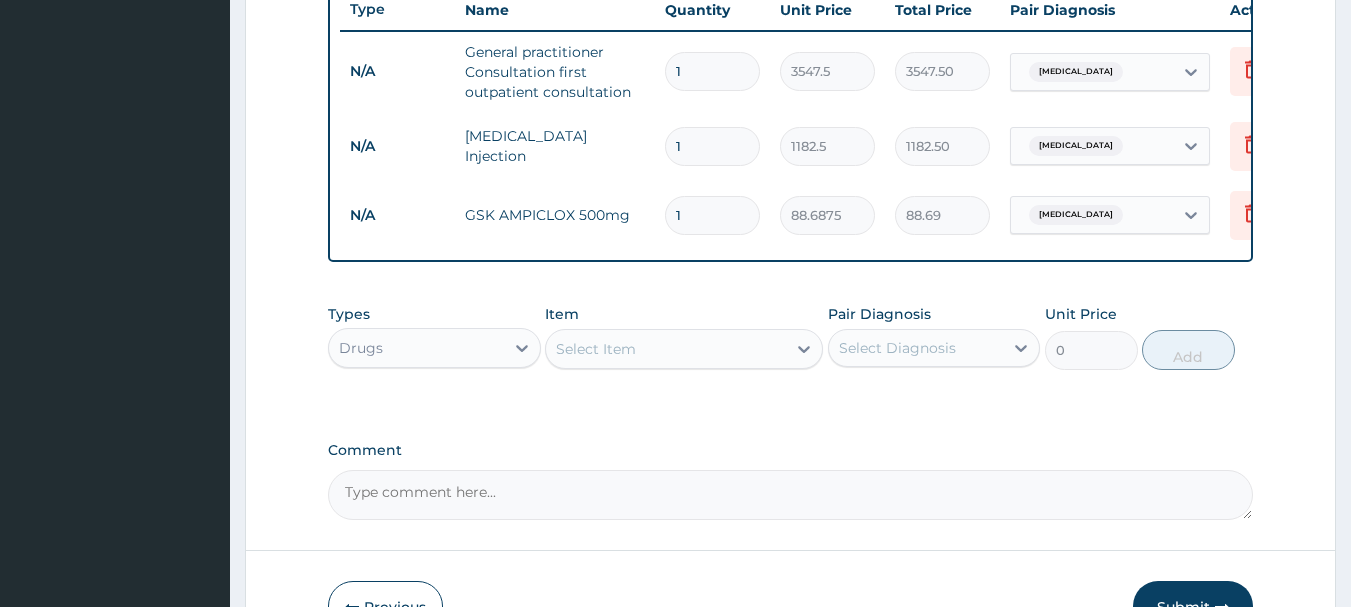 type on "10" 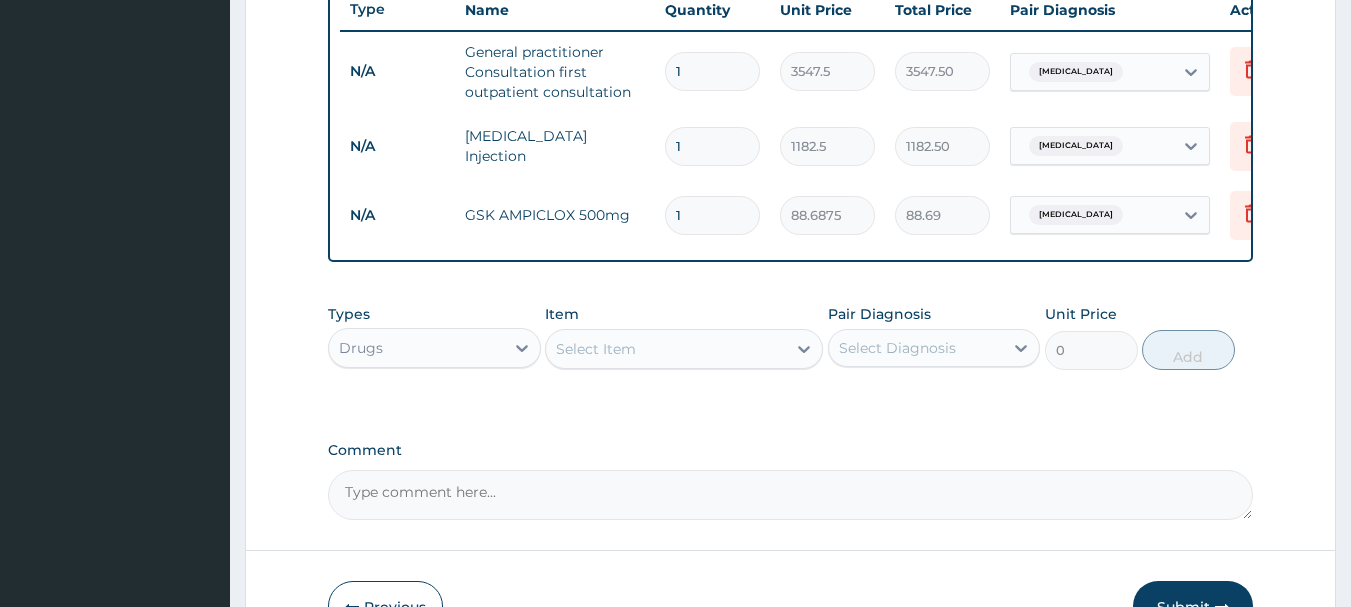 type on "886.88" 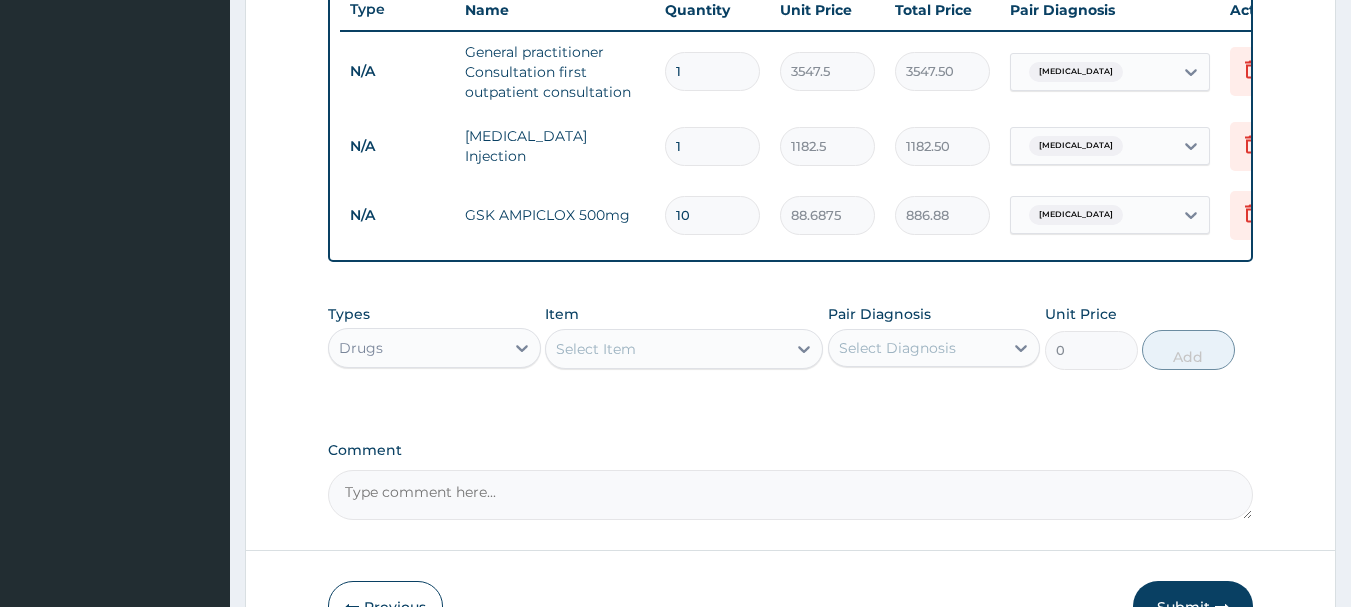 type on "10" 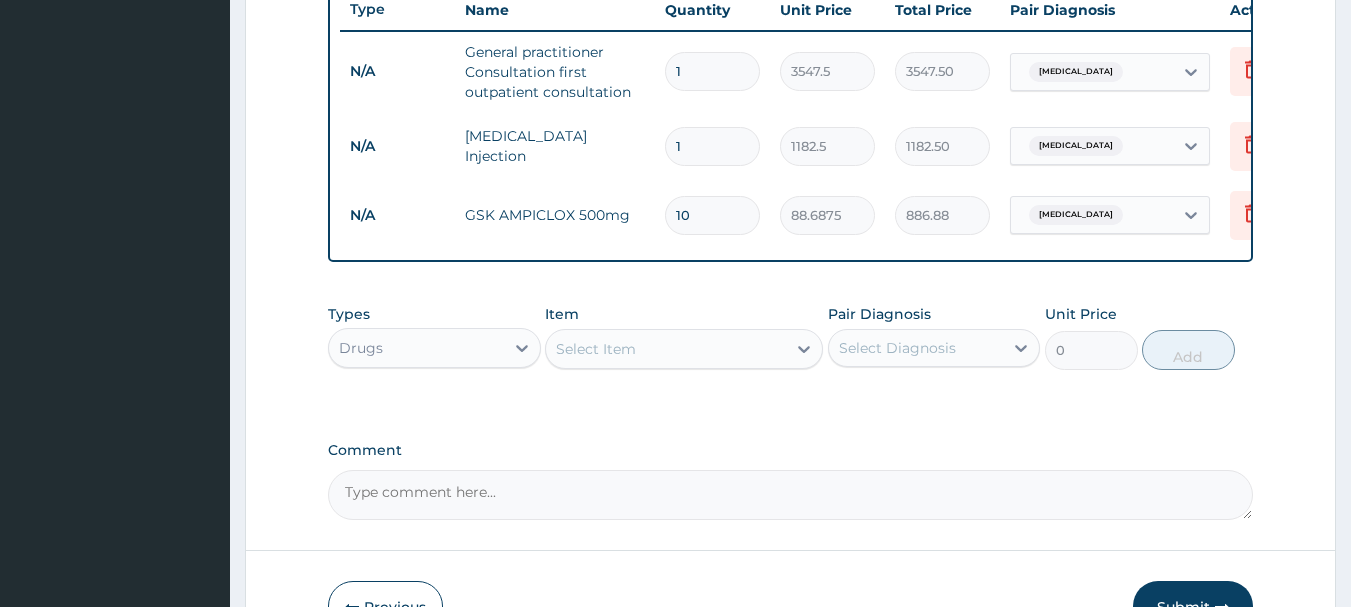 click on "Select Item" at bounding box center (666, 349) 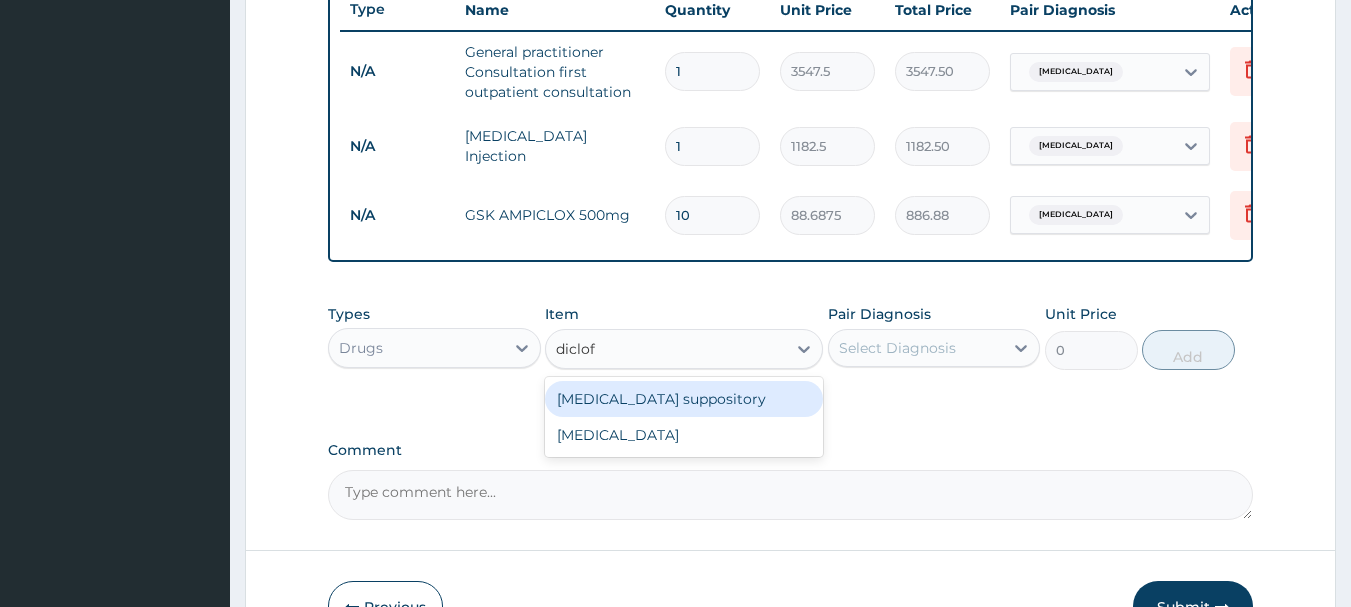 type on "diclo" 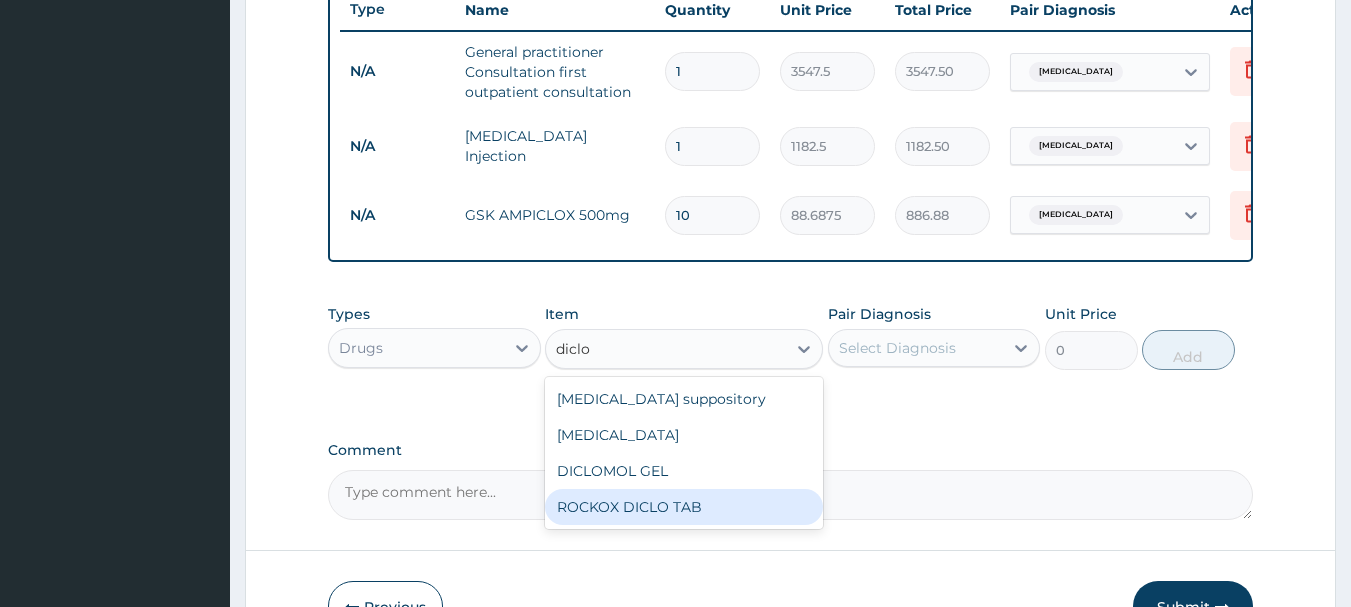 click on "ROCKOX DICLO TAB" at bounding box center [684, 507] 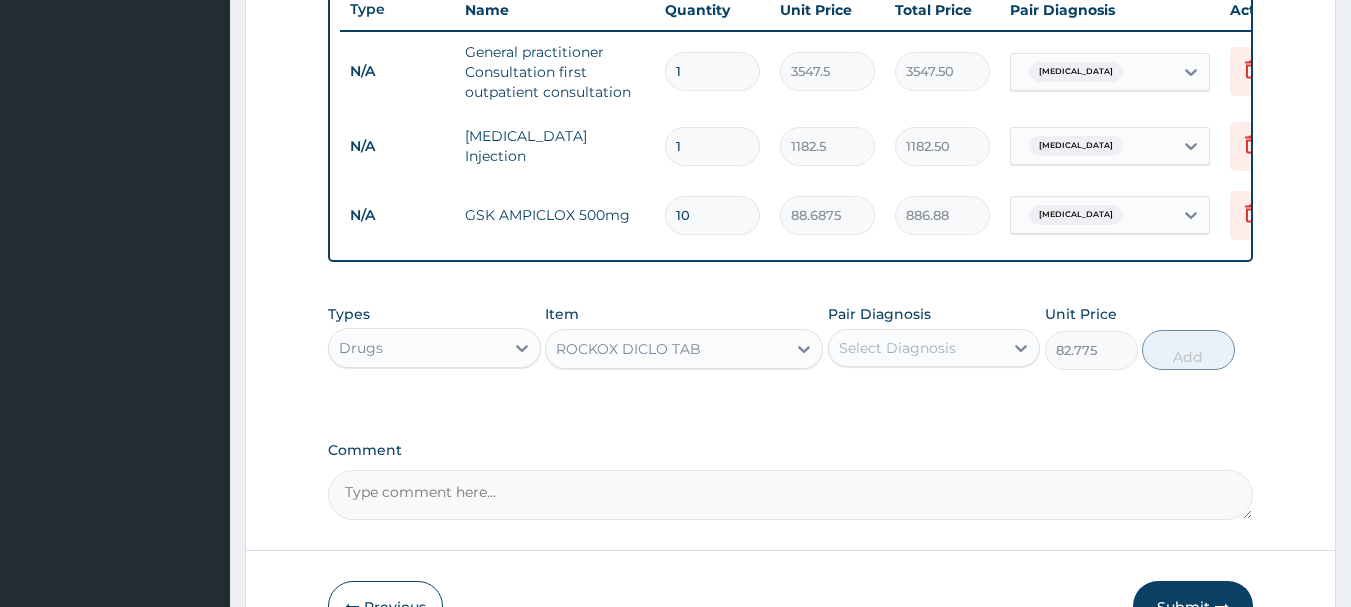 click on "Select Diagnosis" at bounding box center [934, 348] 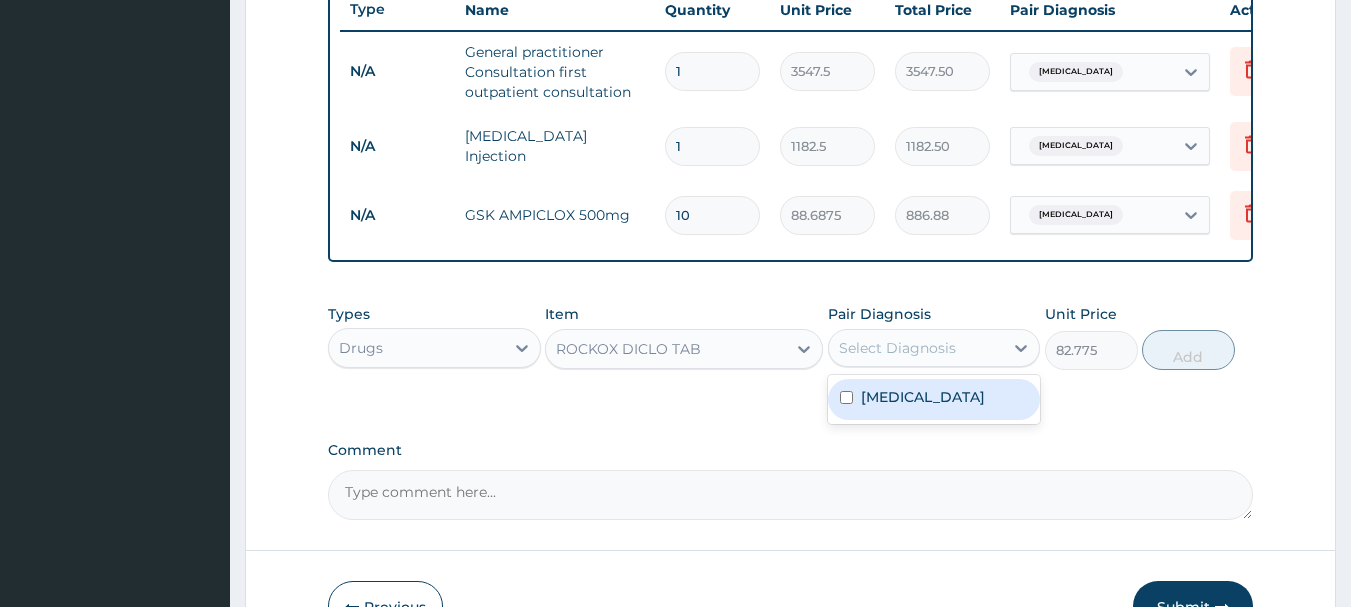 click on "Crushing injury of finger" at bounding box center [934, 399] 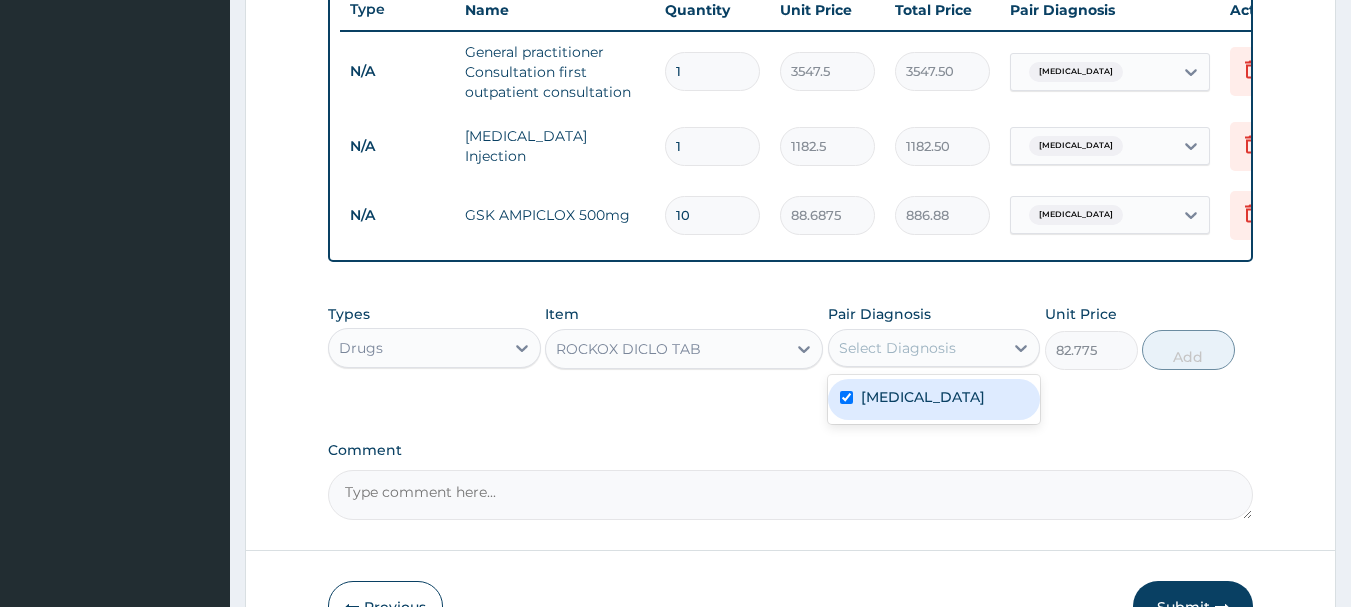 checkbox on "true" 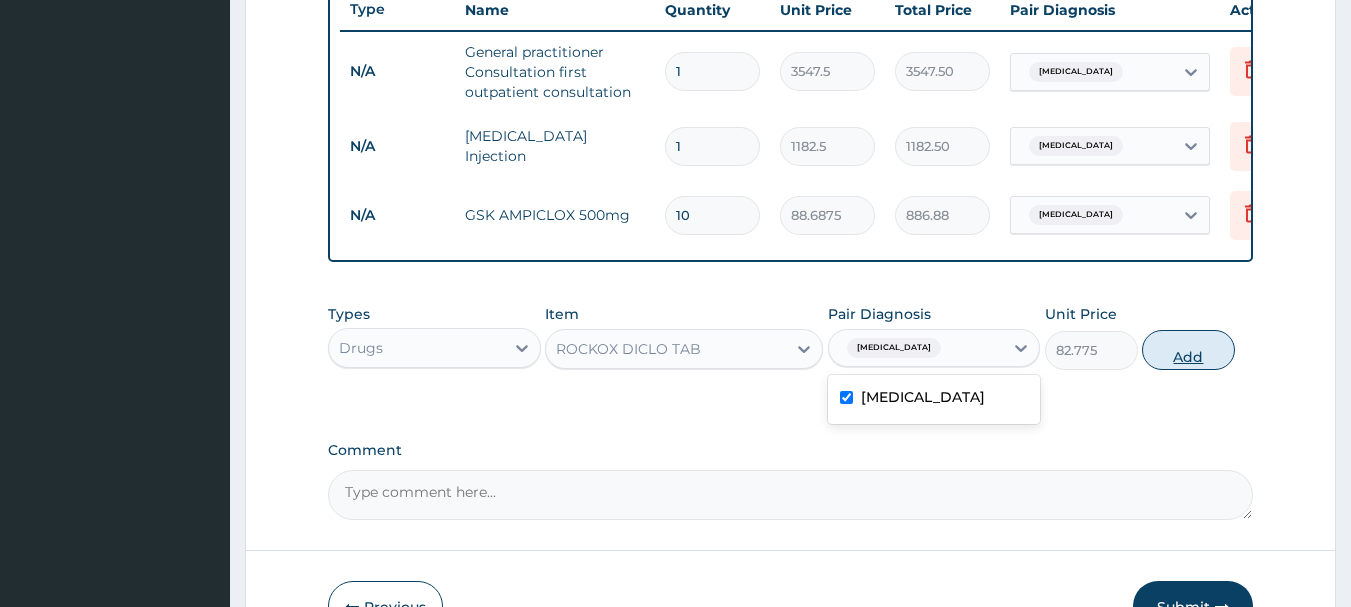 click on "Add" at bounding box center [1188, 350] 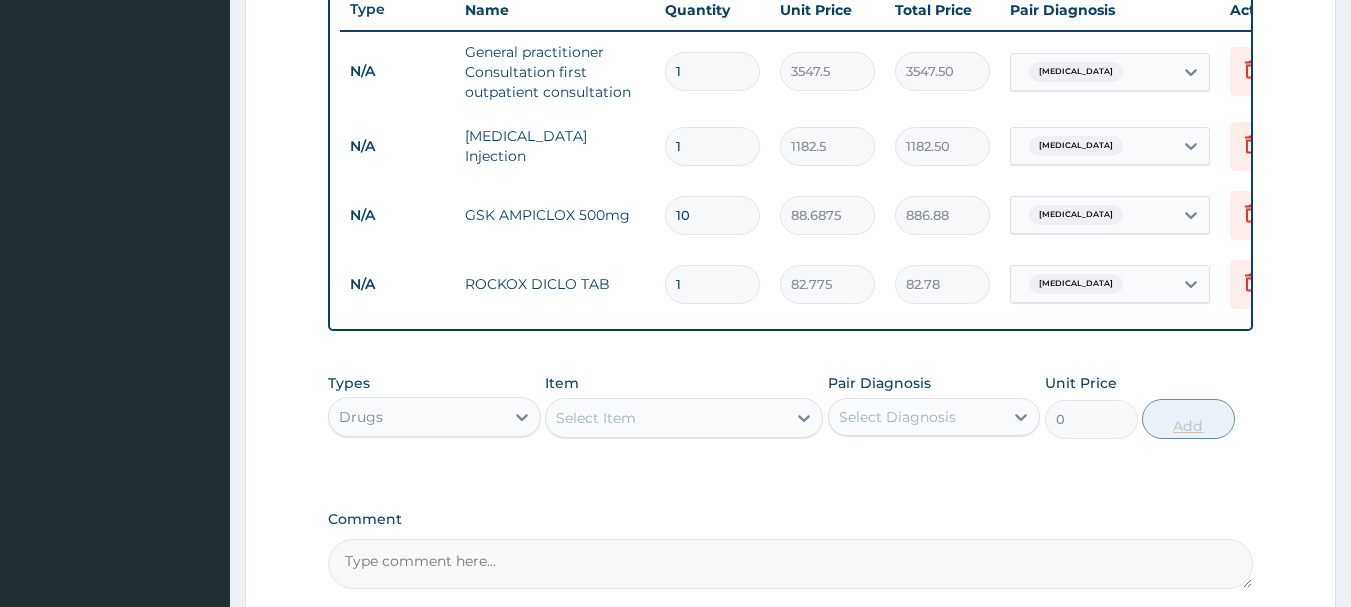 type on "10" 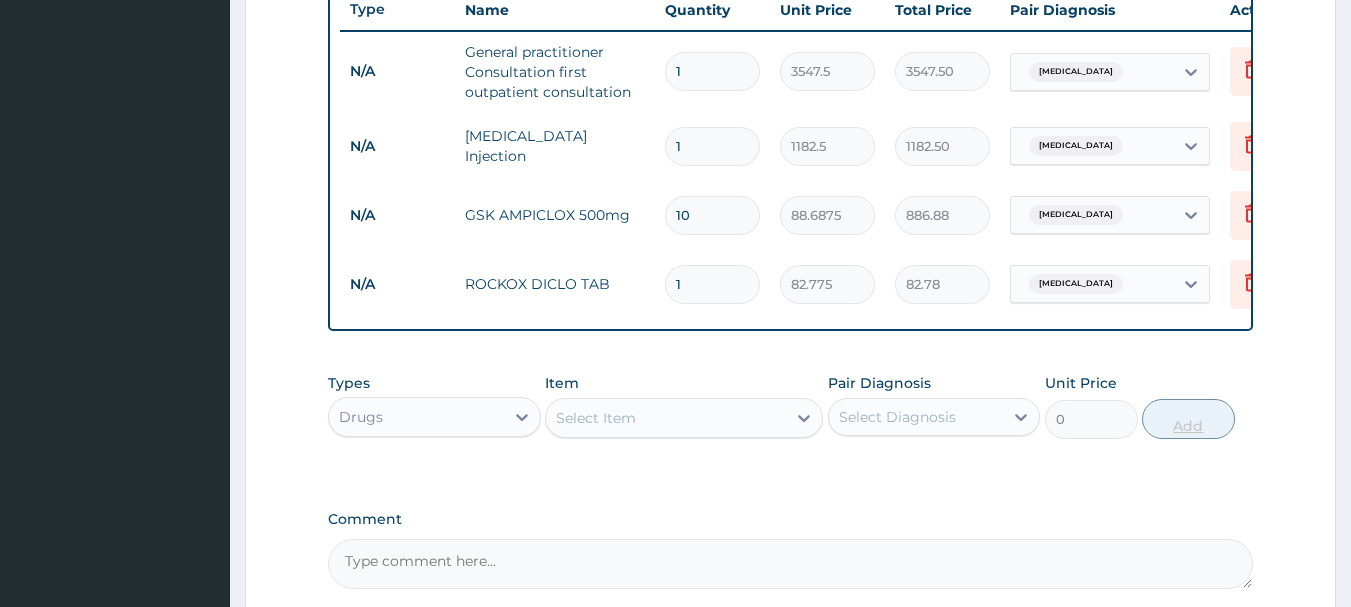 type on "827.75" 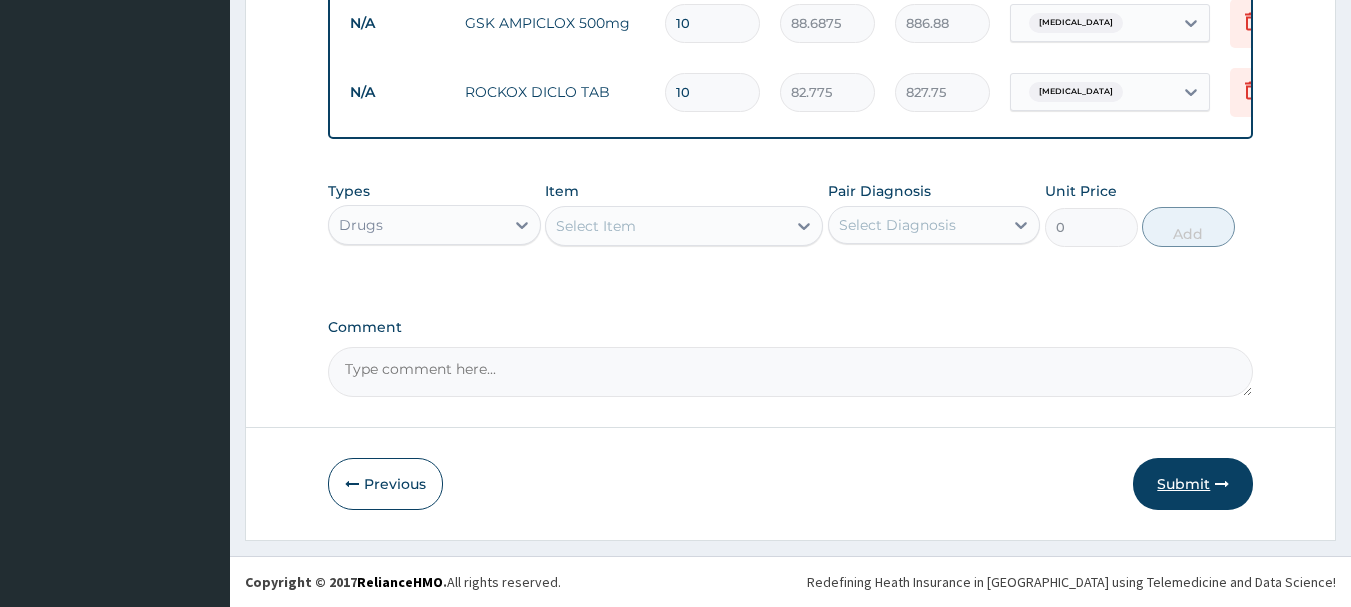 scroll, scrollTop: 973, scrollLeft: 0, axis: vertical 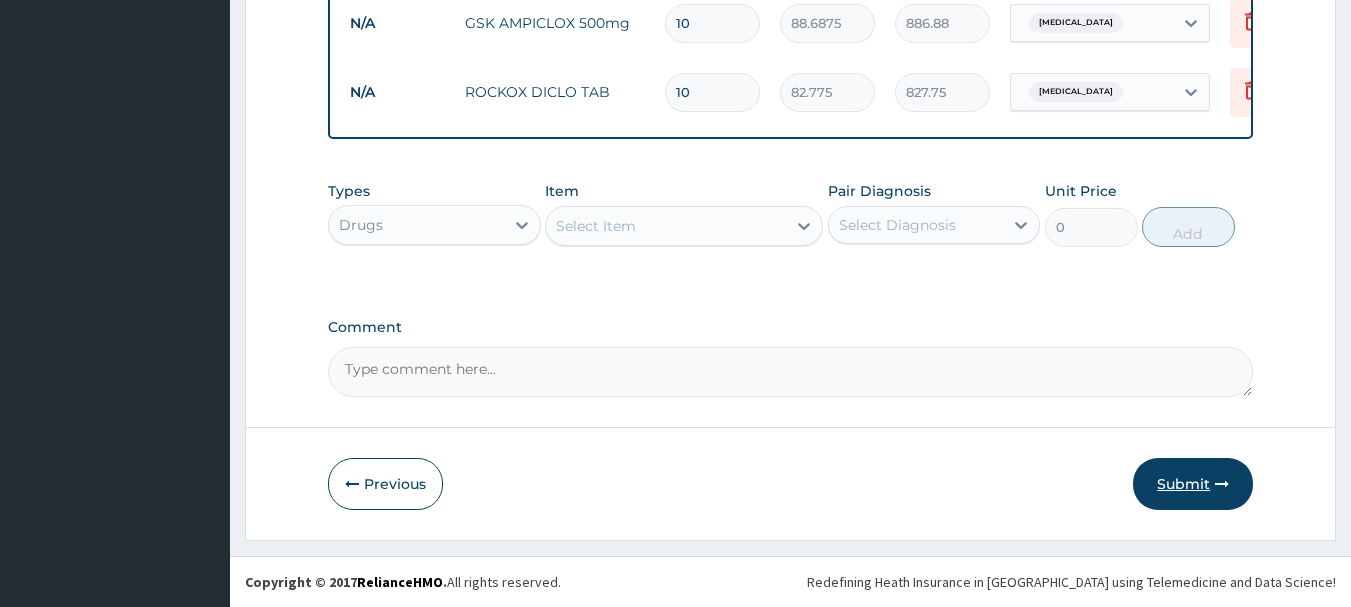 type on "10" 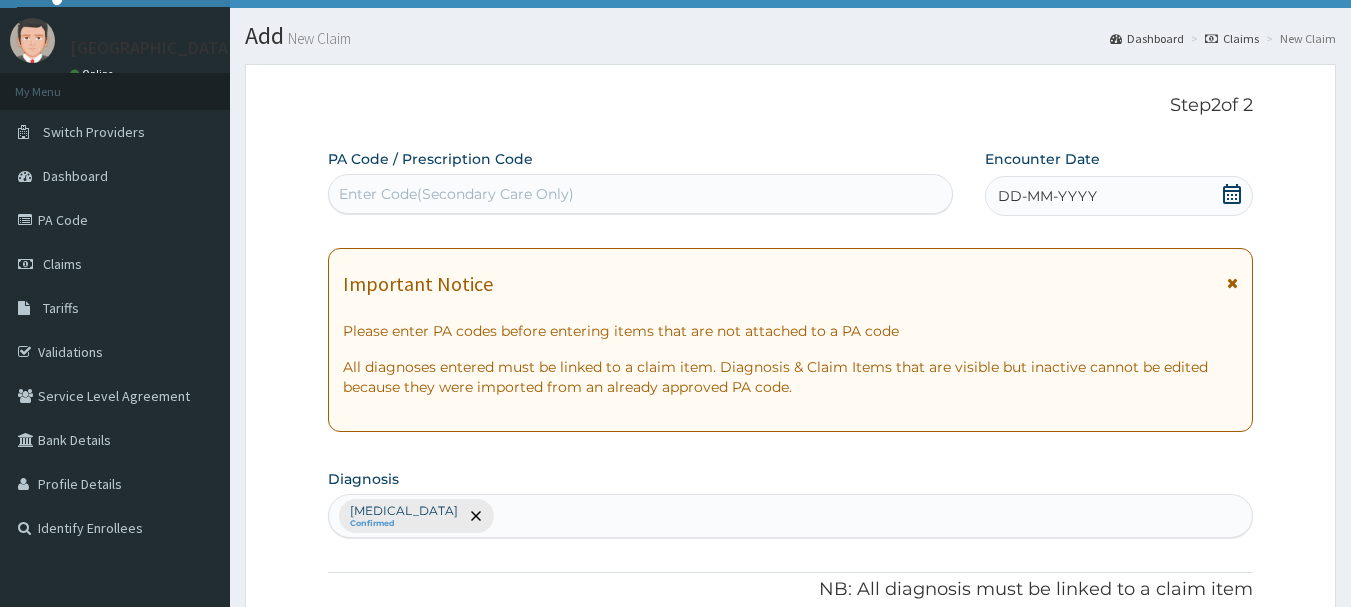 scroll, scrollTop: 0, scrollLeft: 0, axis: both 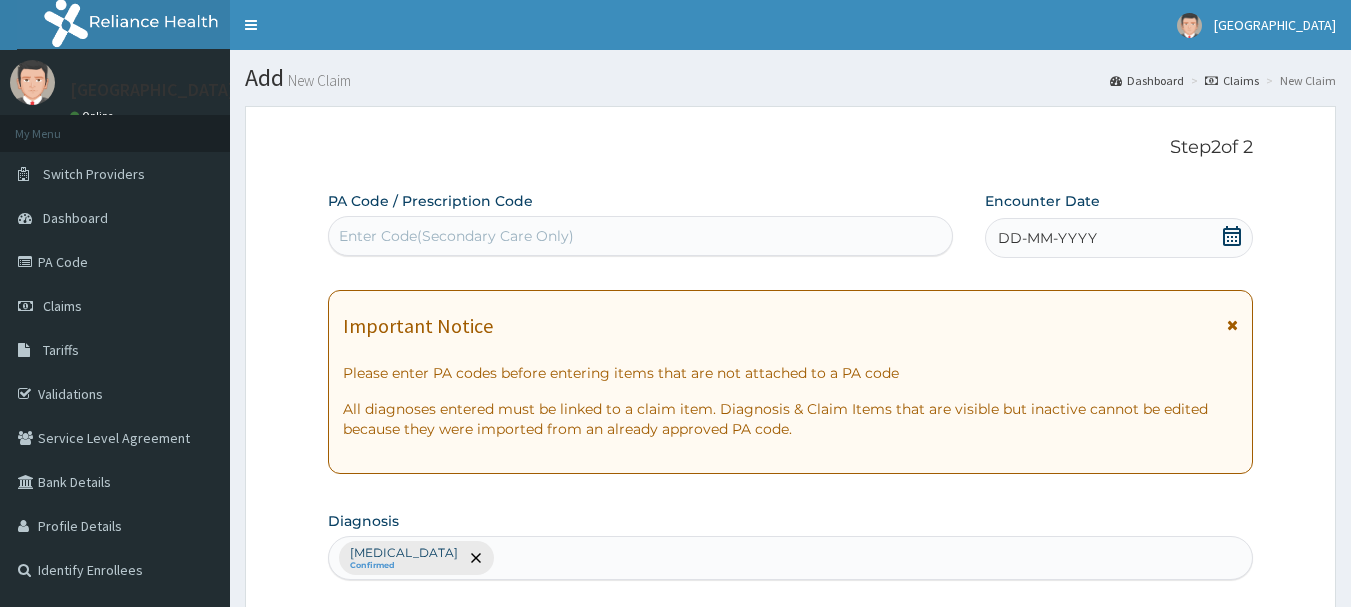 click on "DD-MM-YYYY" at bounding box center (1119, 238) 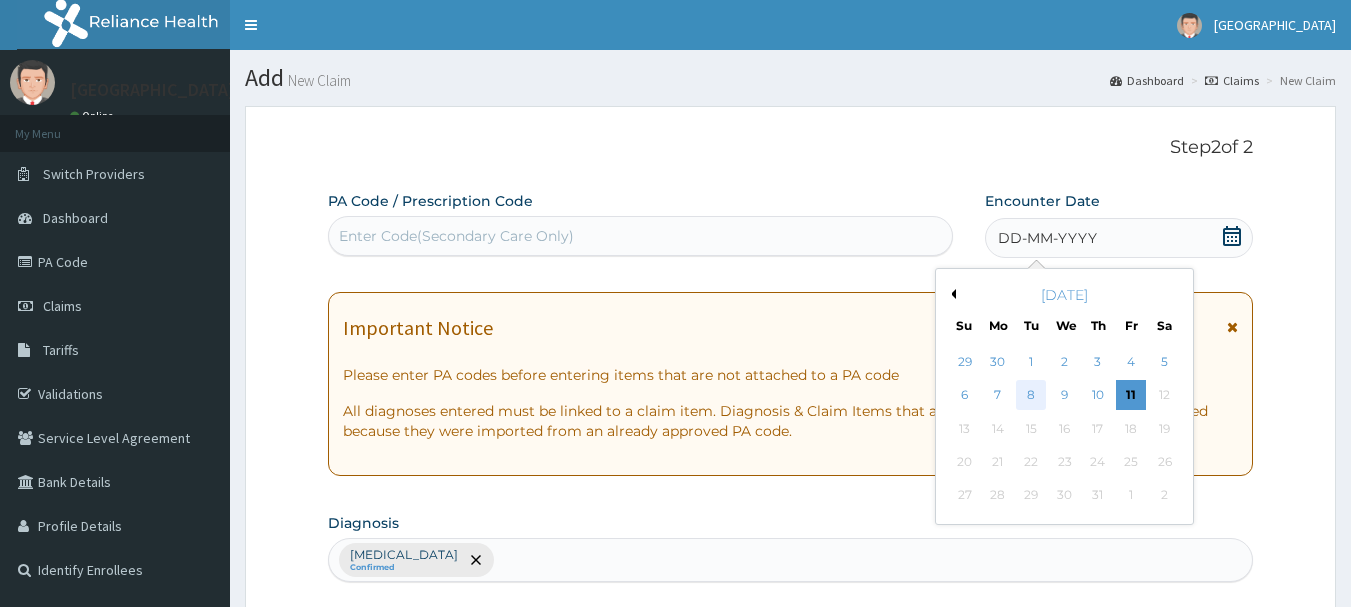 click on "8" at bounding box center (1032, 396) 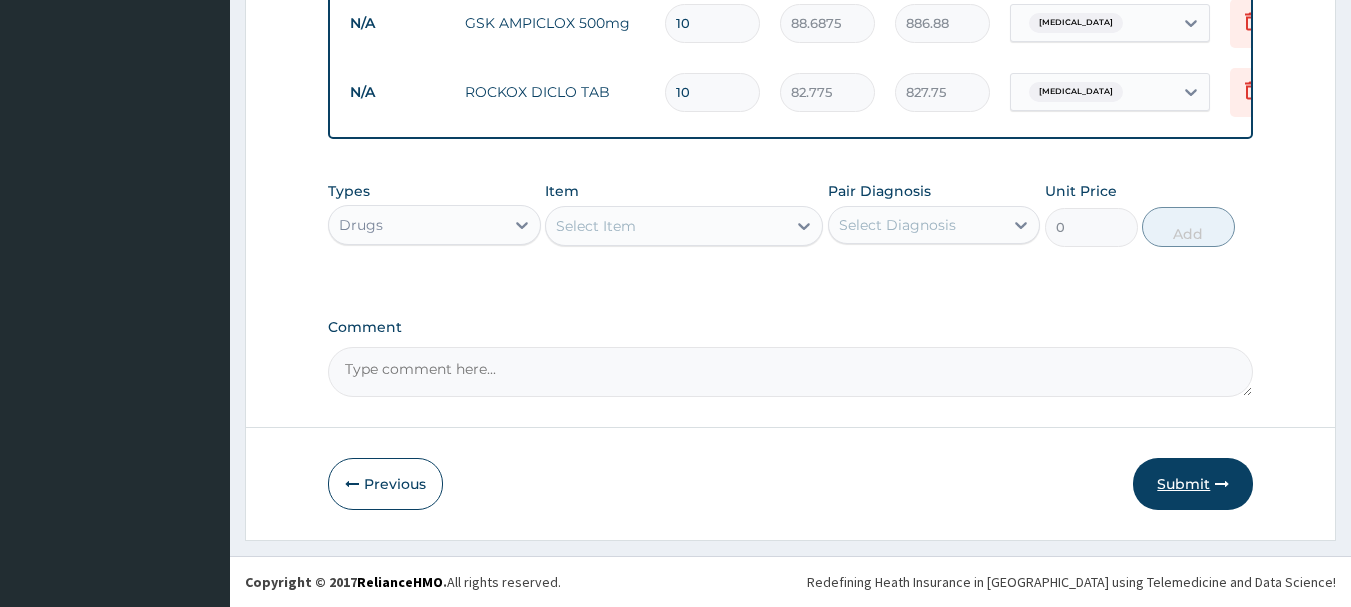 click on "Submit" at bounding box center (1193, 484) 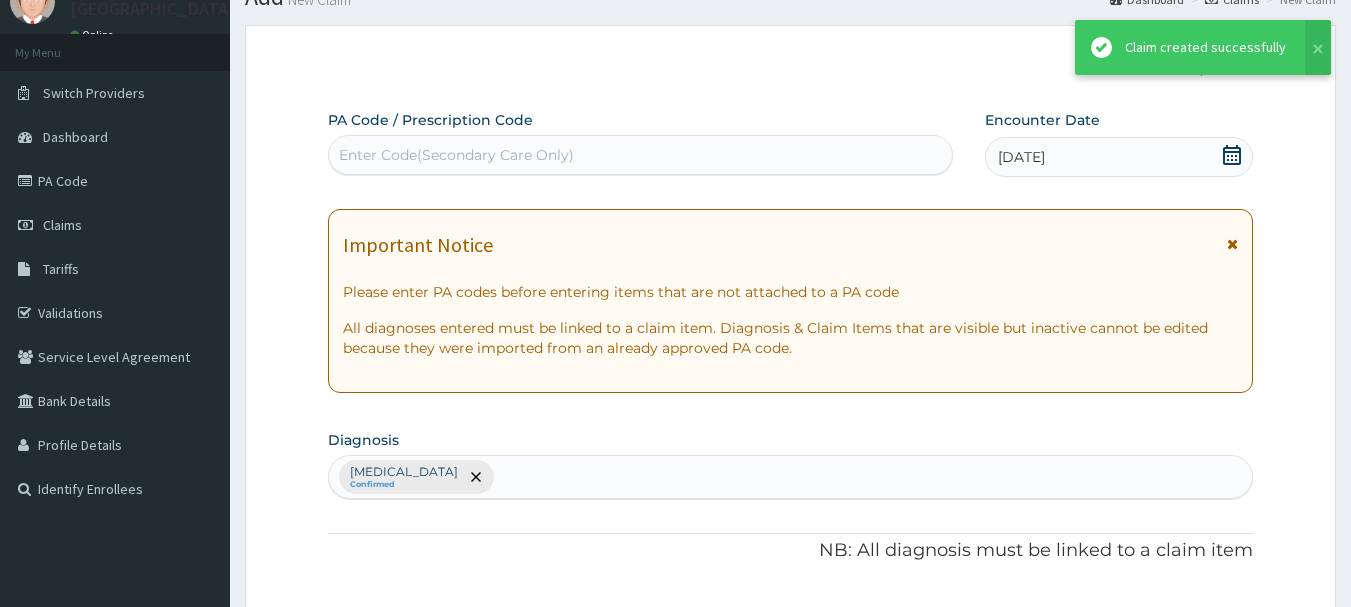 scroll, scrollTop: 973, scrollLeft: 0, axis: vertical 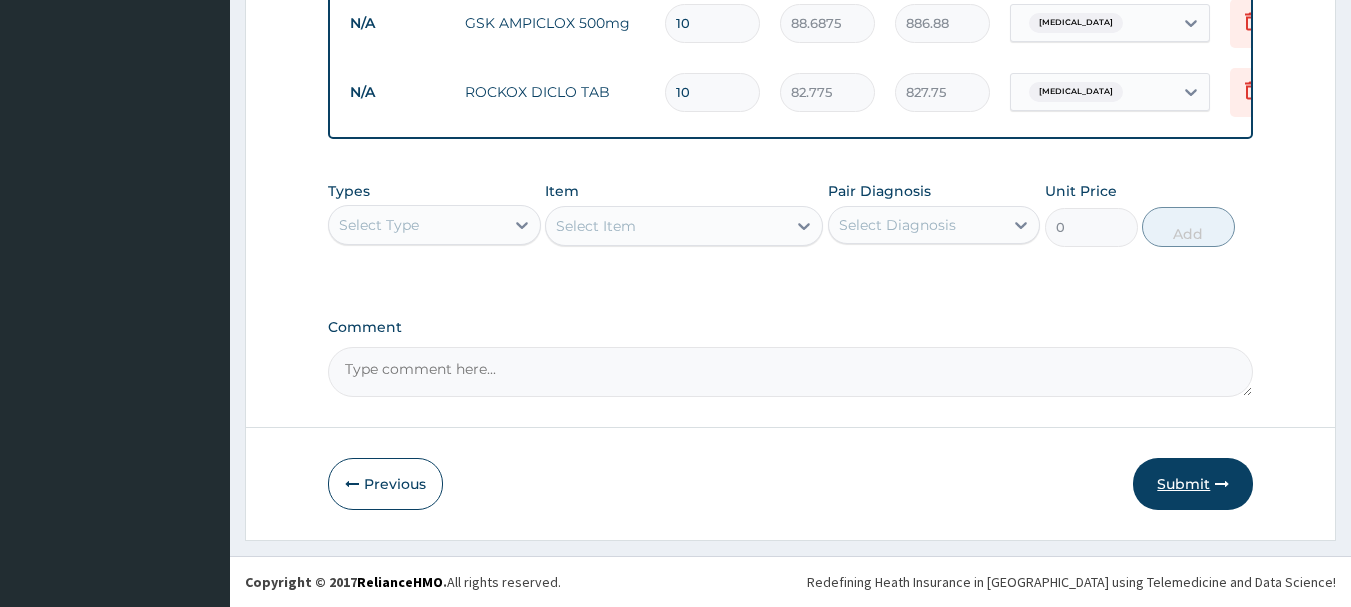 click on "Submit" at bounding box center (1193, 484) 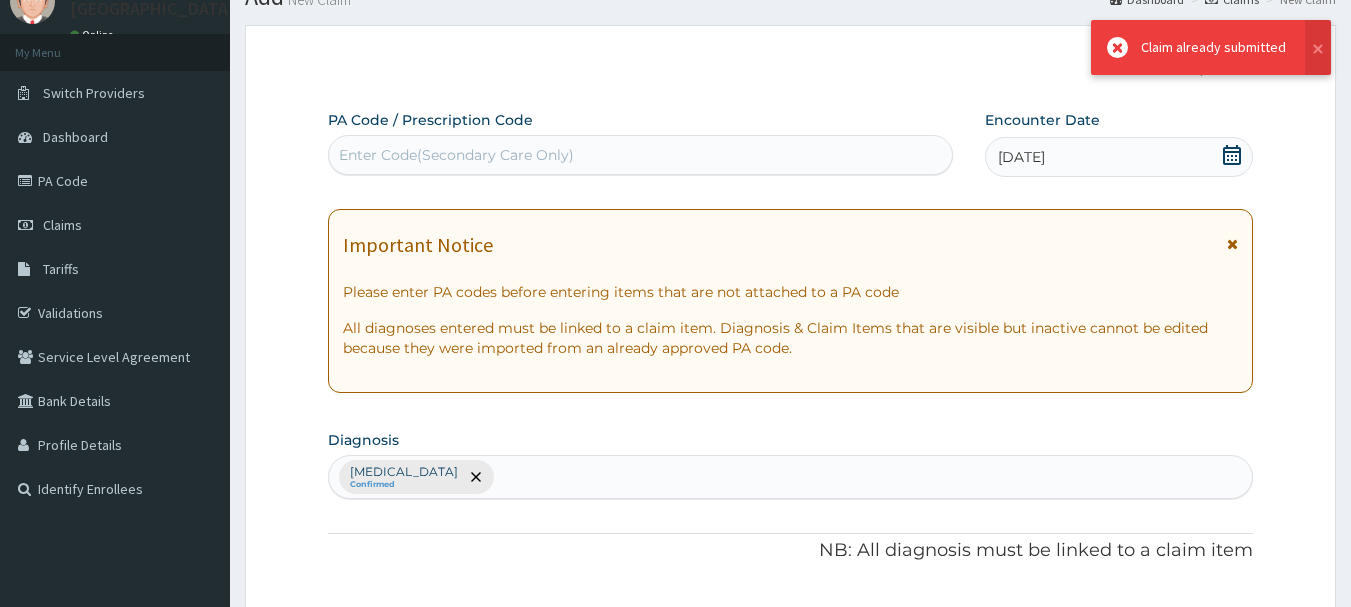 scroll, scrollTop: 973, scrollLeft: 0, axis: vertical 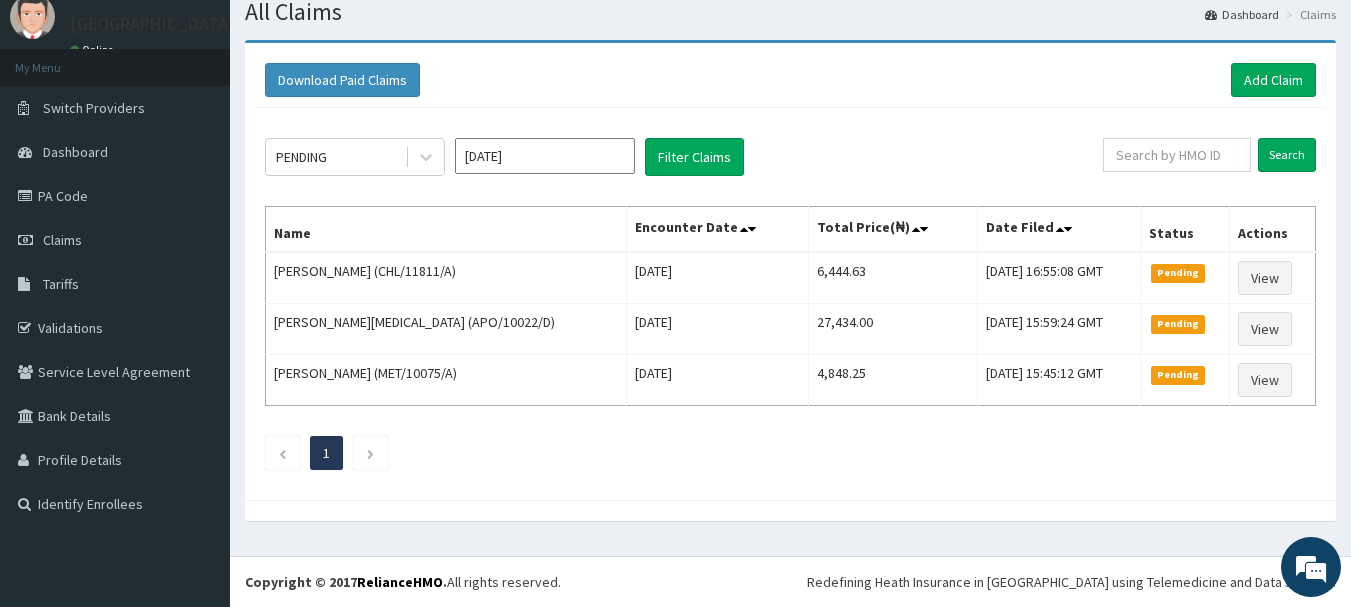 drag, startPoint x: 1272, startPoint y: 554, endPoint x: 800, endPoint y: 424, distance: 489.57532 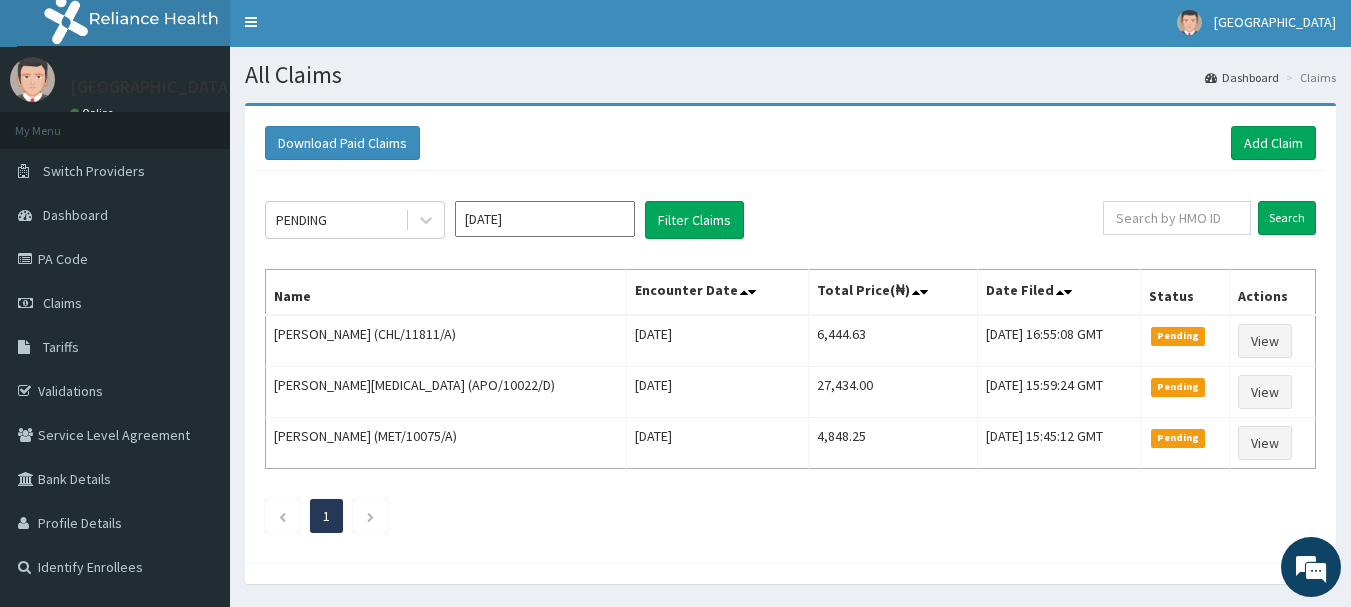 scroll, scrollTop: 0, scrollLeft: 0, axis: both 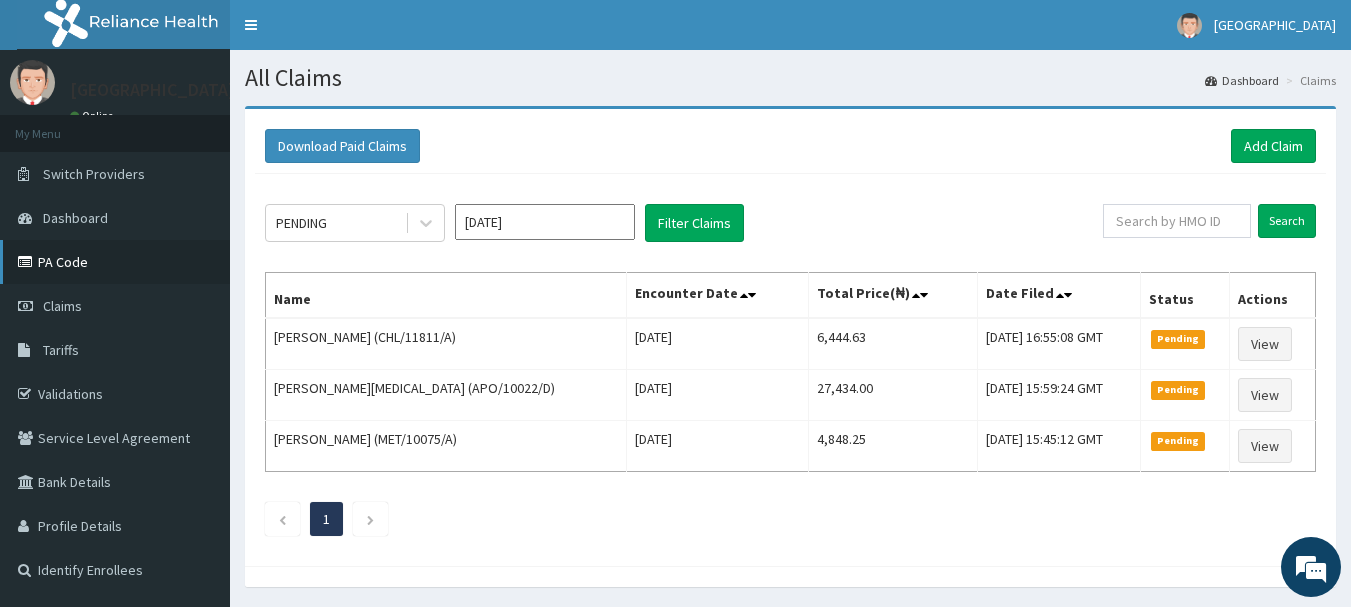 click on "PA Code" at bounding box center (115, 262) 